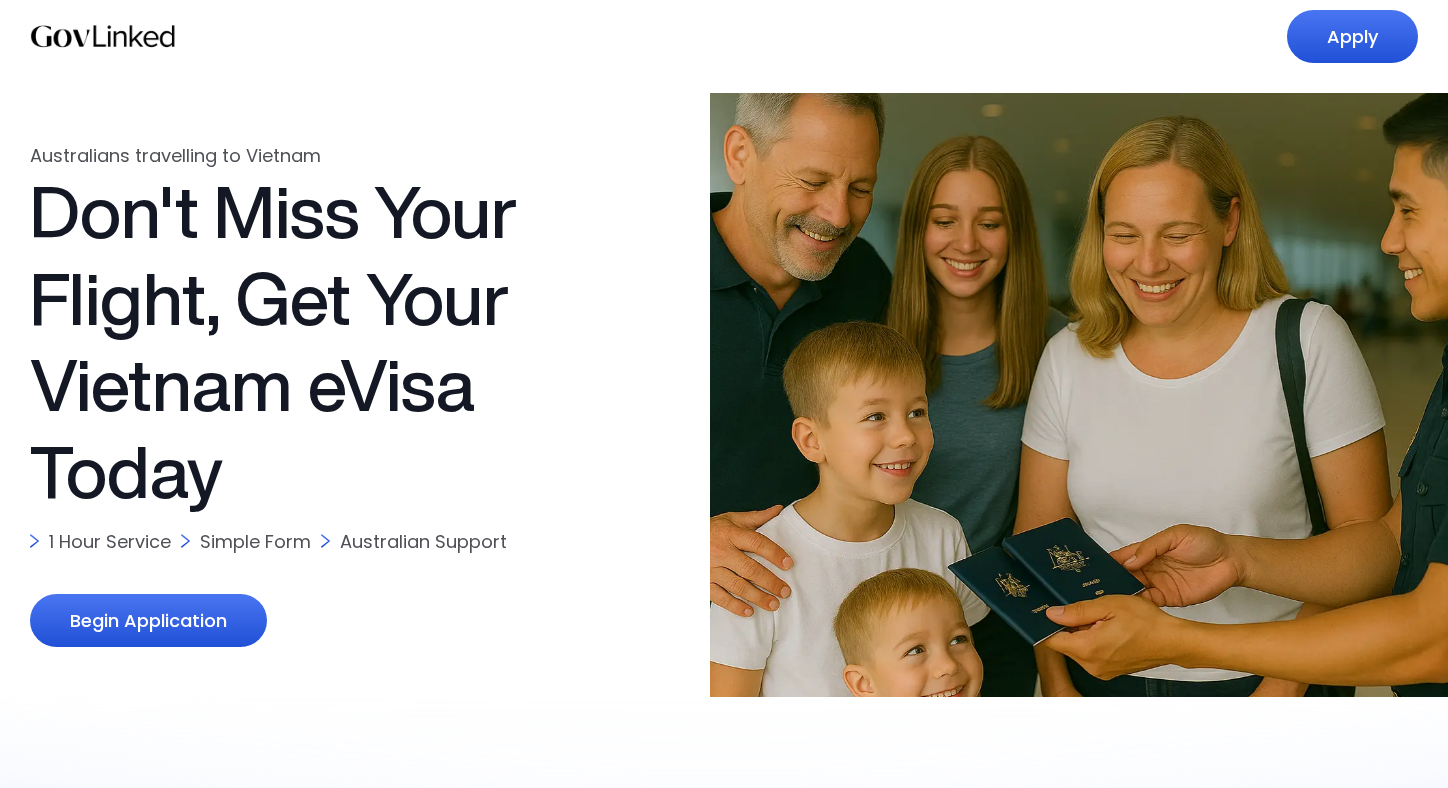 scroll, scrollTop: 0, scrollLeft: 0, axis: both 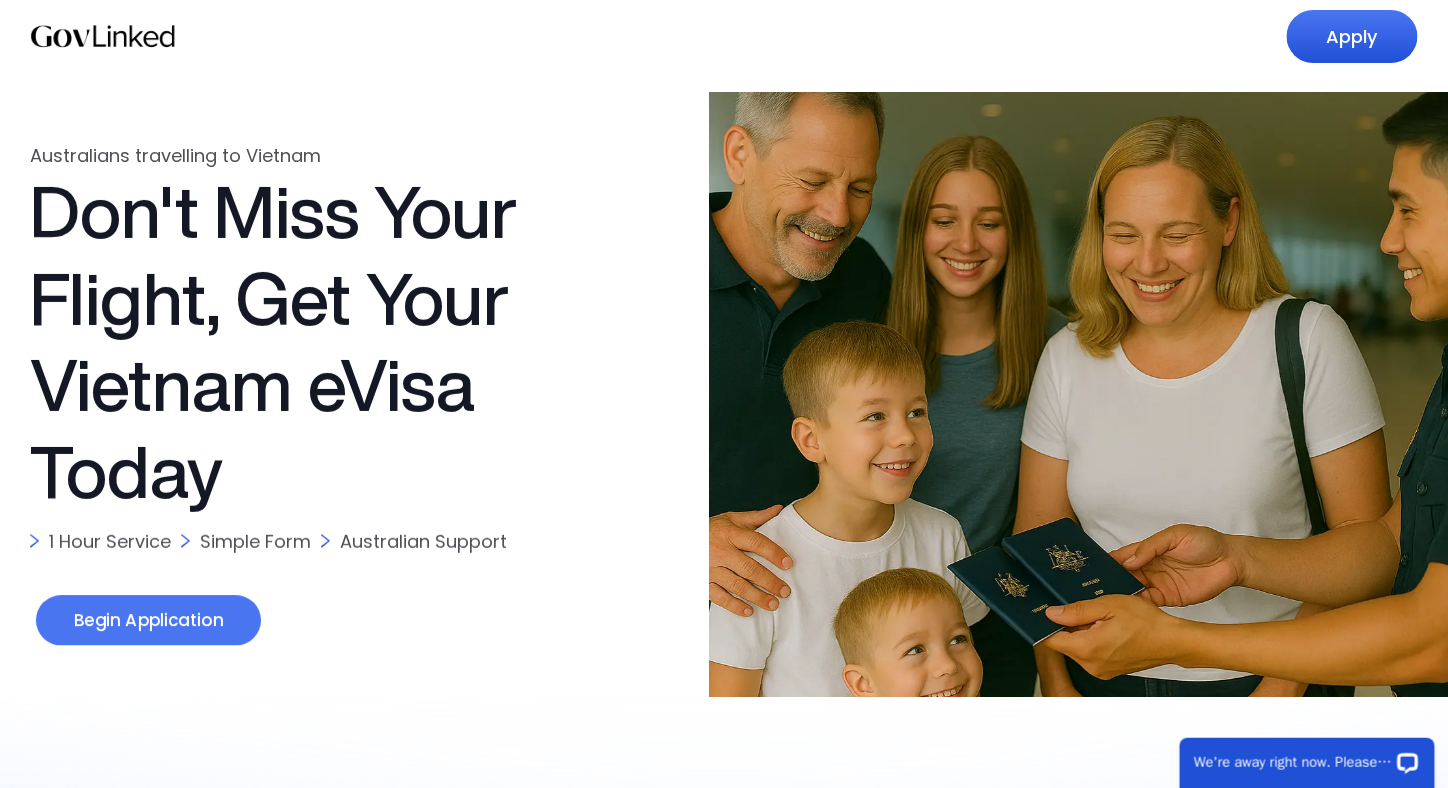 click on "Begin Application" at bounding box center [148, 621] 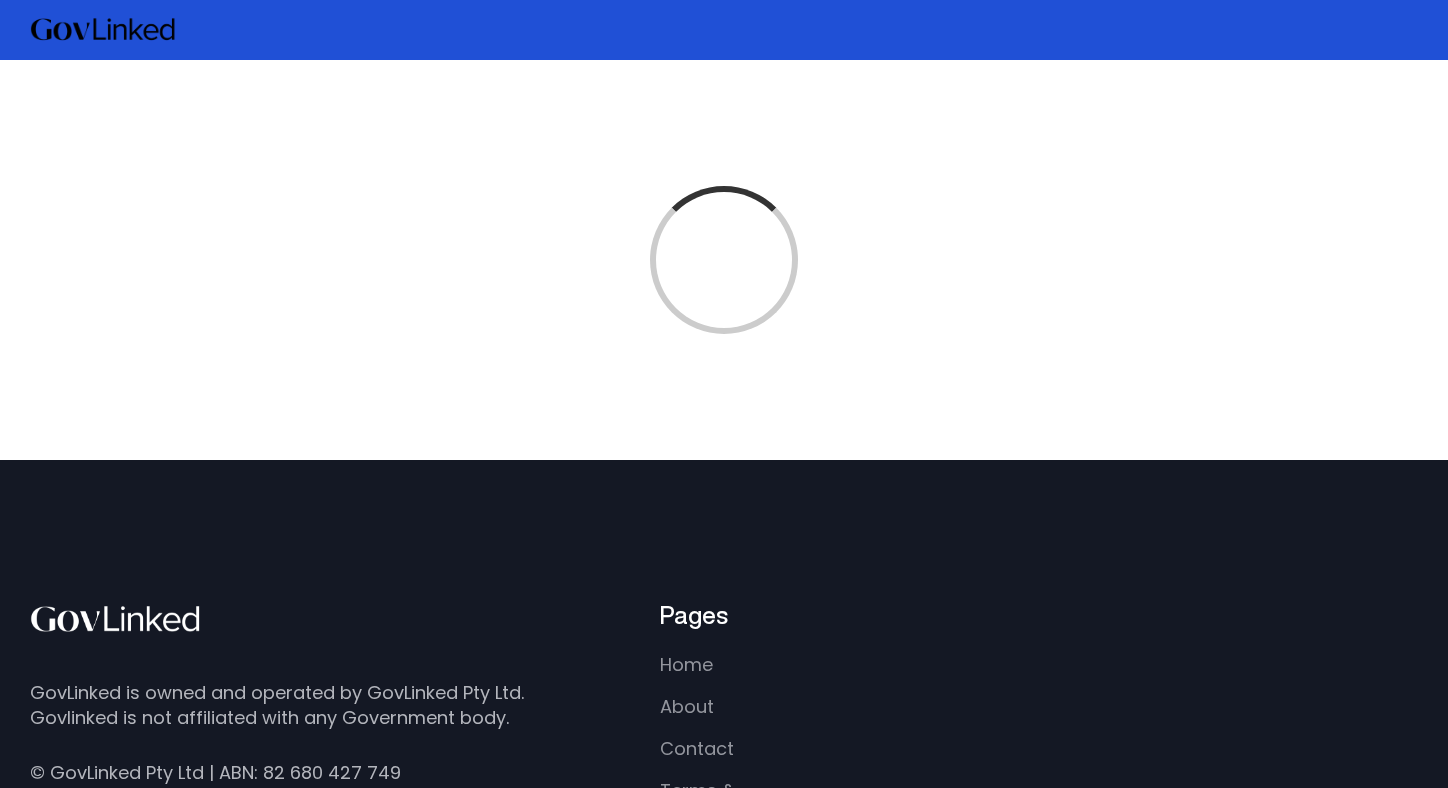 scroll, scrollTop: 0, scrollLeft: 0, axis: both 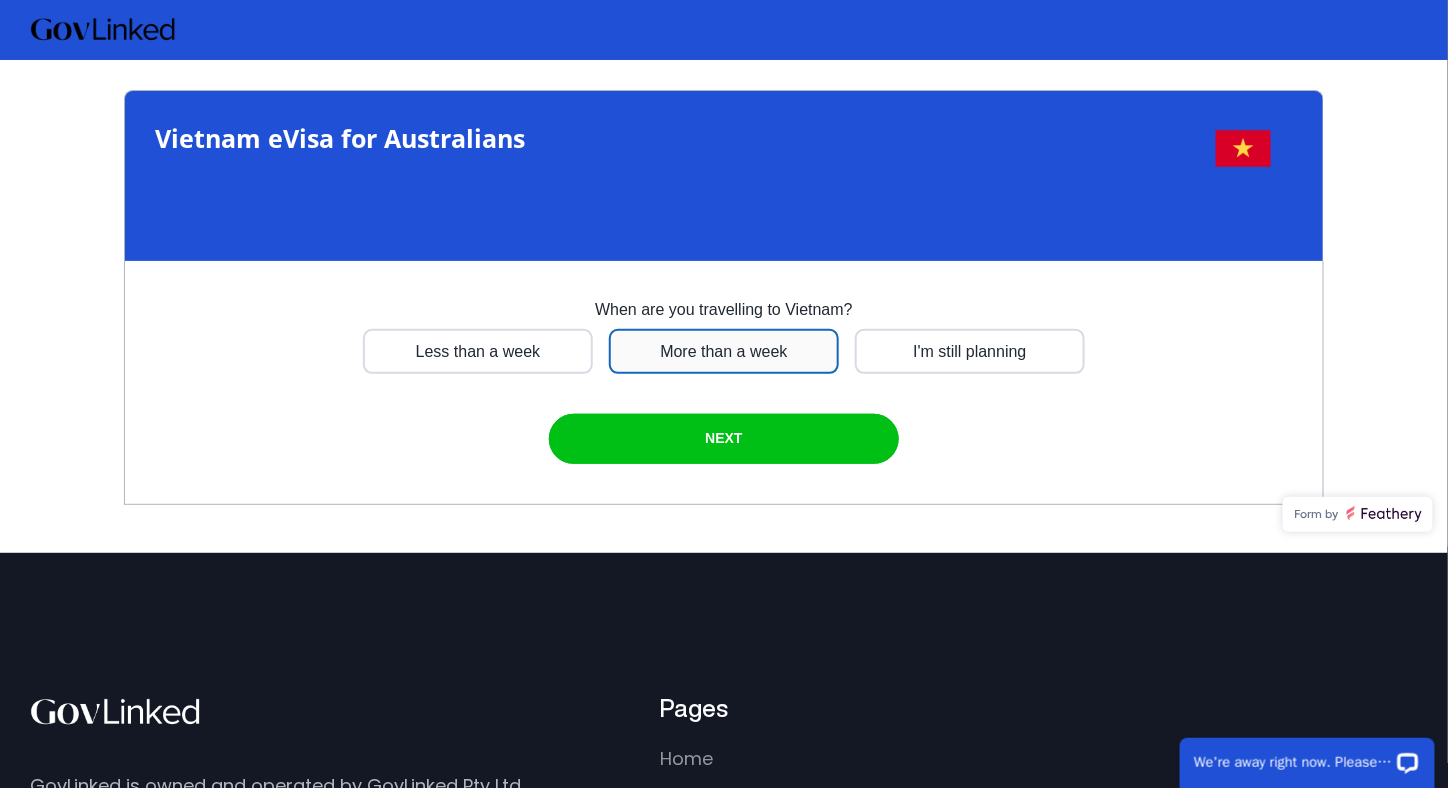 click at bounding box center [478, 350] 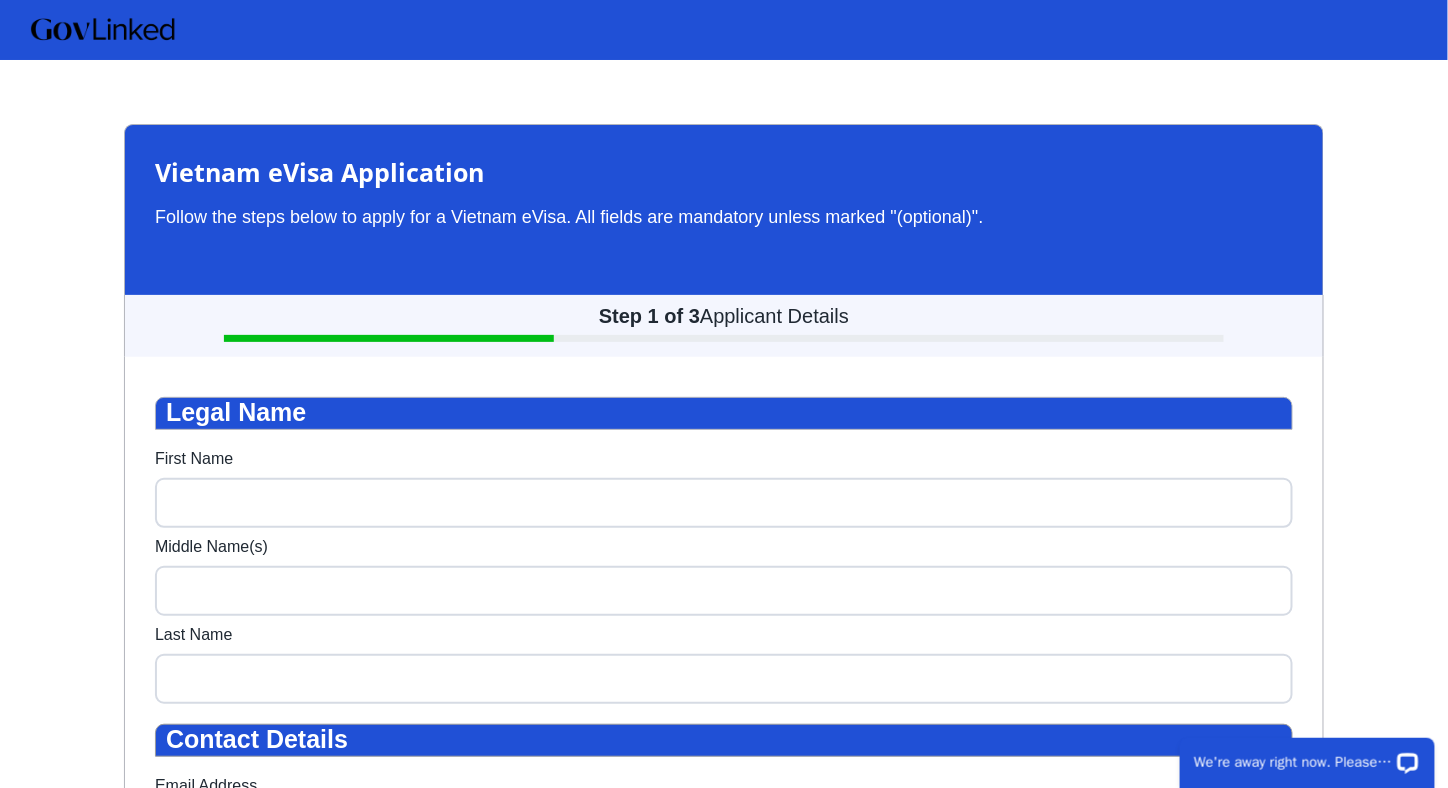 scroll, scrollTop: 60, scrollLeft: 0, axis: vertical 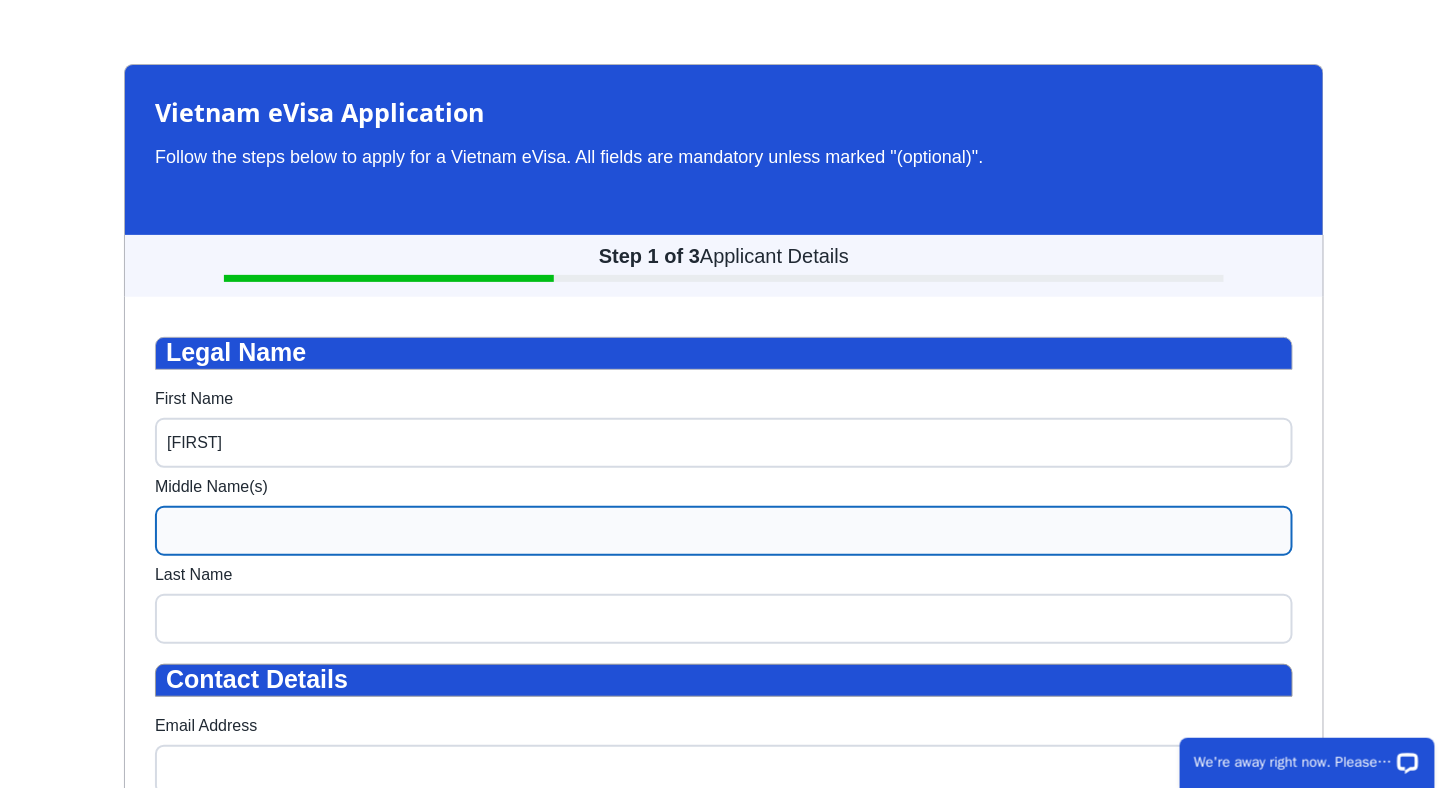 type on "[FIRST]" 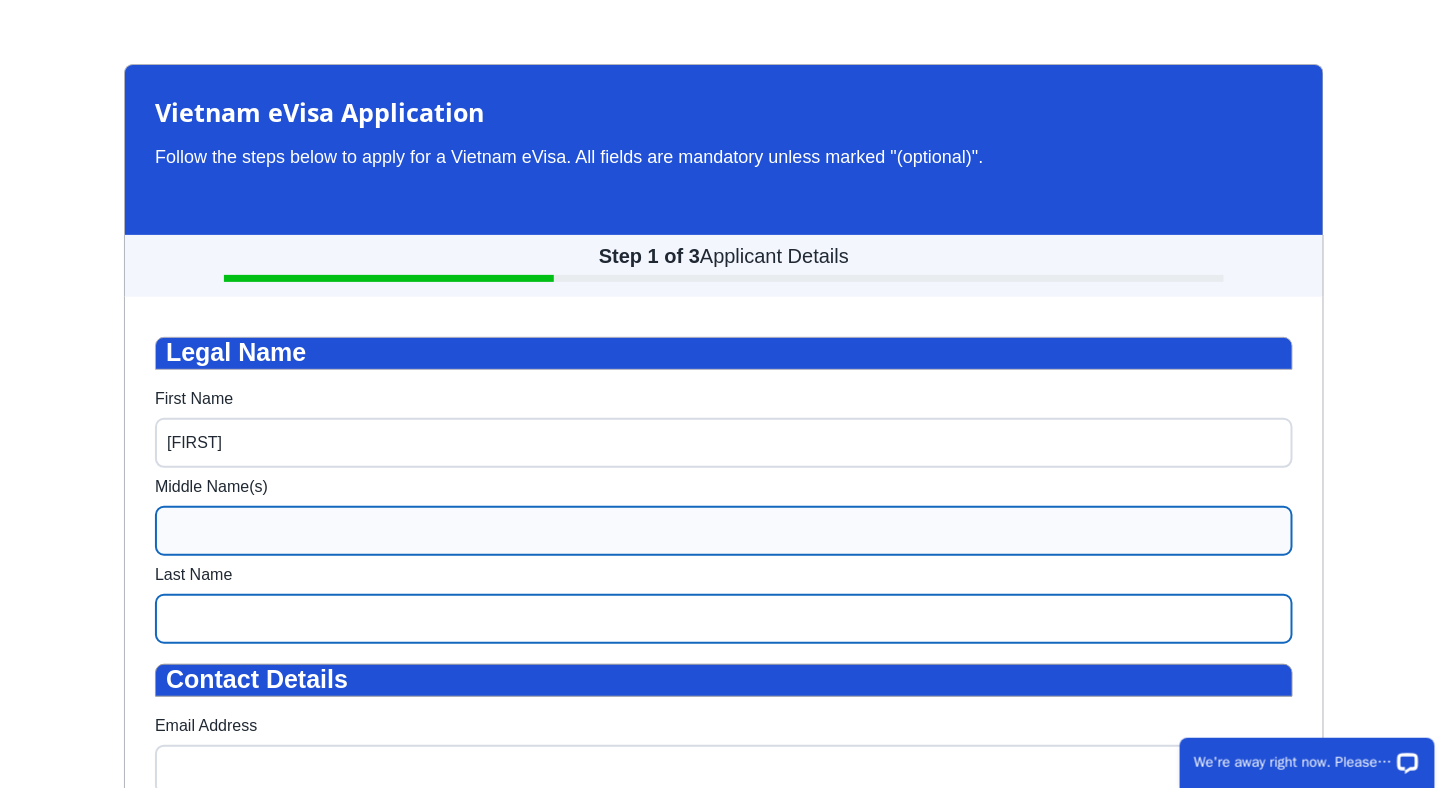 type on "Radio" 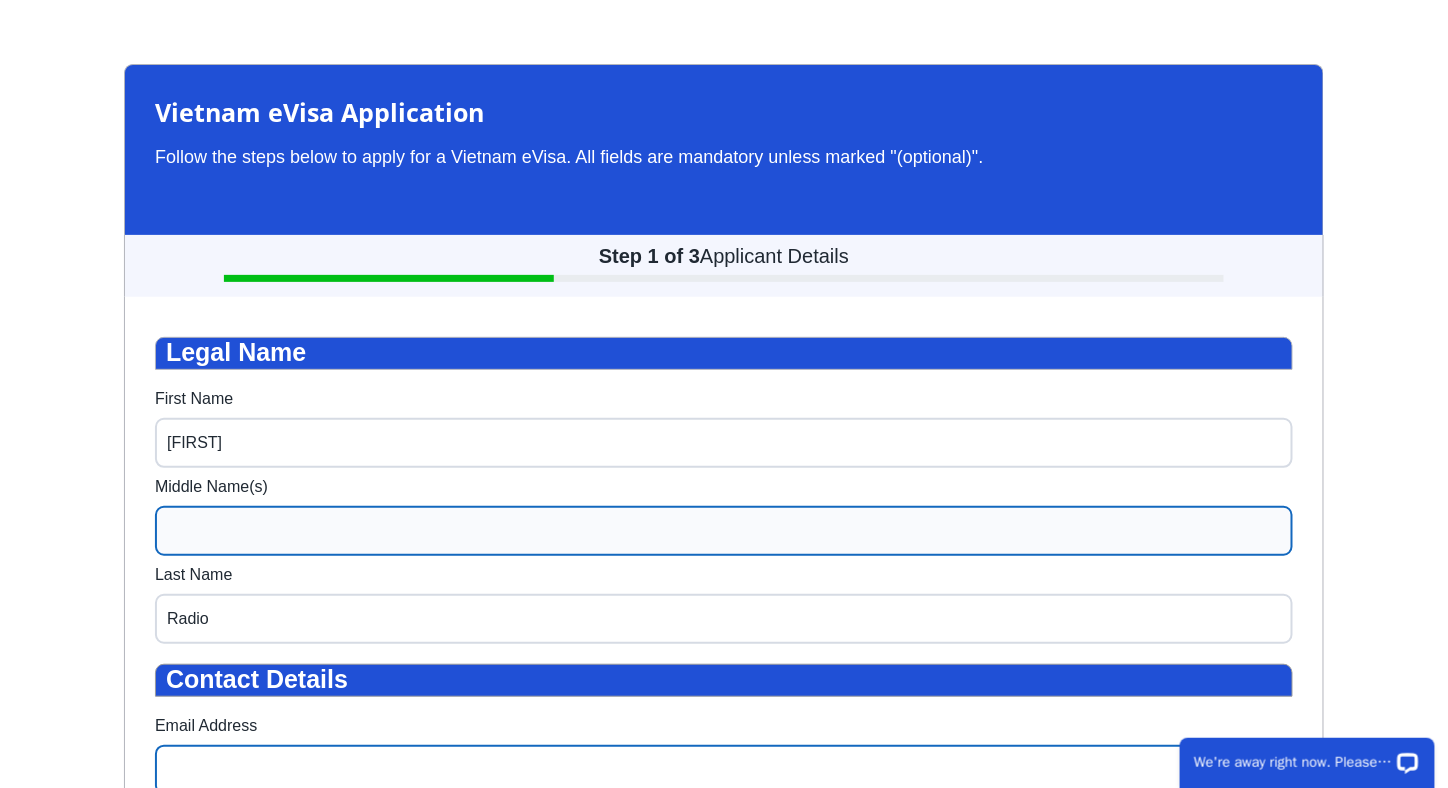 type on "[EMAIL]" 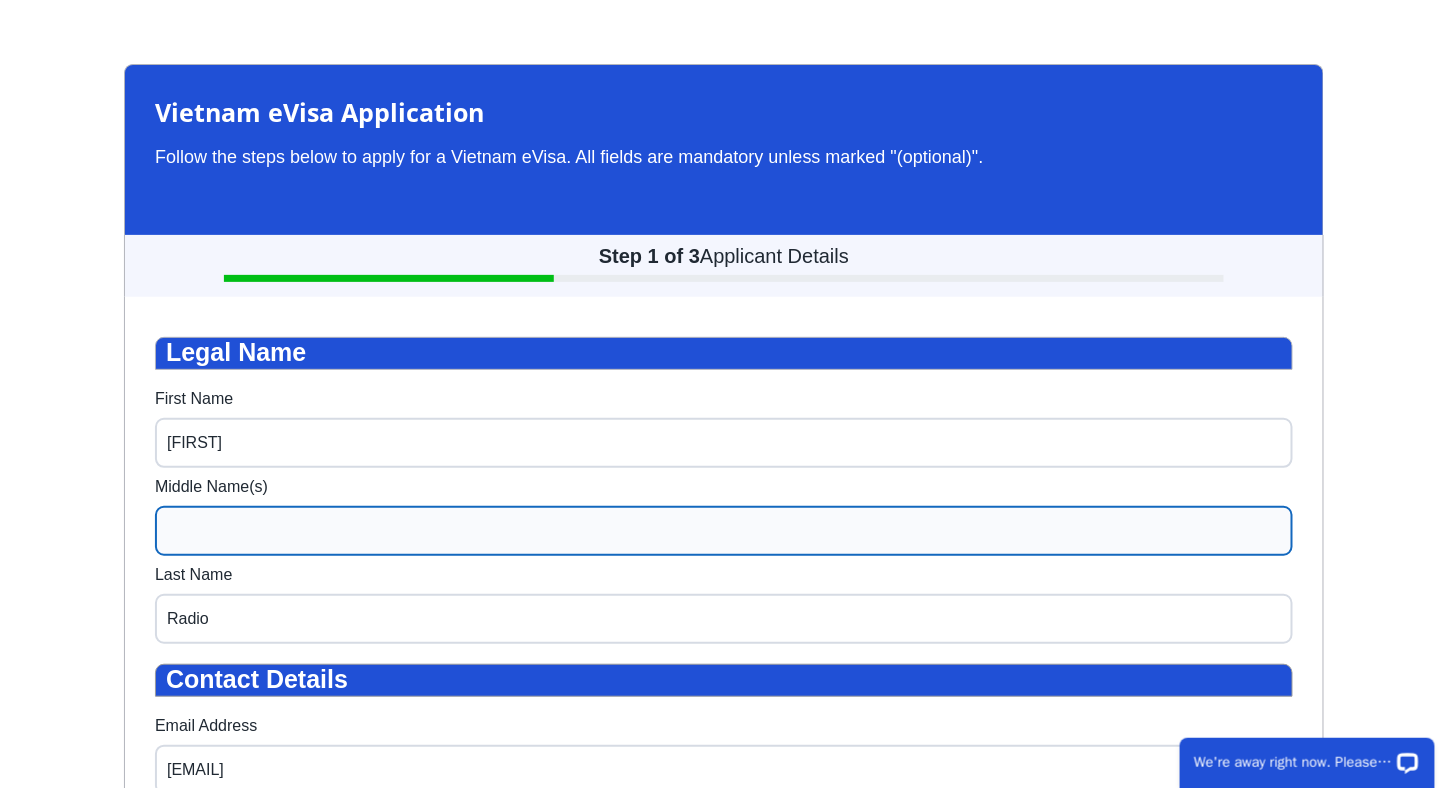 type on "[PHONE]" 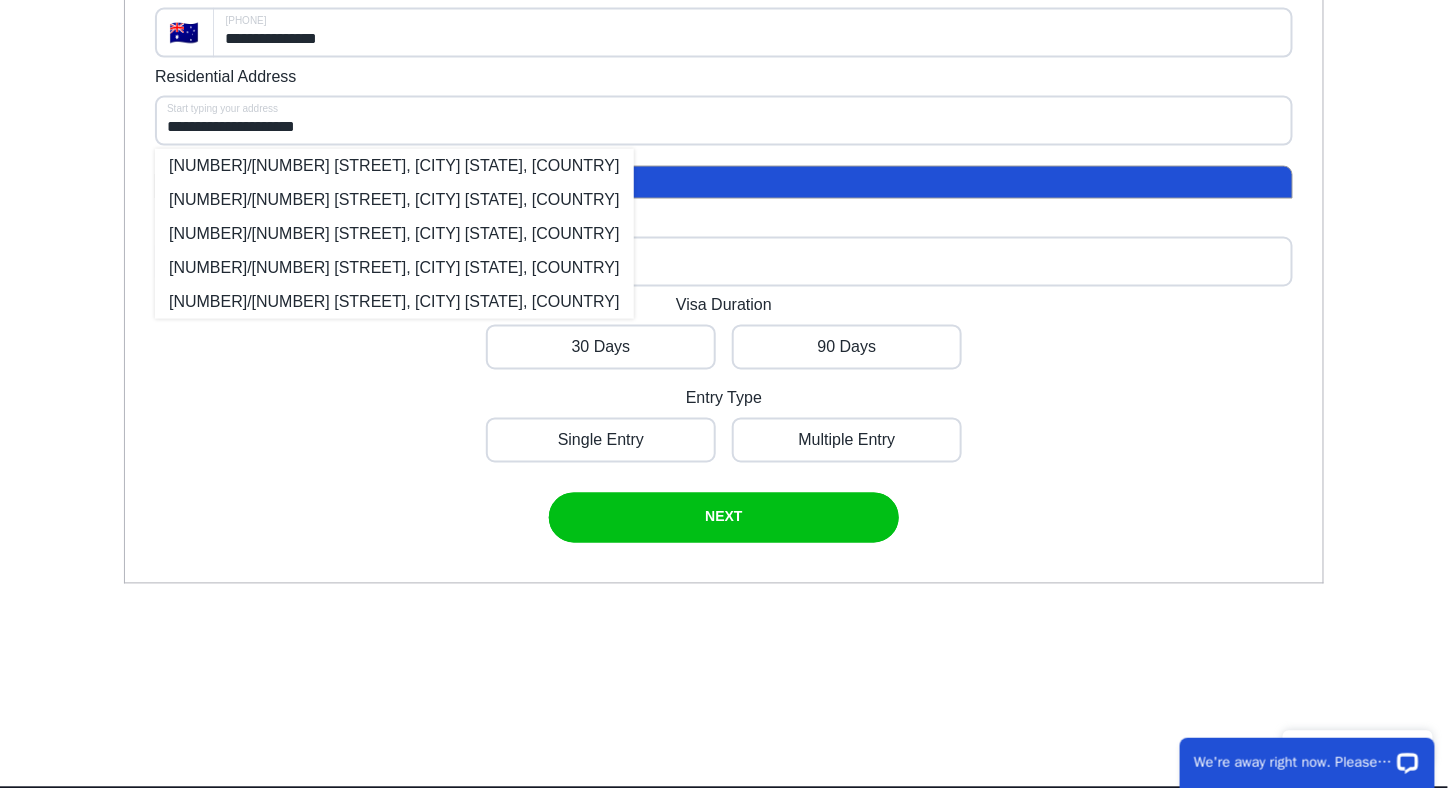scroll, scrollTop: 987, scrollLeft: 0, axis: vertical 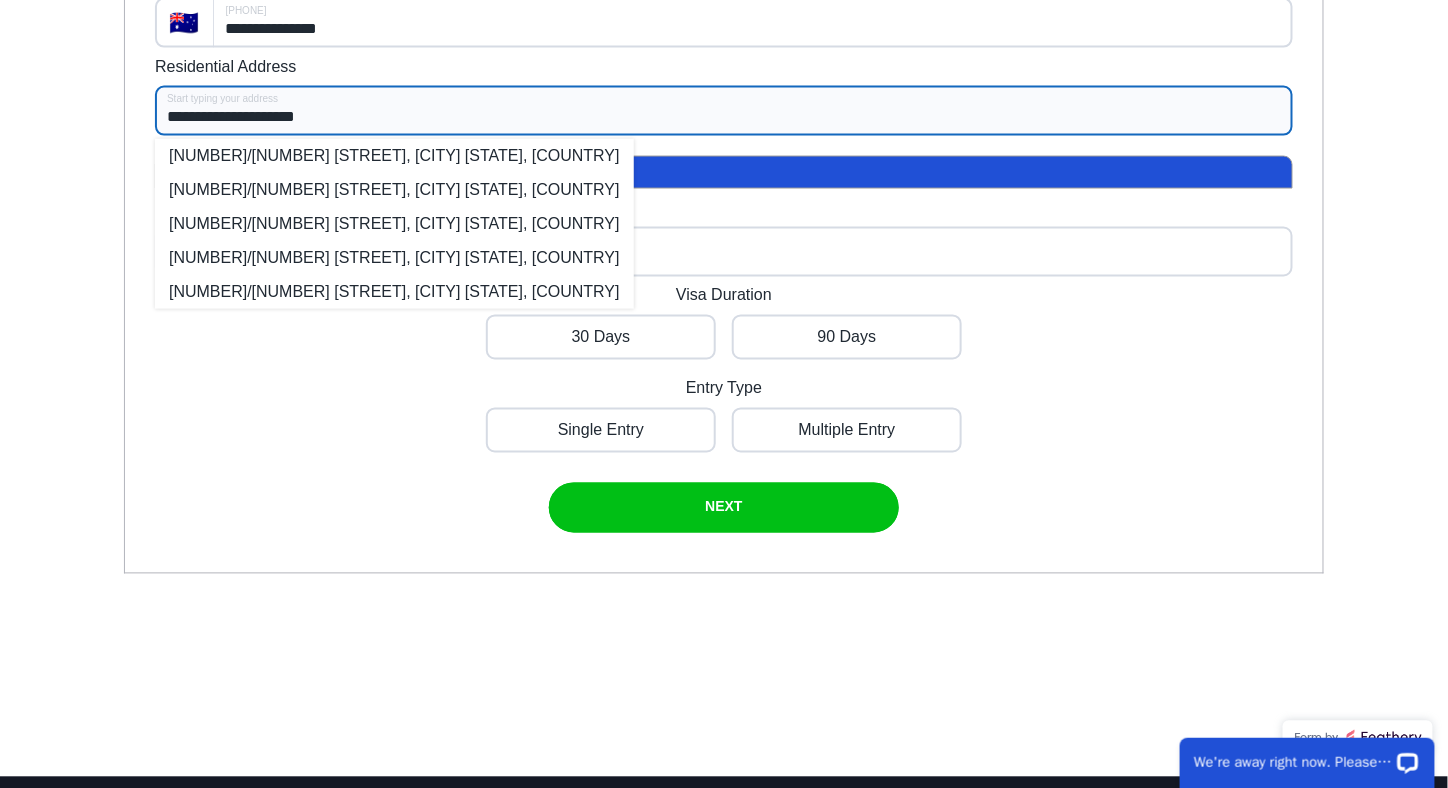 click on "**********" at bounding box center [724, 112] 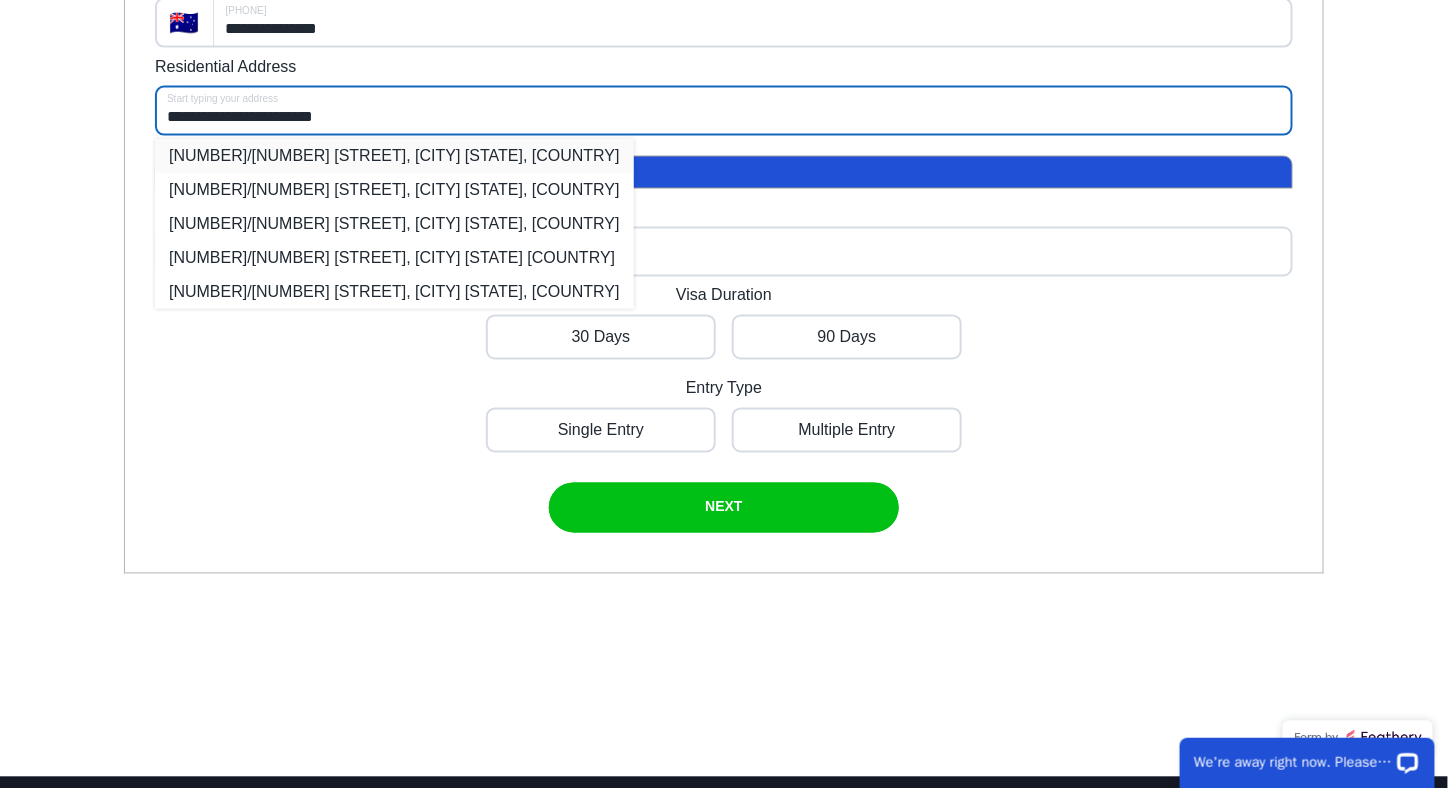 click on "[NUMBER]/[NUMBER] [STREET], [CITY] [STATE], [COUNTRY]" at bounding box center (394, 157) 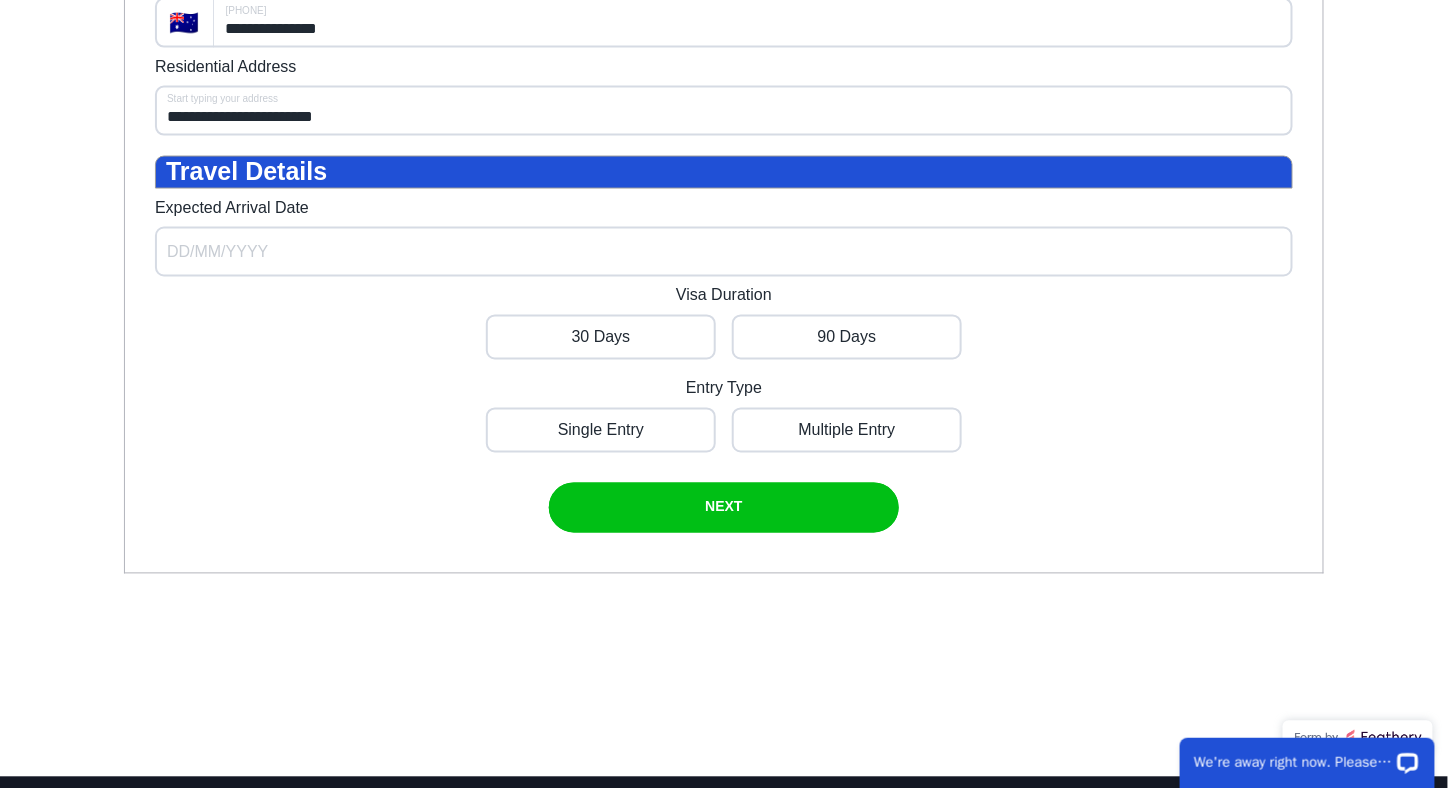 type on "**********" 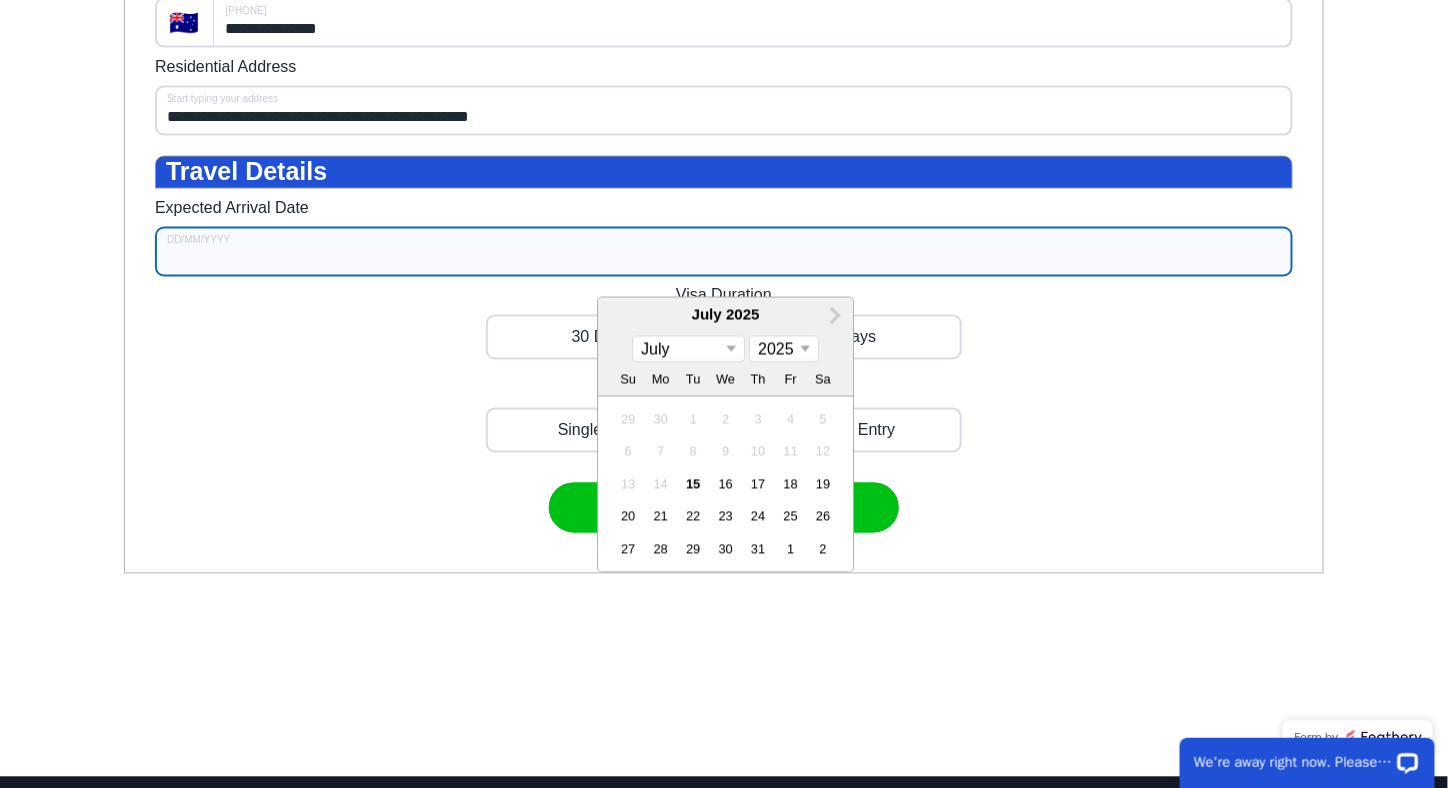 click on "Expected Arrival Date" at bounding box center (724, 253) 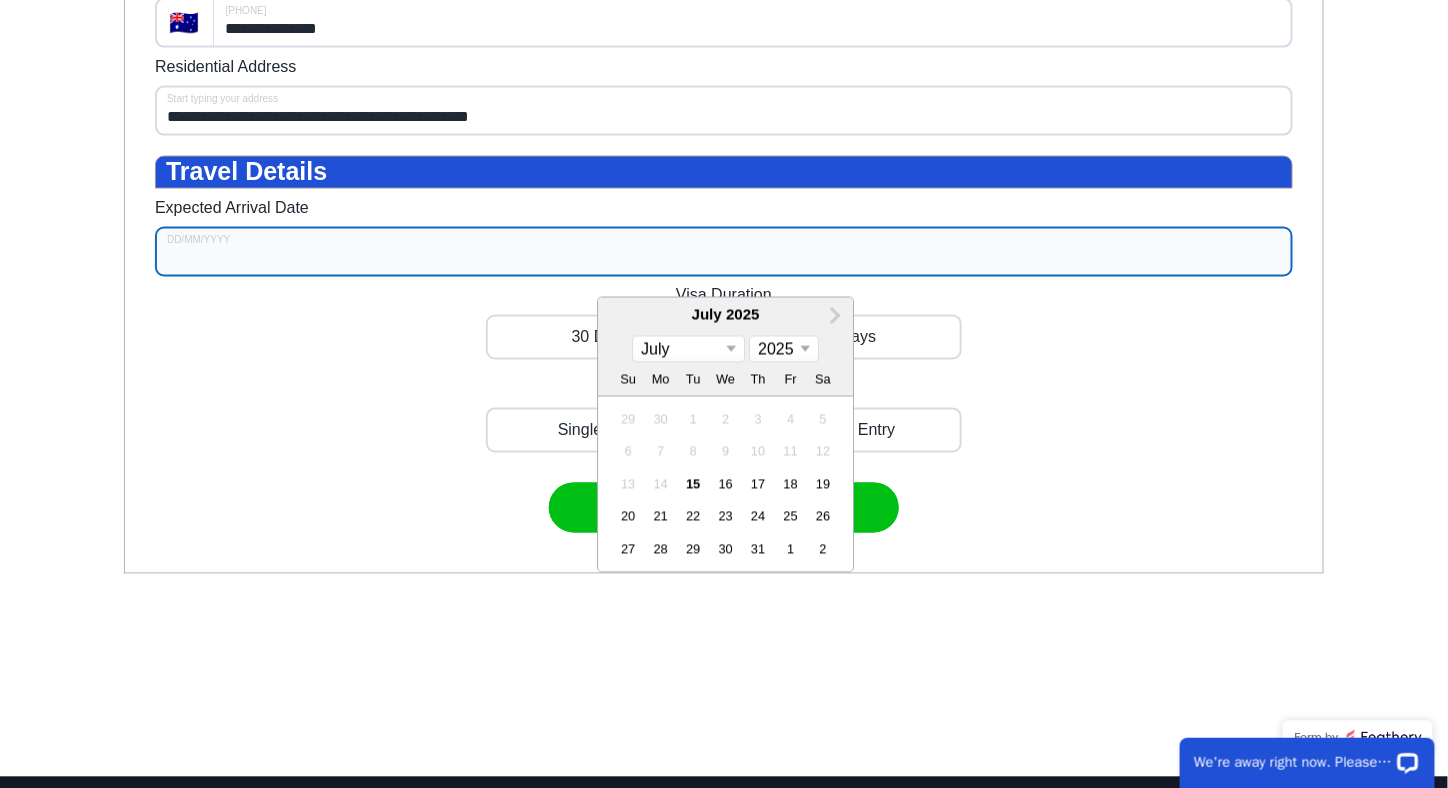 click on "January February March April May June July August September October November December" at bounding box center (688, 351) 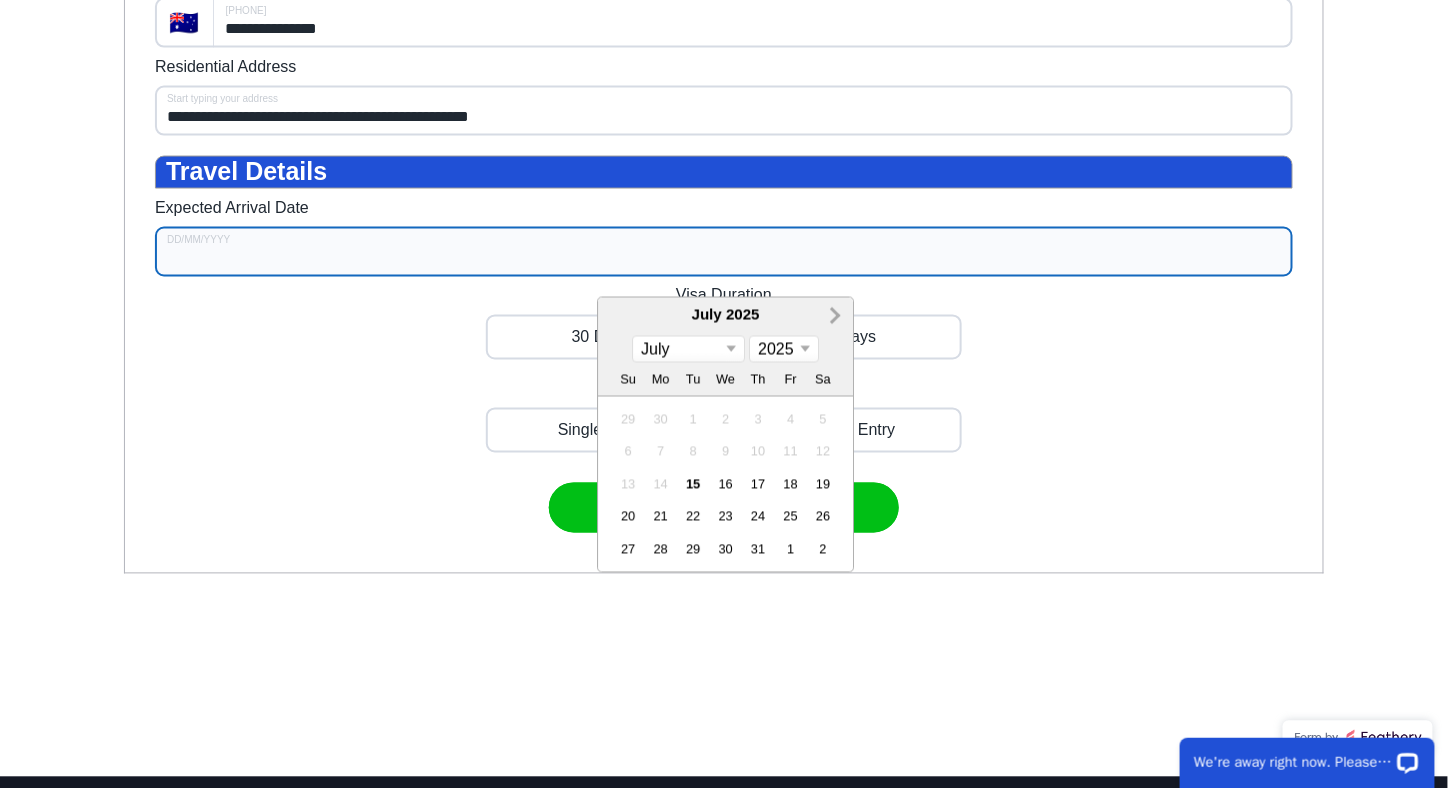 click on "Next Month" at bounding box center (833, 316) 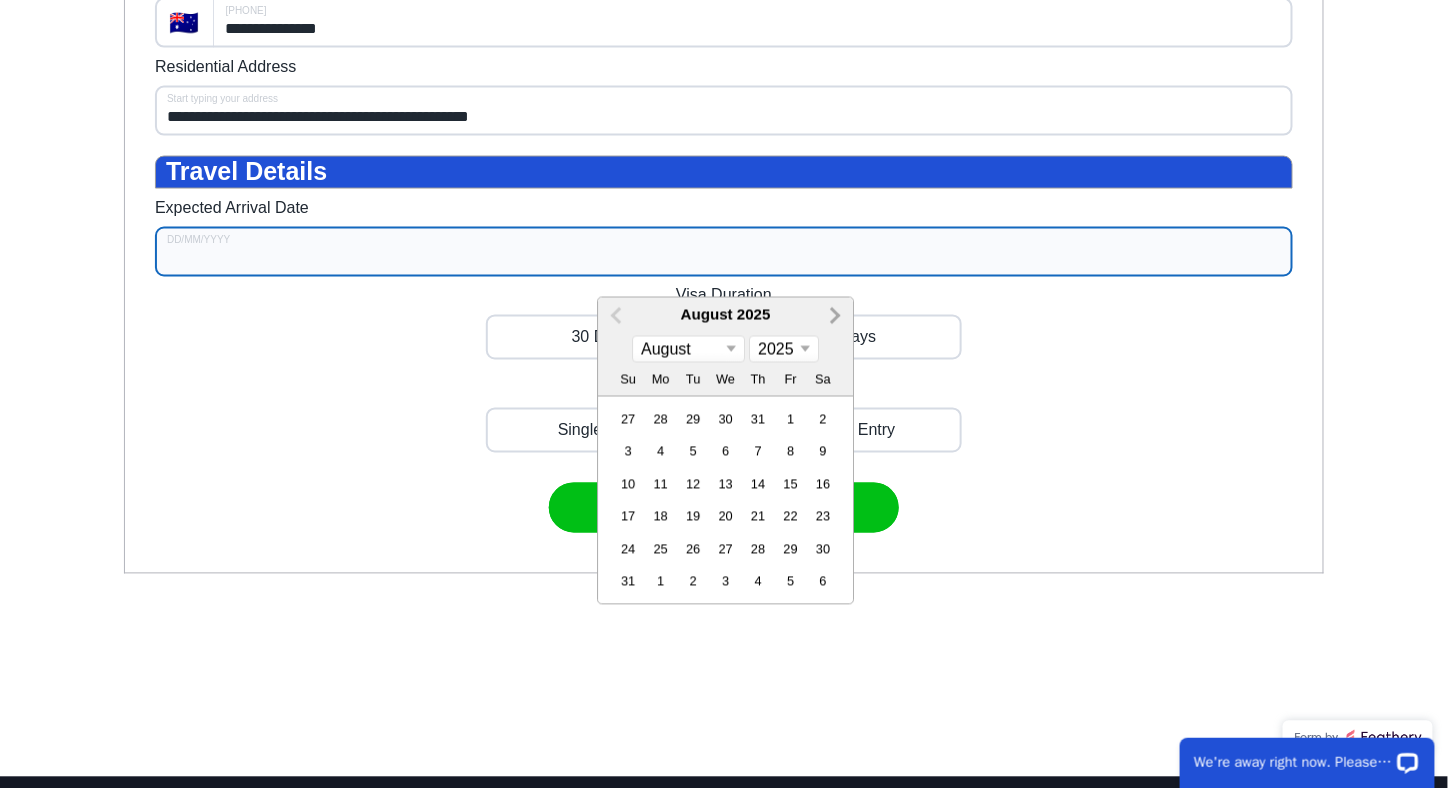 click on "Next Month" at bounding box center (833, 316) 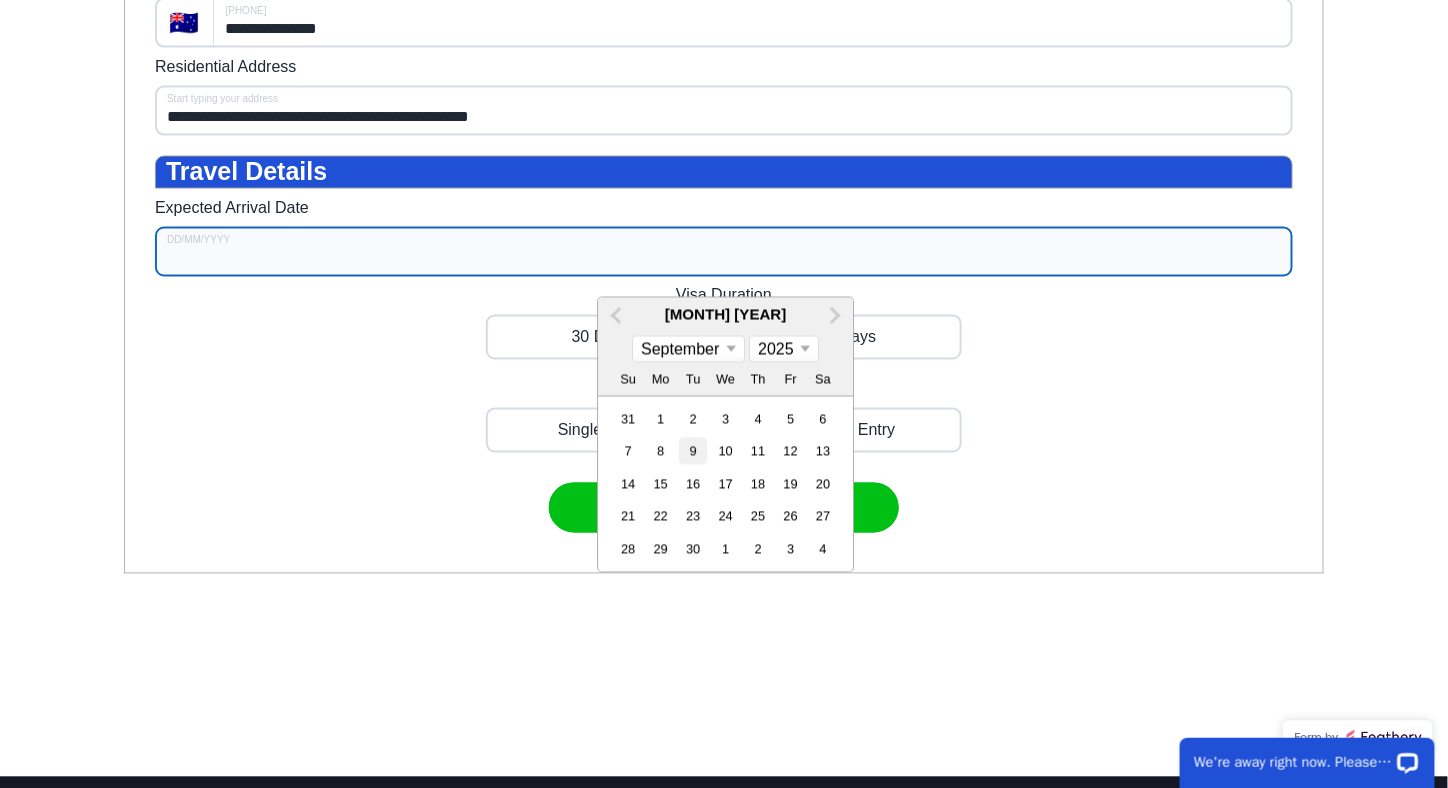 click on "9" at bounding box center (693, 452) 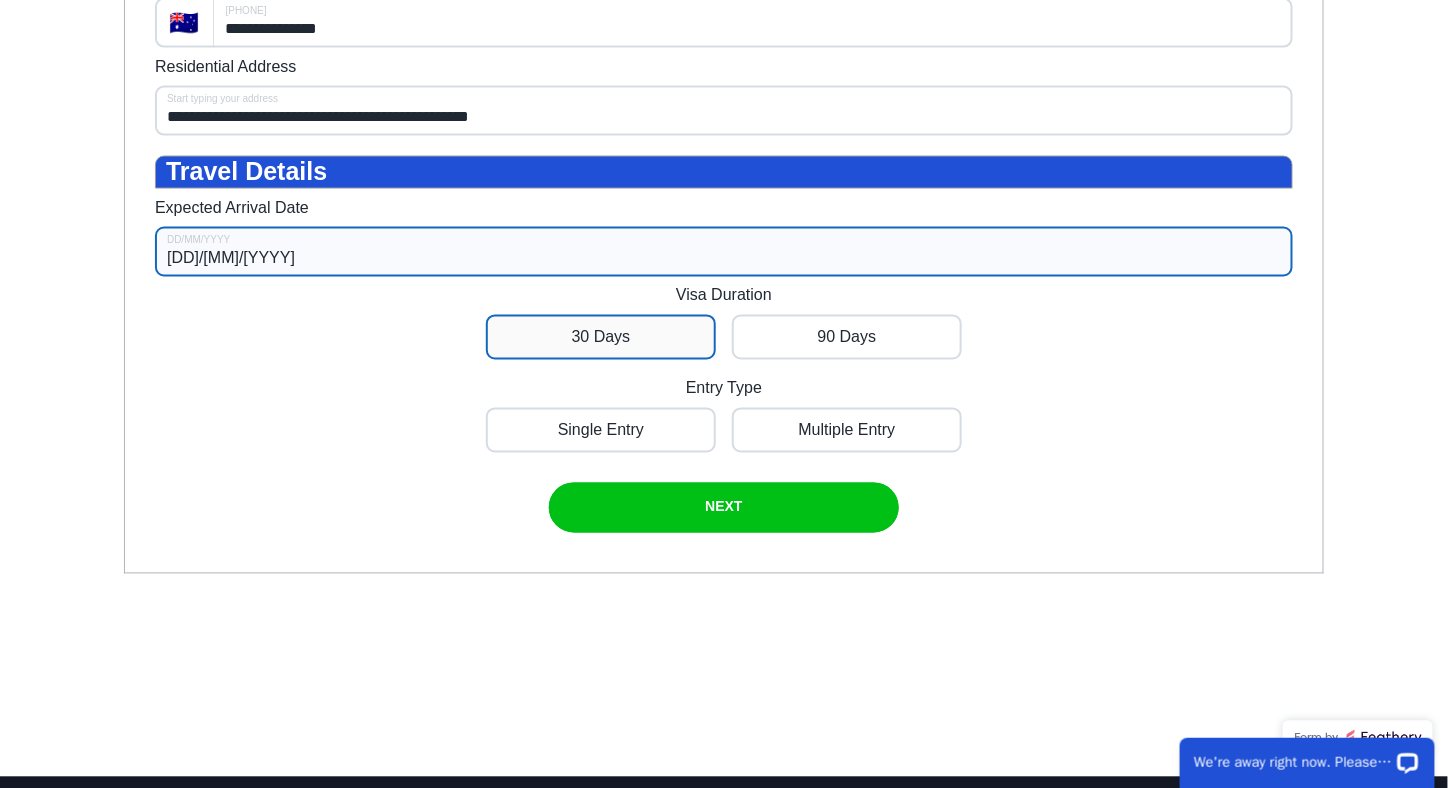 click at bounding box center [601, 338] 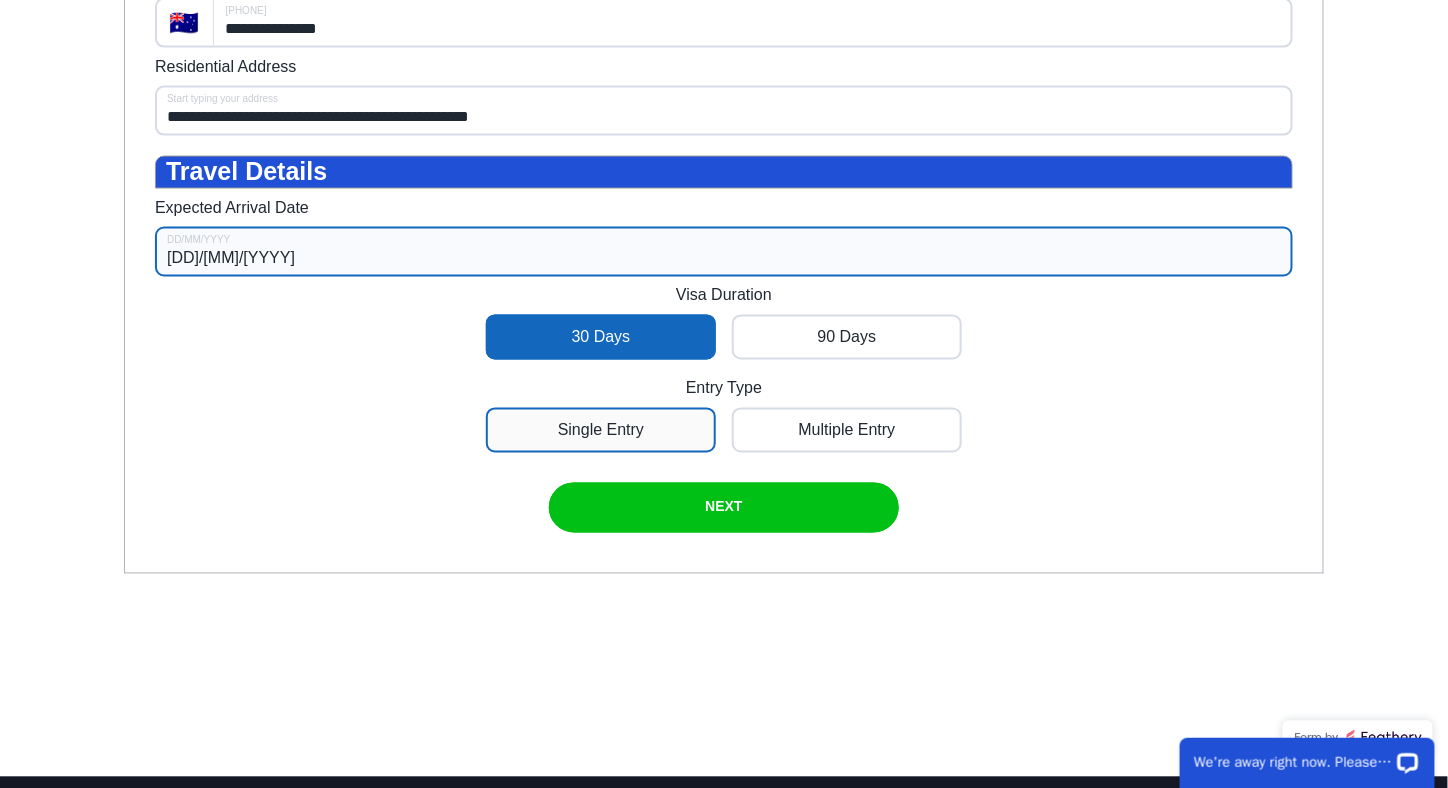 click at bounding box center (601, 431) 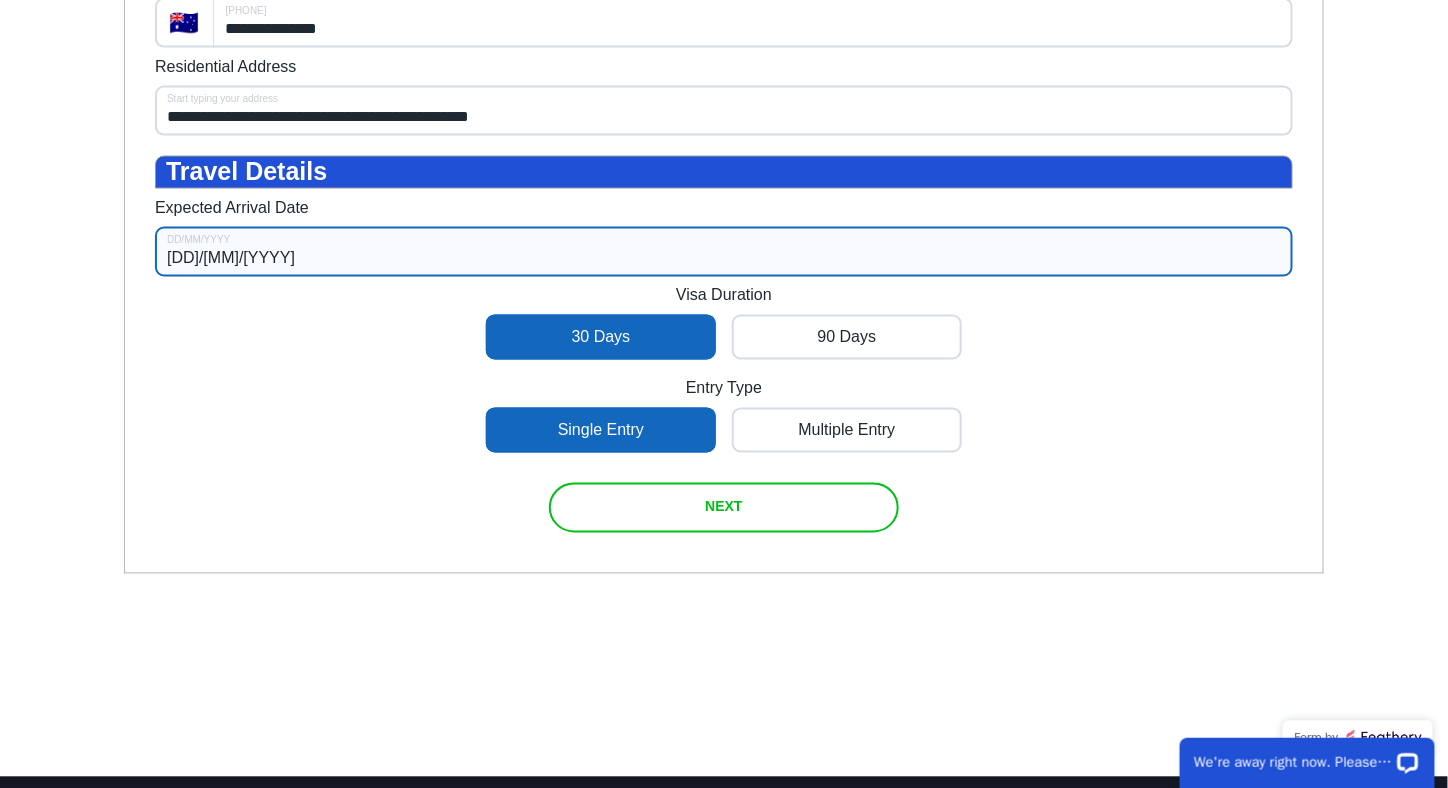 click on "NEXT" at bounding box center (723, 508) 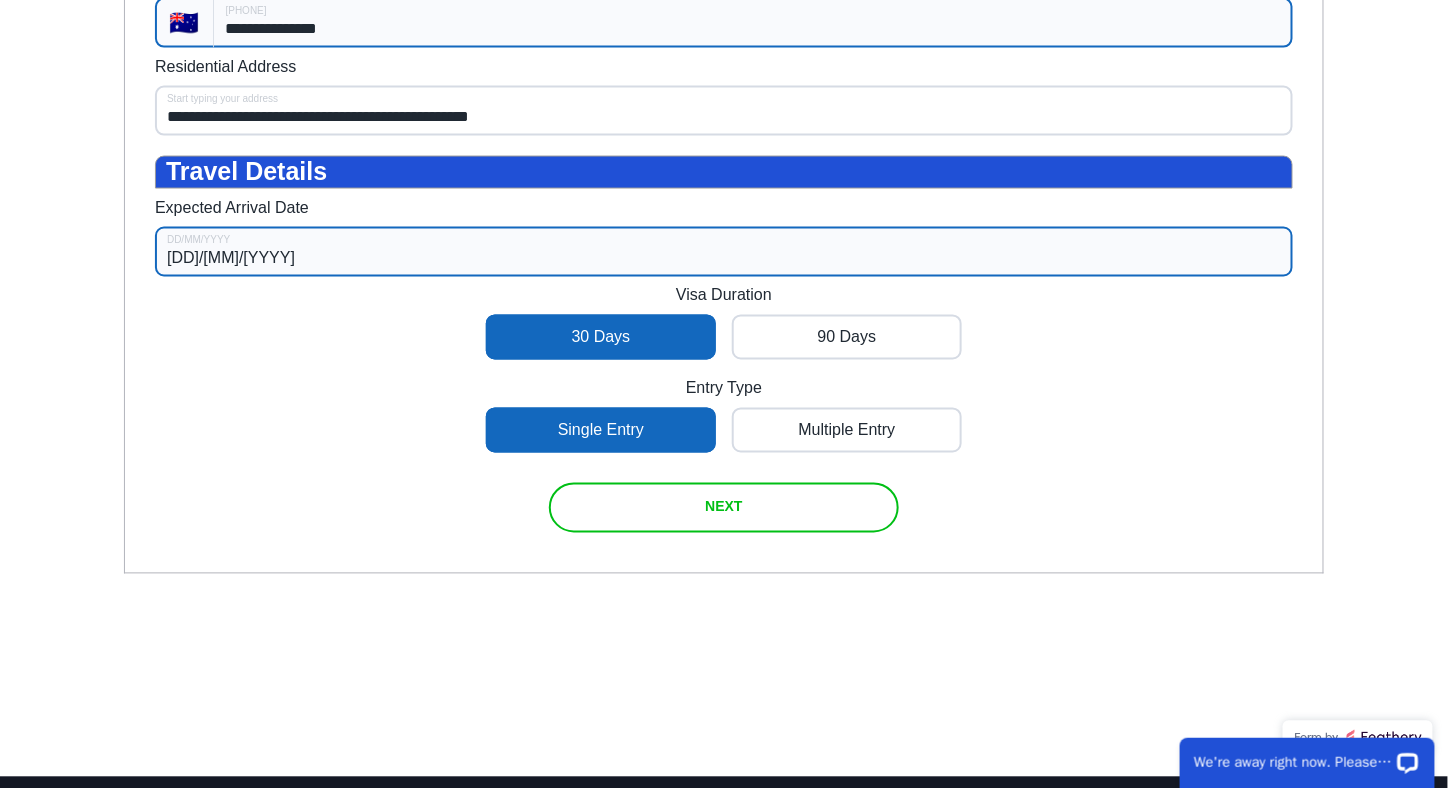 click on "**********" at bounding box center [753, 24] 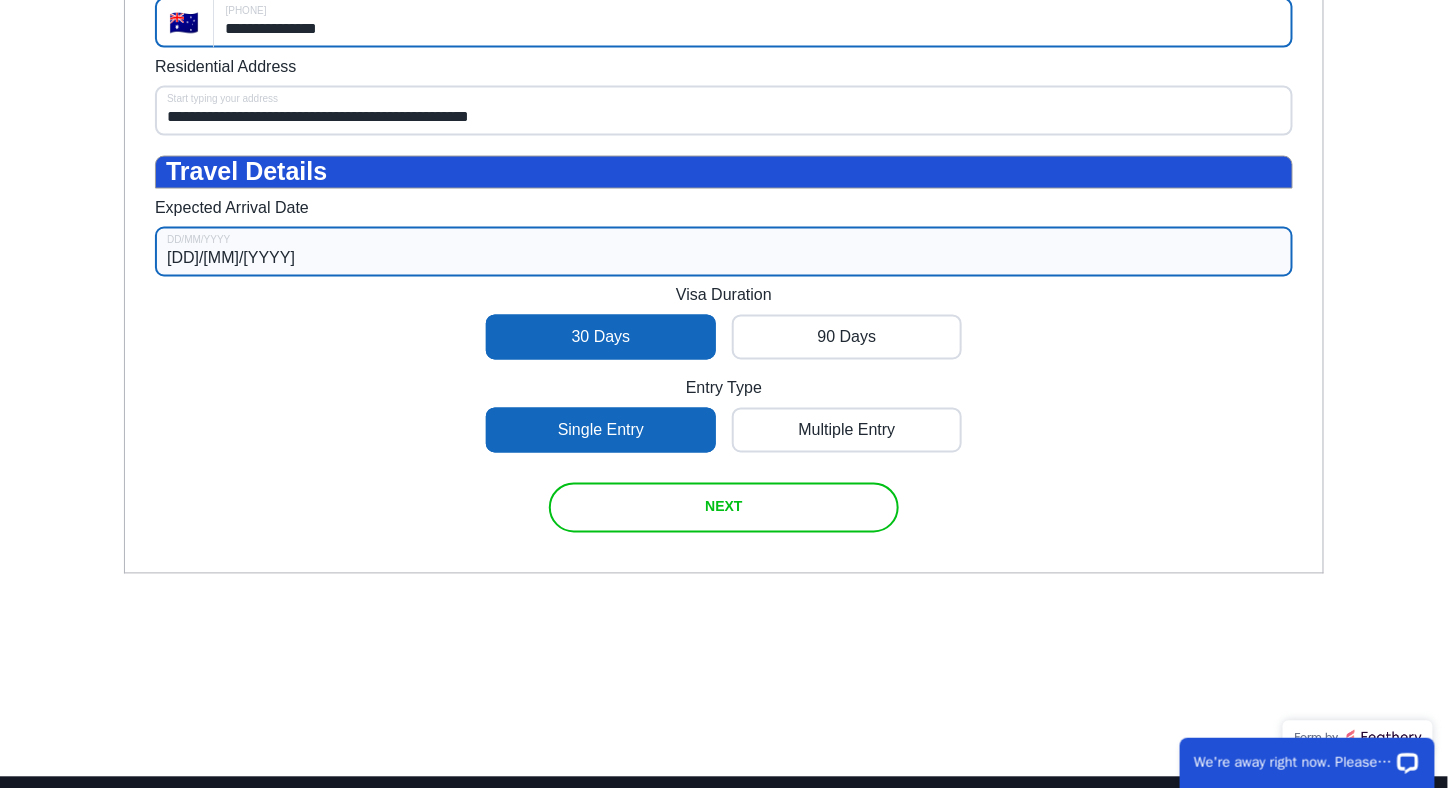 type on "**********" 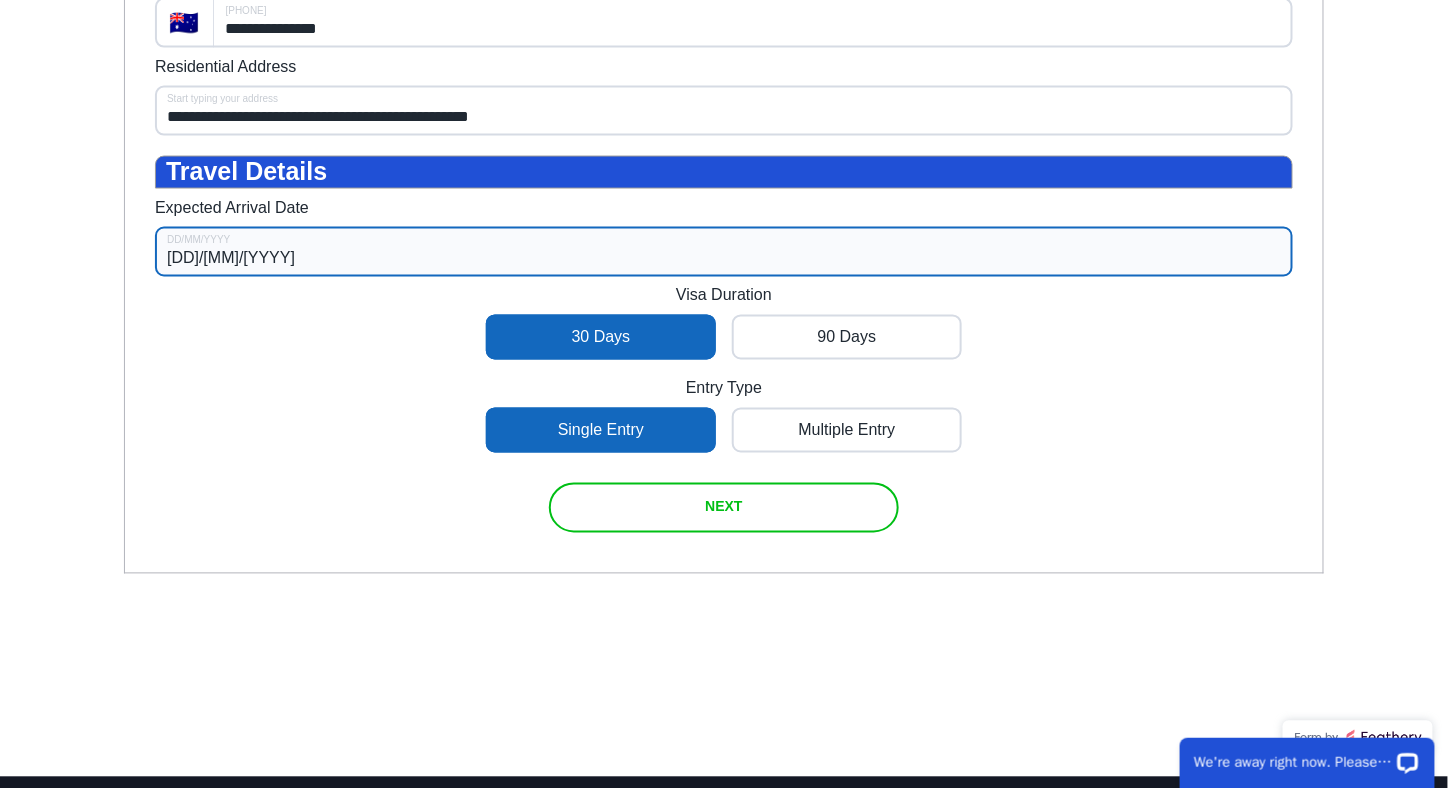 click at bounding box center (724, 509) 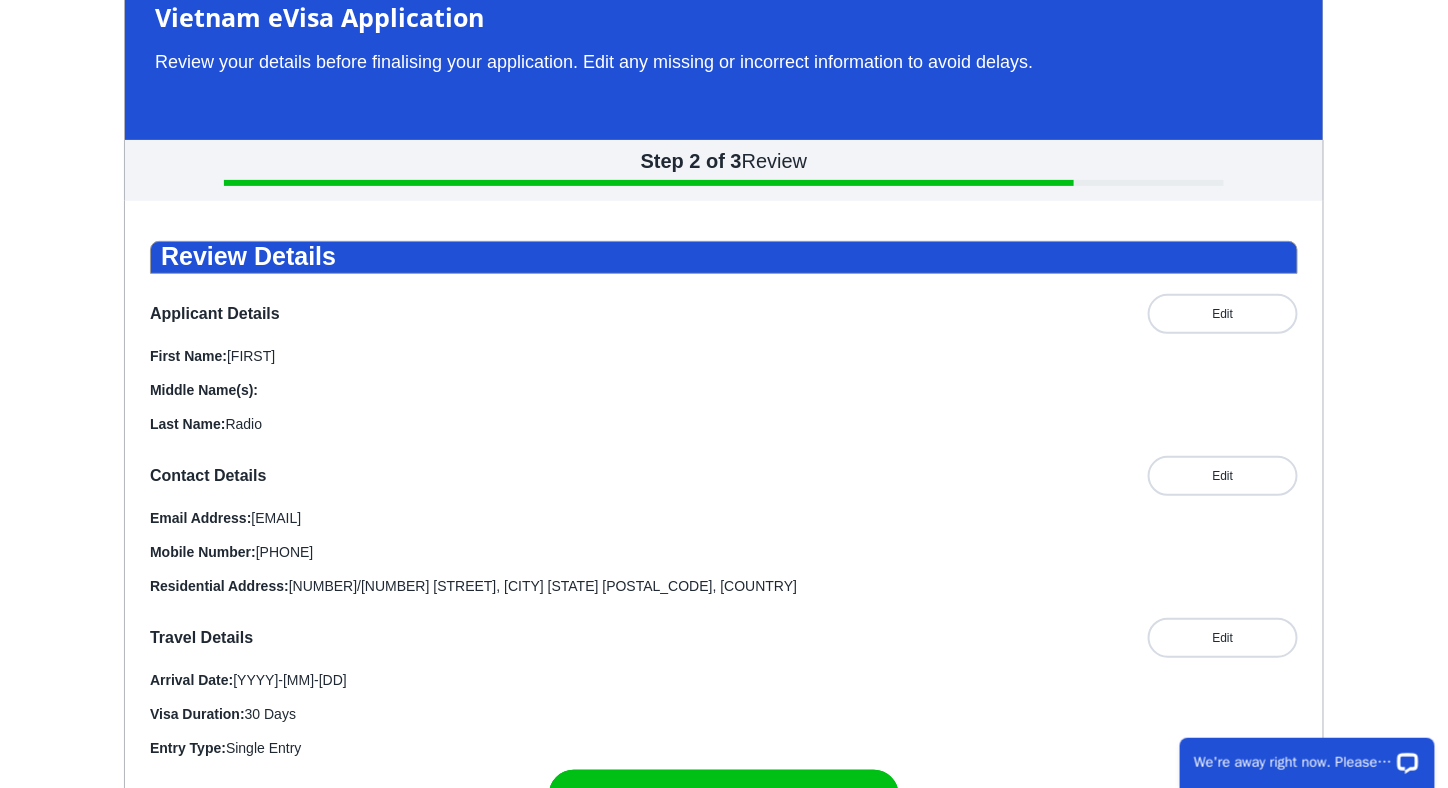 scroll, scrollTop: 60, scrollLeft: 0, axis: vertical 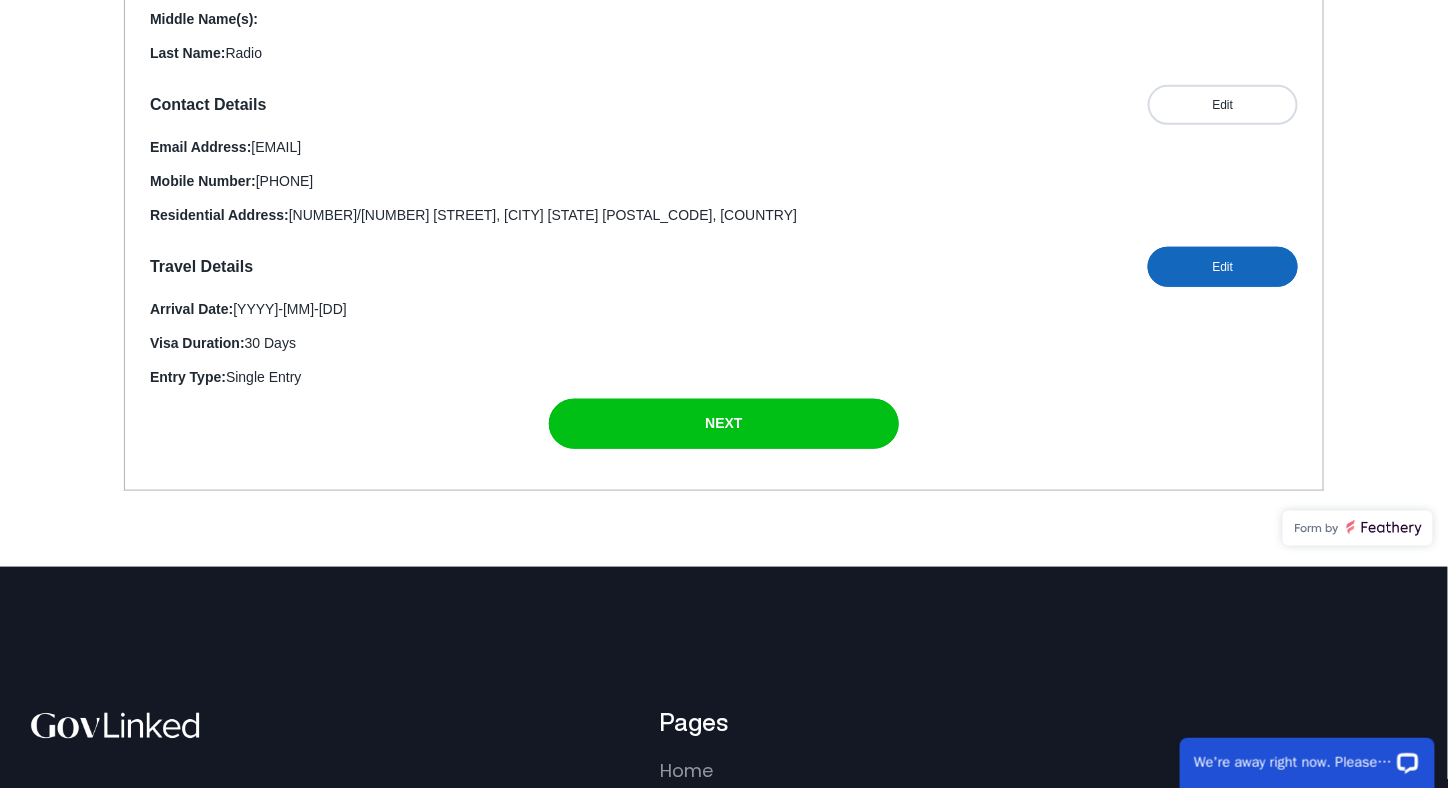 click at bounding box center (1223, 268) 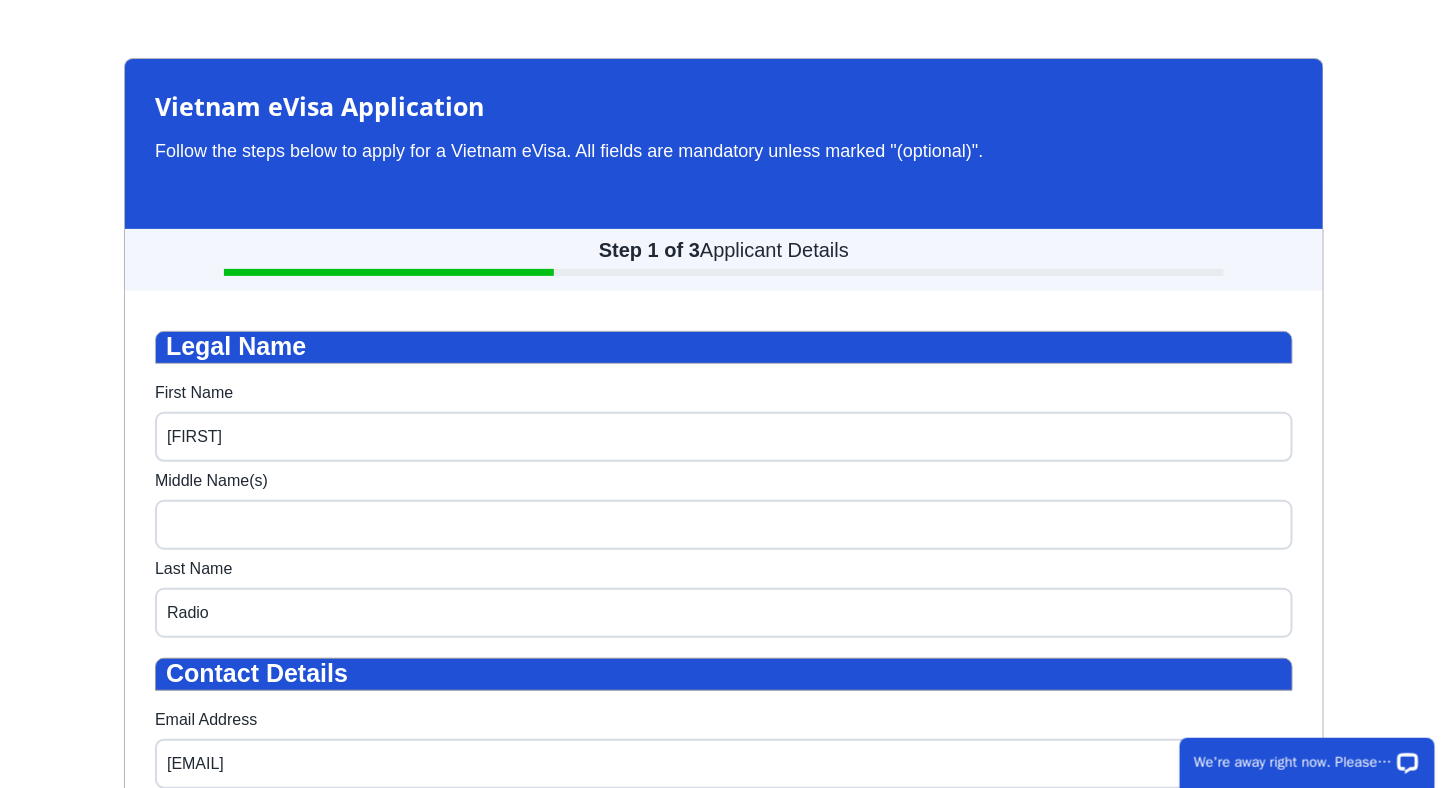 scroll, scrollTop: 60, scrollLeft: 0, axis: vertical 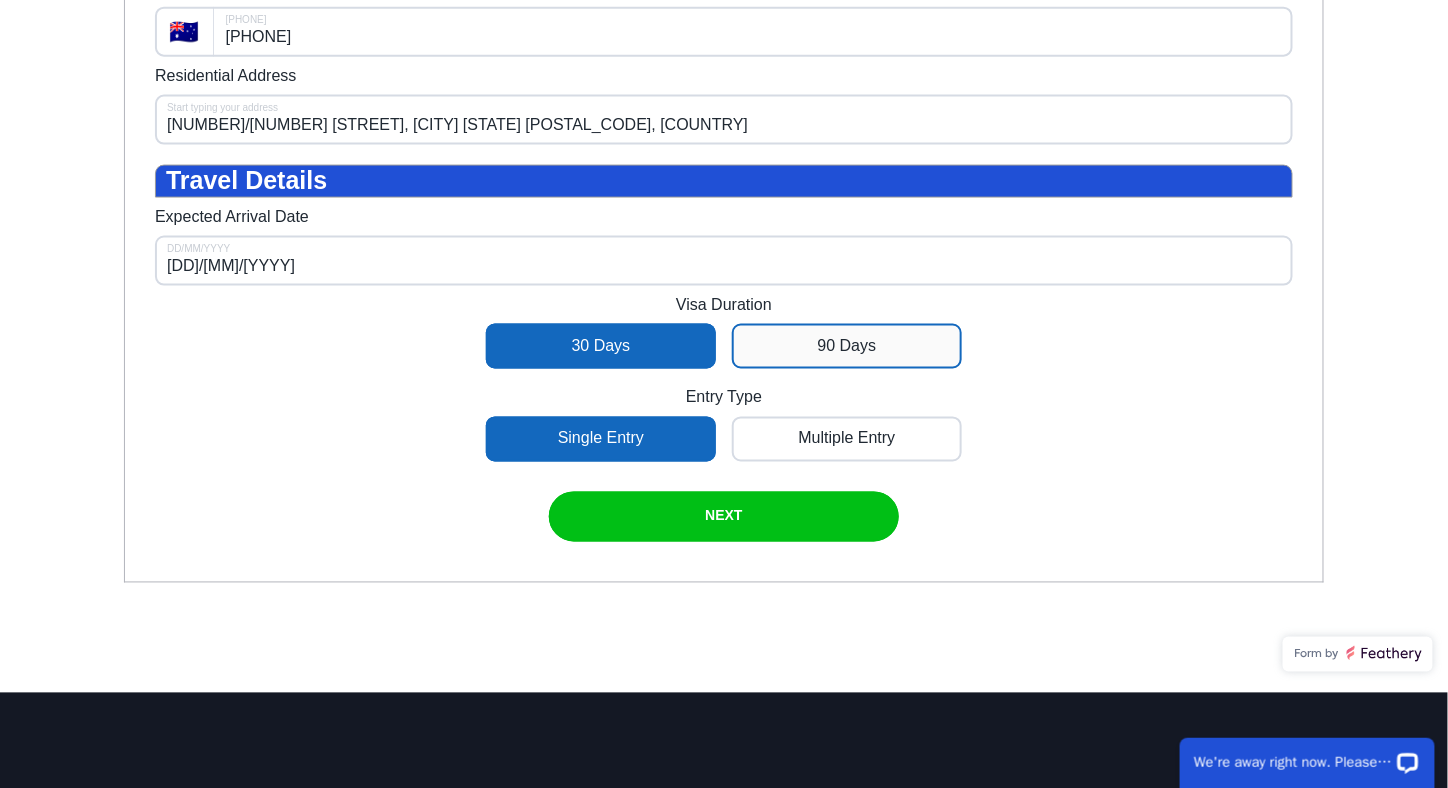 click at bounding box center (847, 347) 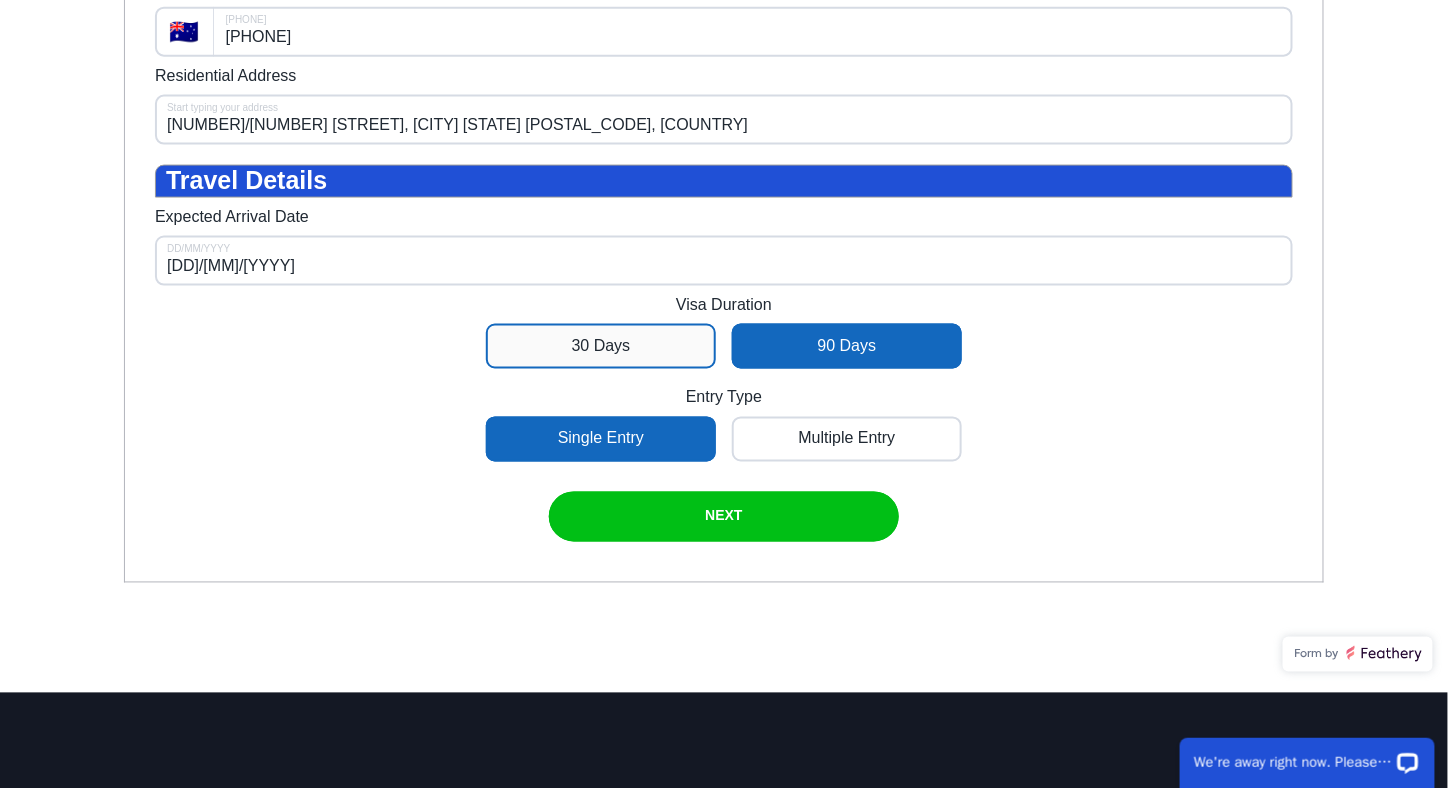 click at bounding box center (601, 347) 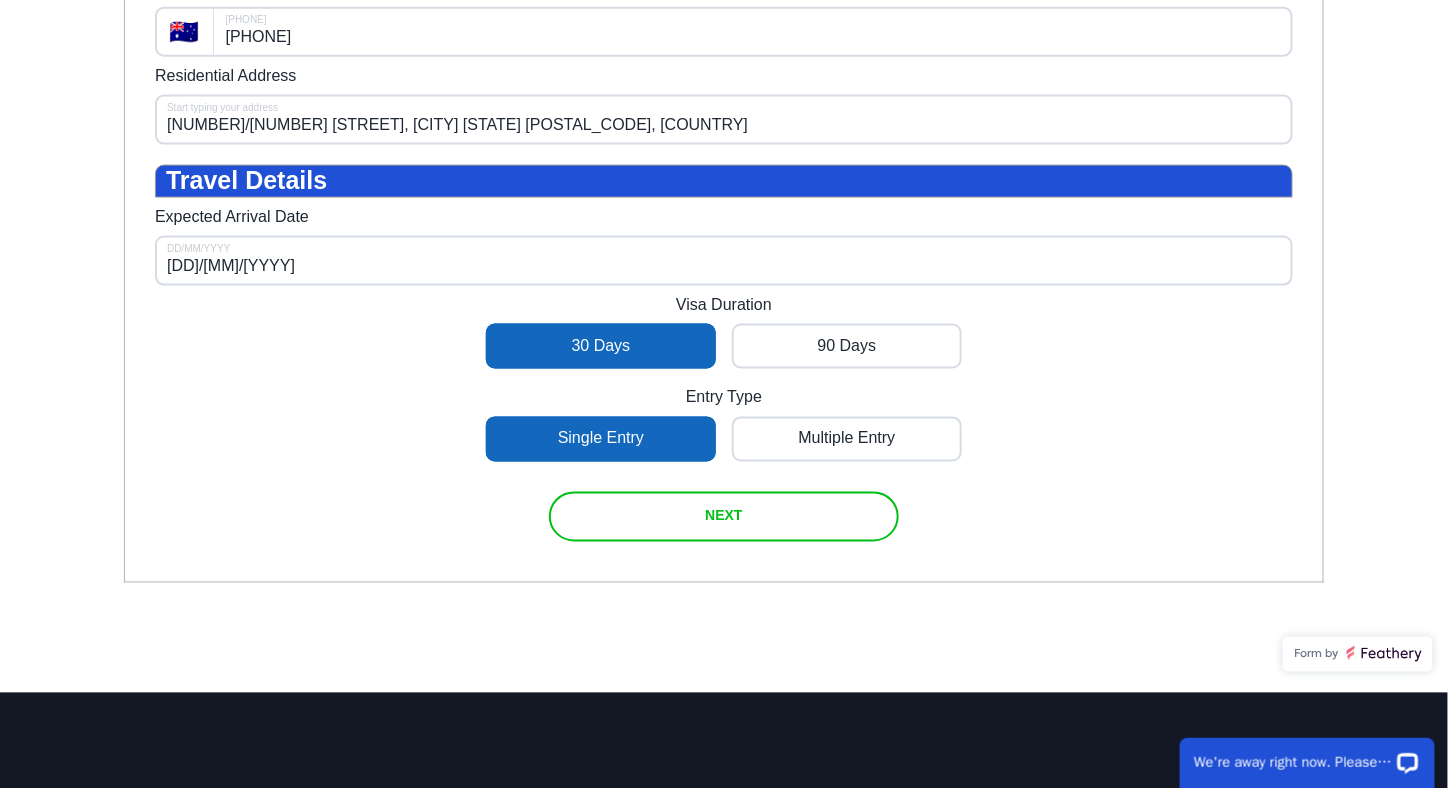 click on "NEXT" at bounding box center [723, 517] 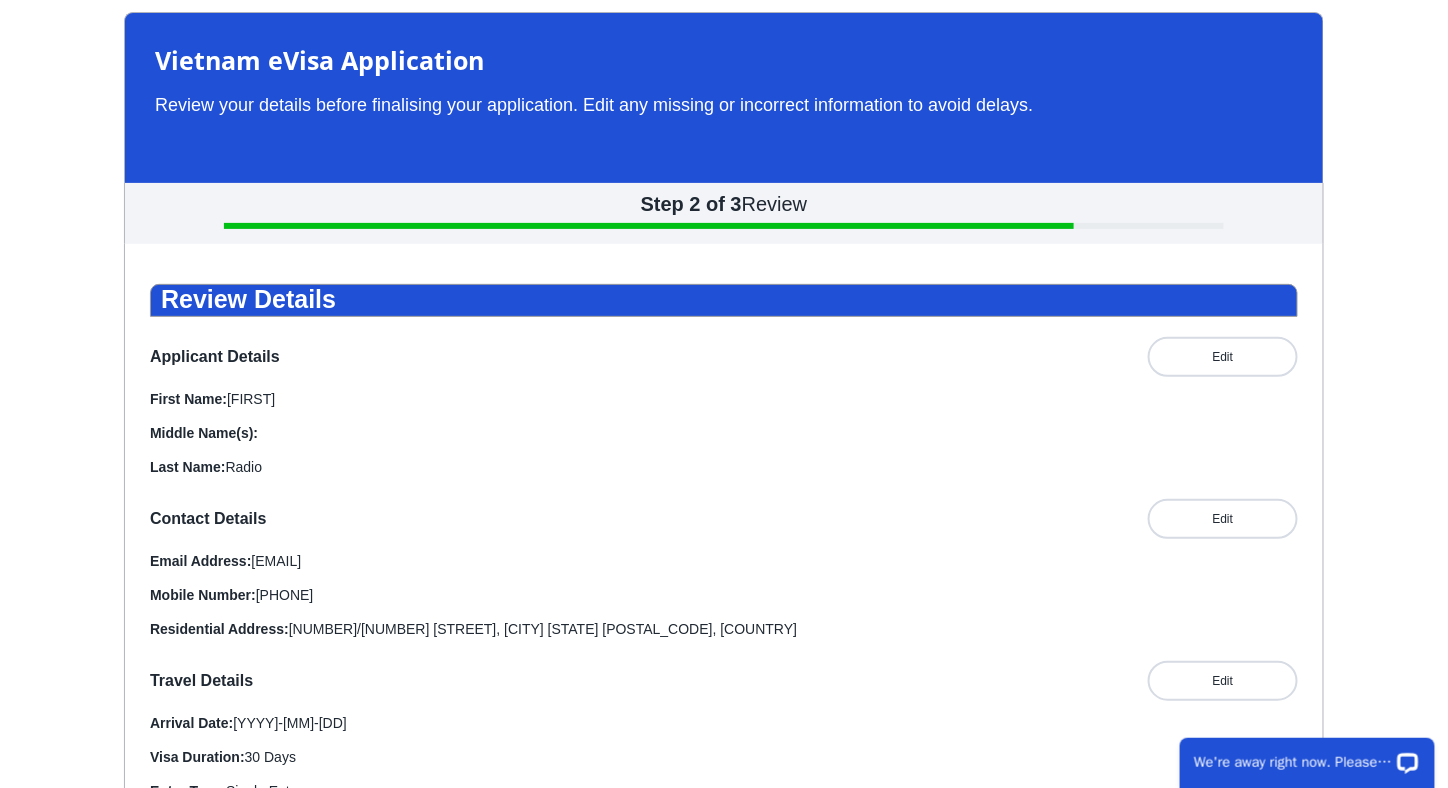 scroll, scrollTop: 60, scrollLeft: 0, axis: vertical 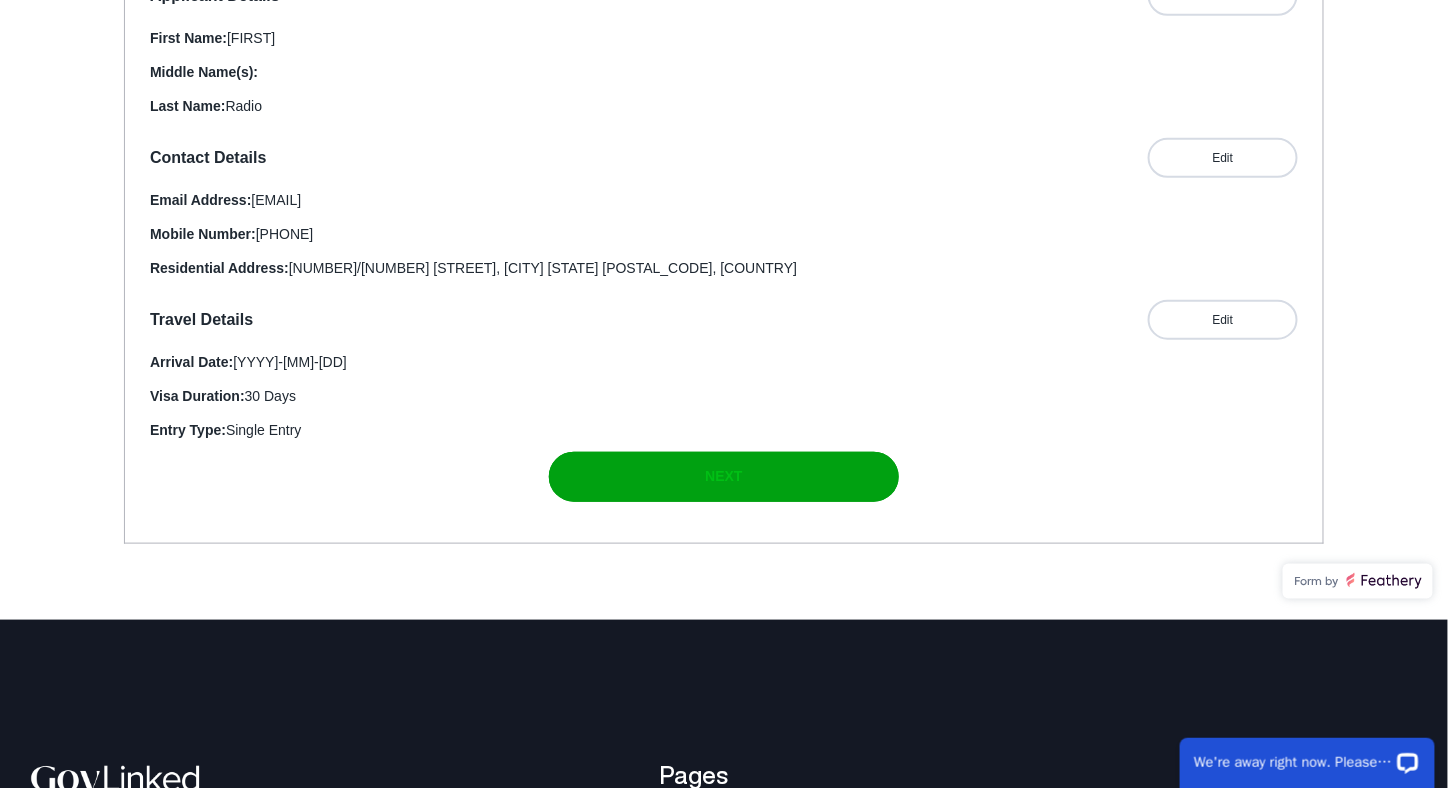 click at bounding box center (724, 478) 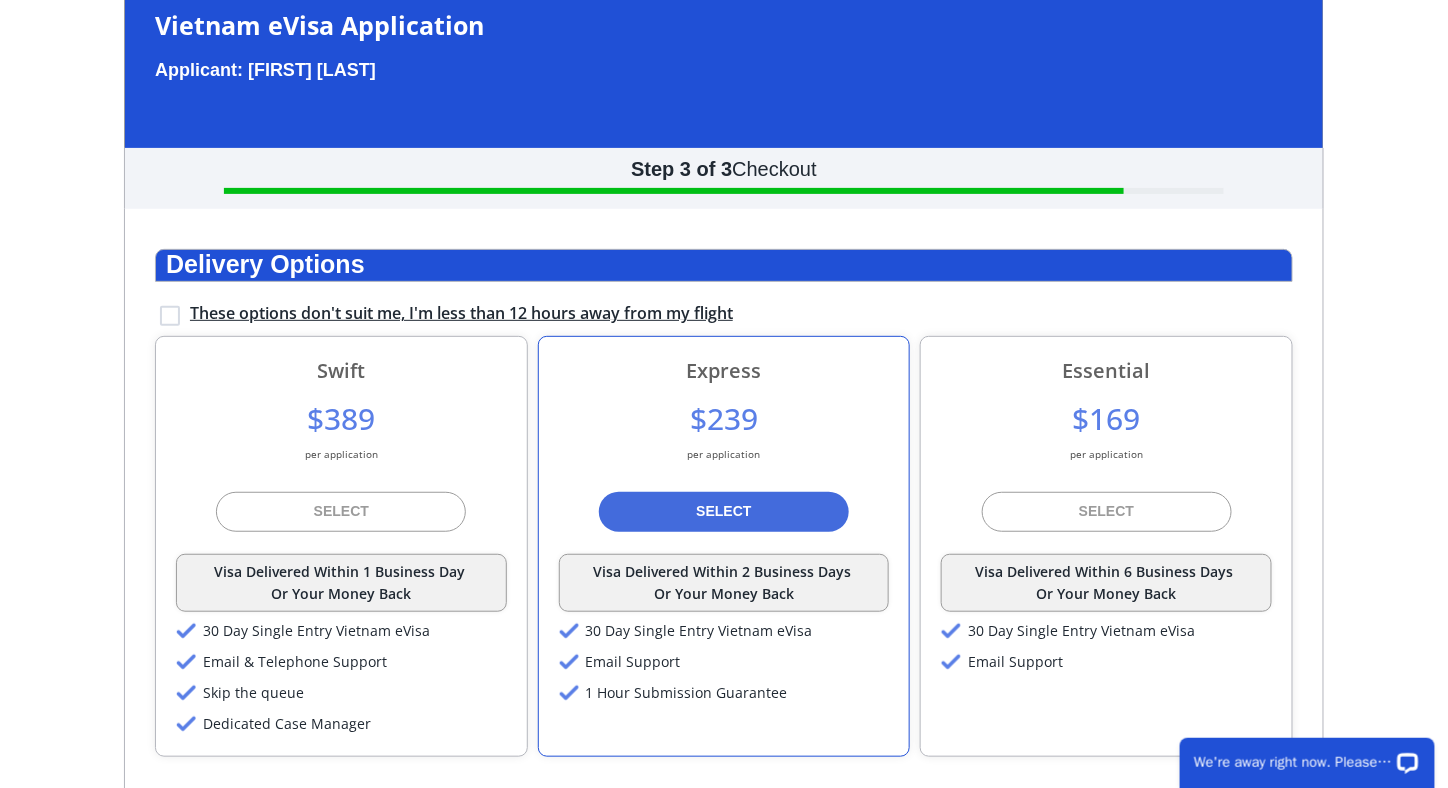 scroll, scrollTop: 60, scrollLeft: 0, axis: vertical 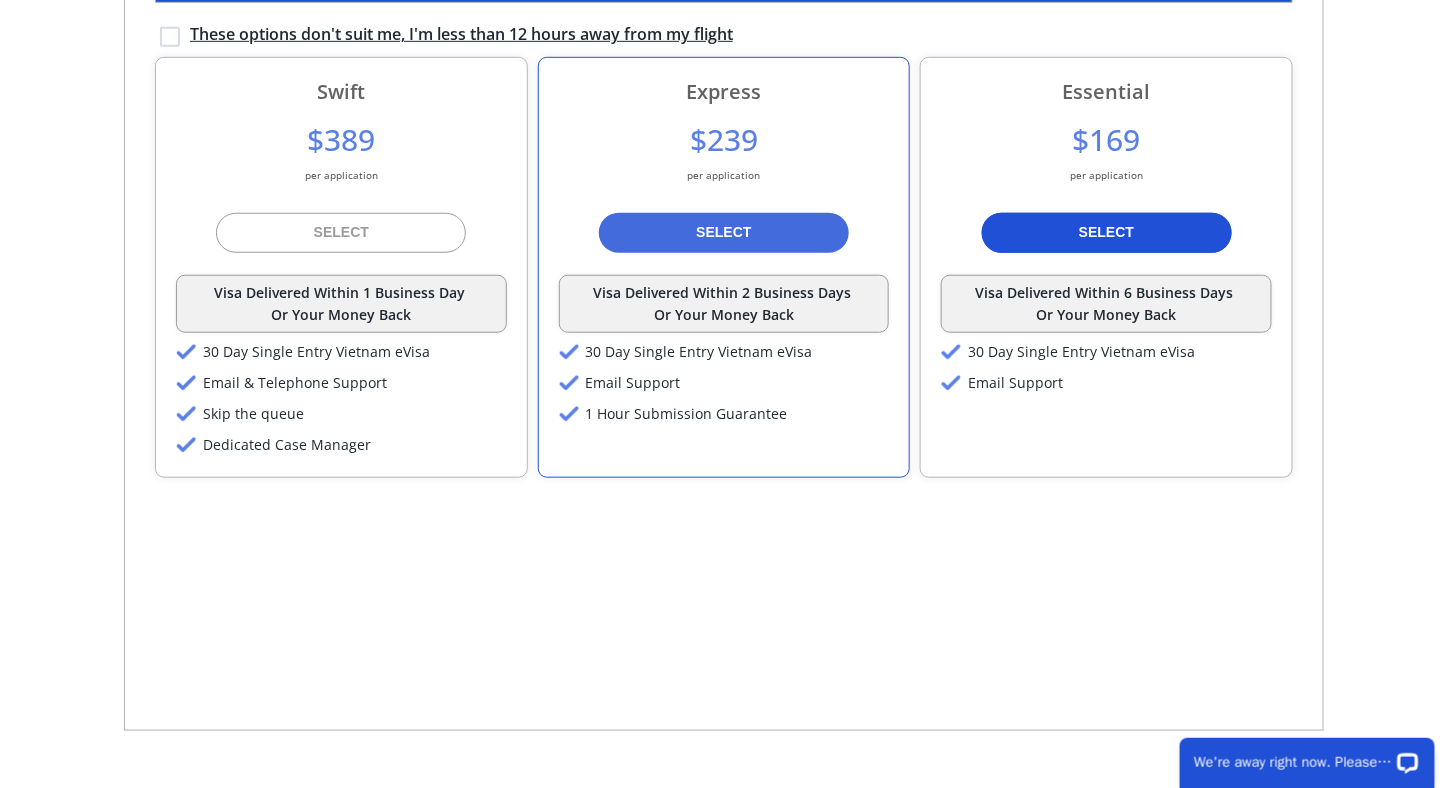 click at bounding box center [1107, 234] 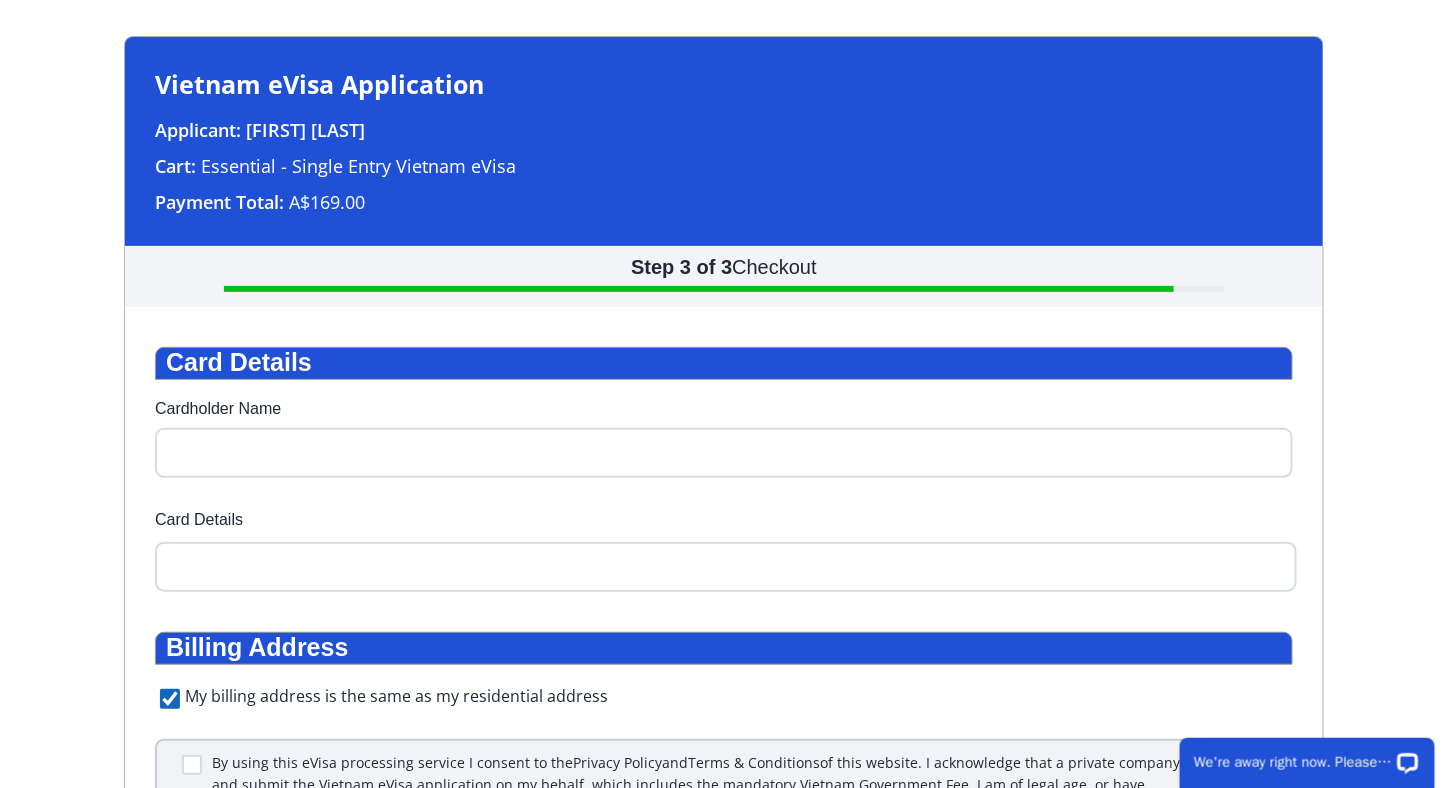 scroll, scrollTop: 60, scrollLeft: 0, axis: vertical 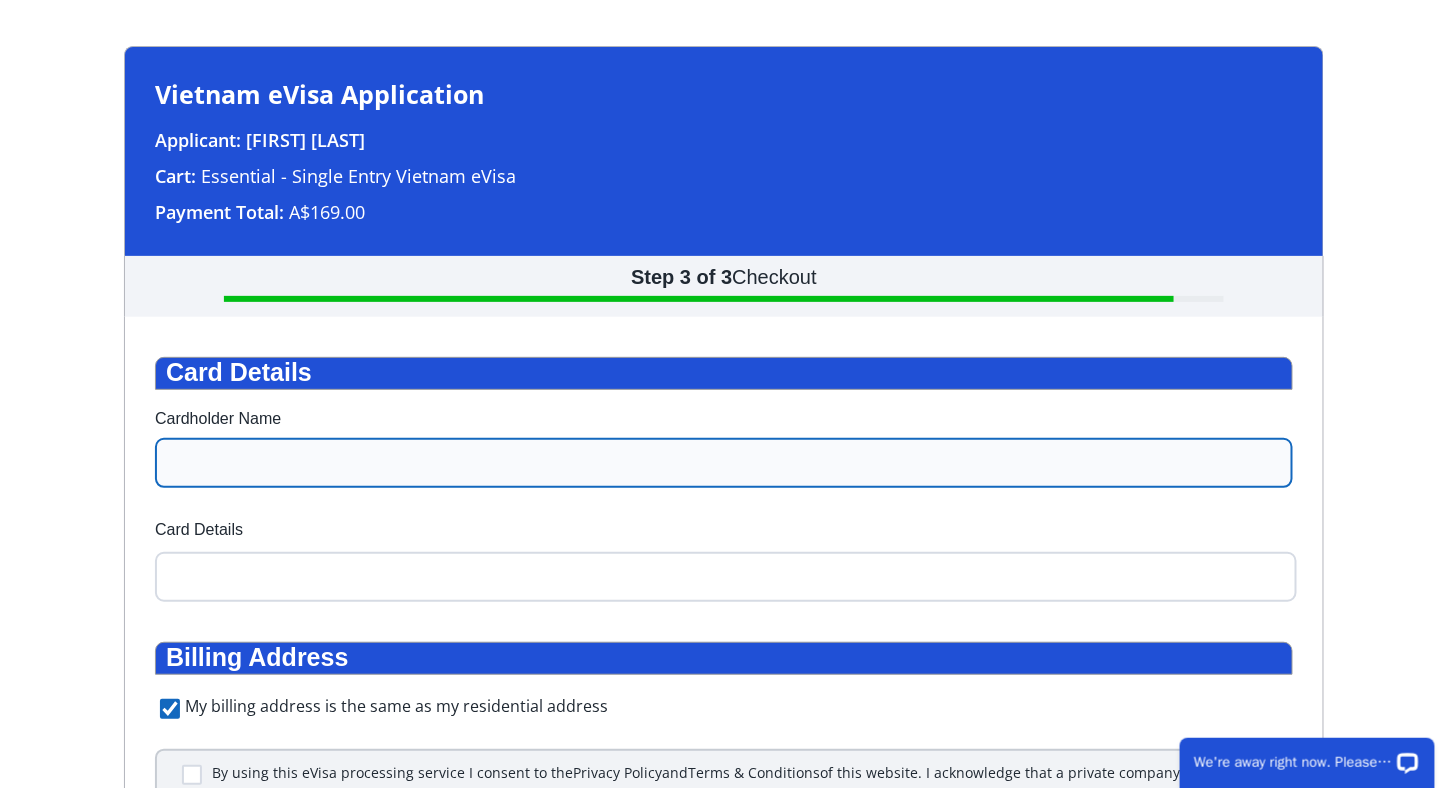 click on "Cardholder Name" at bounding box center [724, 463] 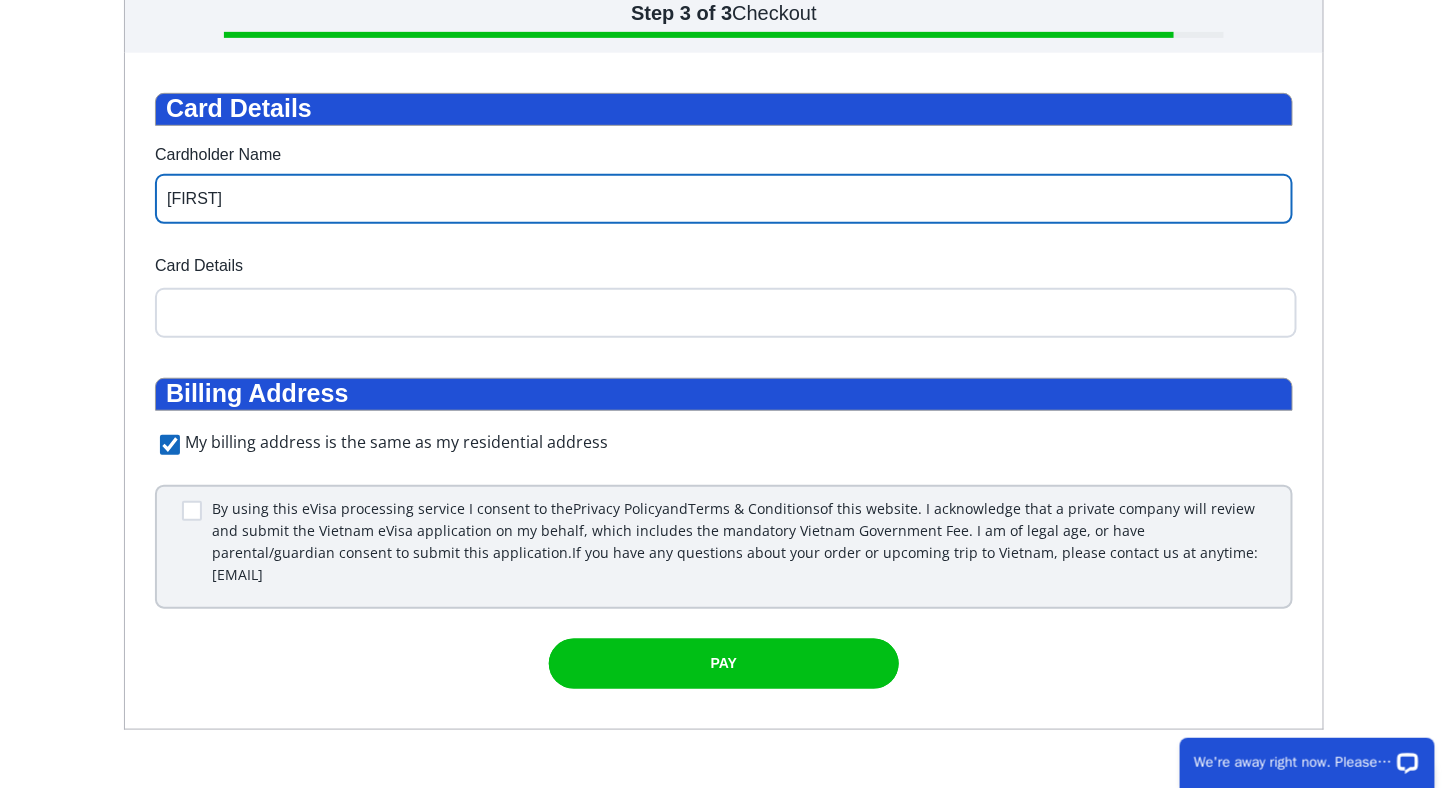 scroll, scrollTop: 358, scrollLeft: 0, axis: vertical 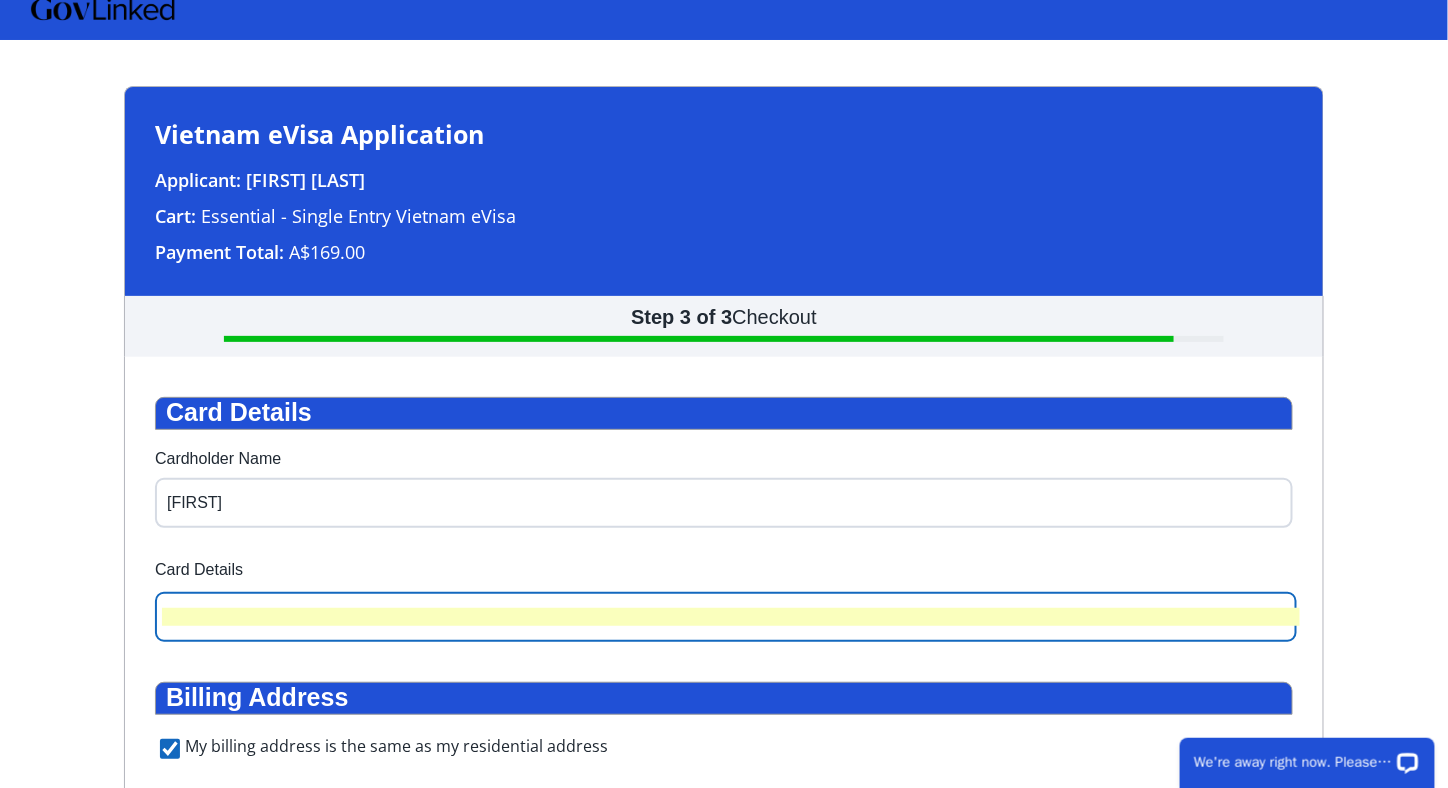 drag, startPoint x: 1457, startPoint y: 340, endPoint x: 1443, endPoint y: 163, distance: 177.55281 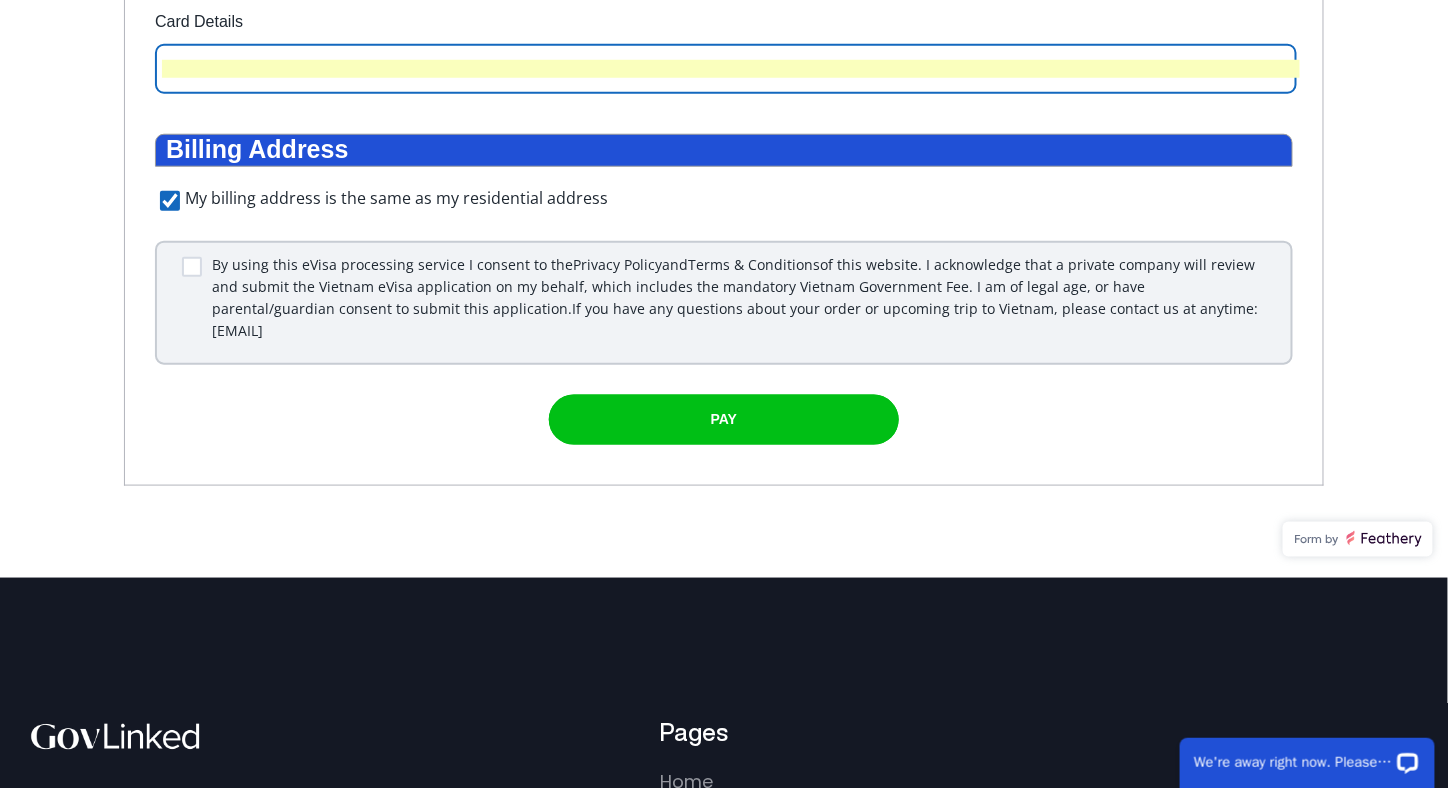 scroll, scrollTop: 574, scrollLeft: 0, axis: vertical 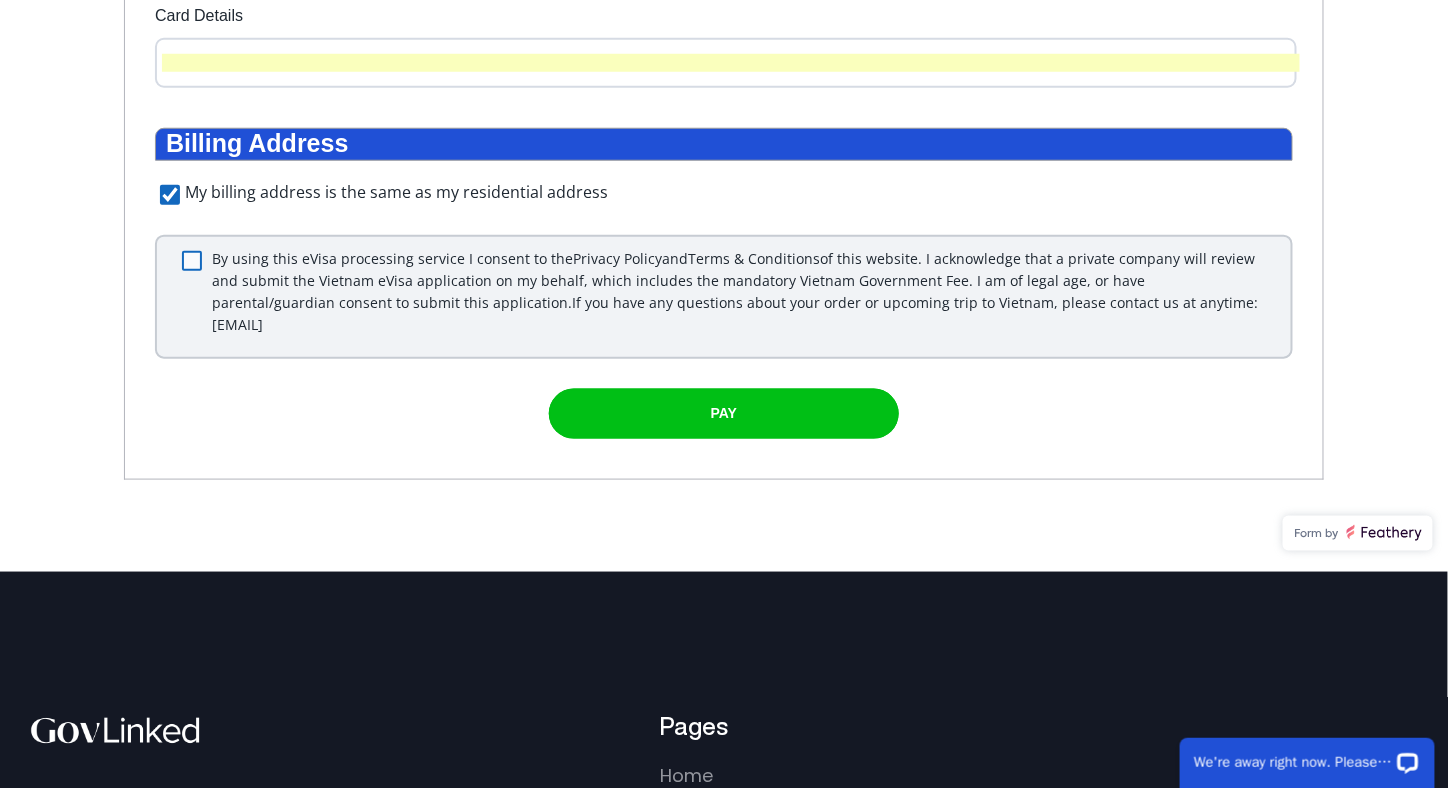 click at bounding box center [192, 262] 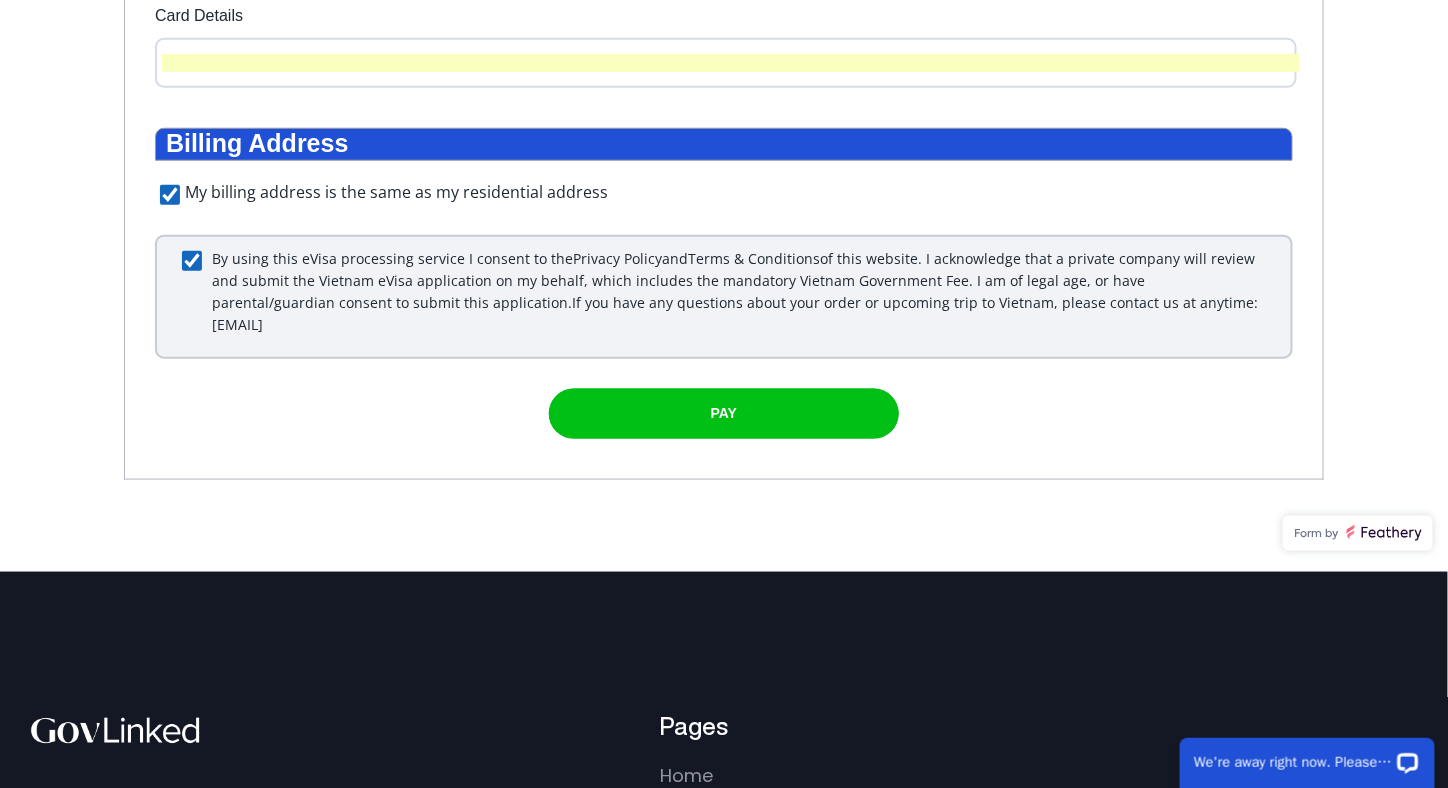checkbox on "true" 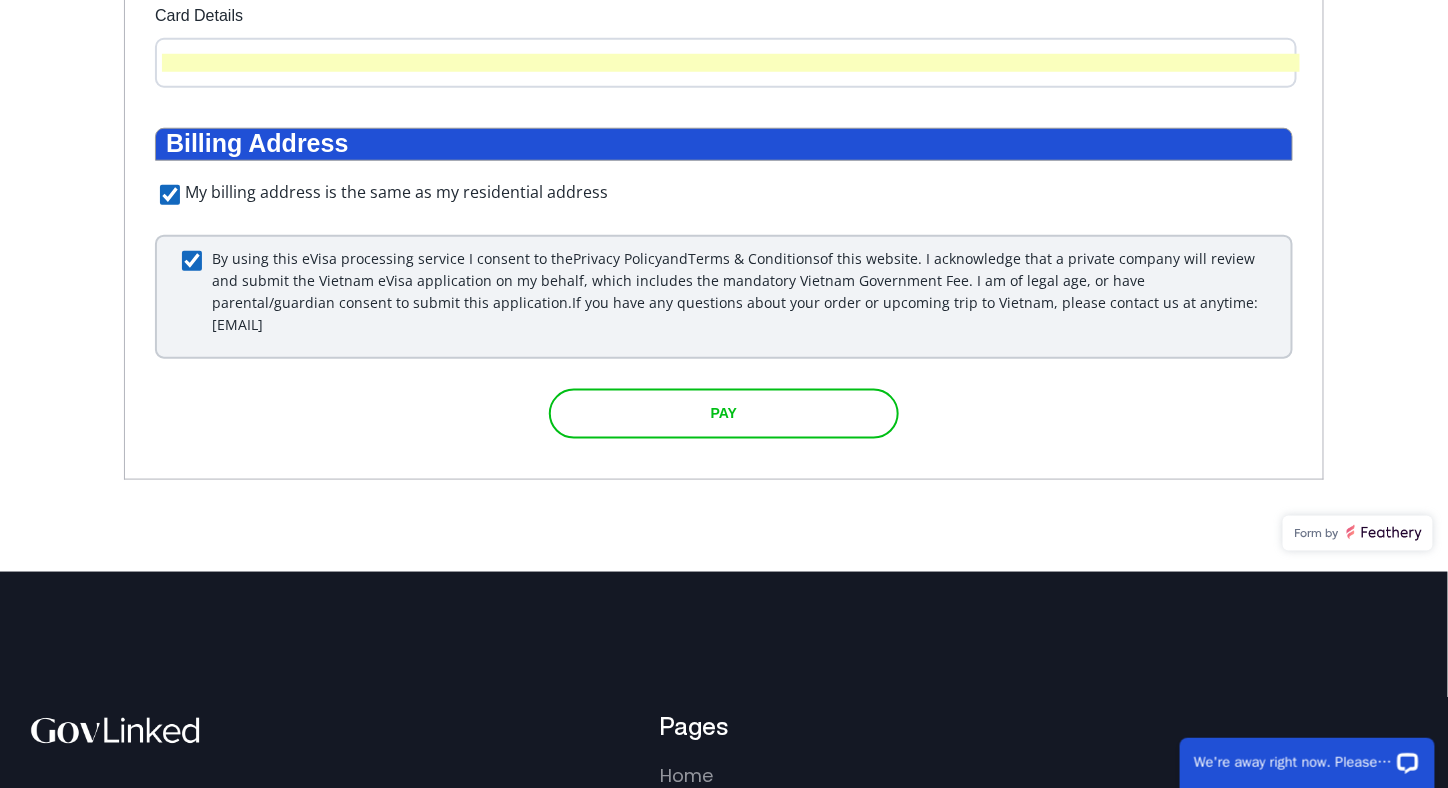 click on "PAY" at bounding box center [724, 414] 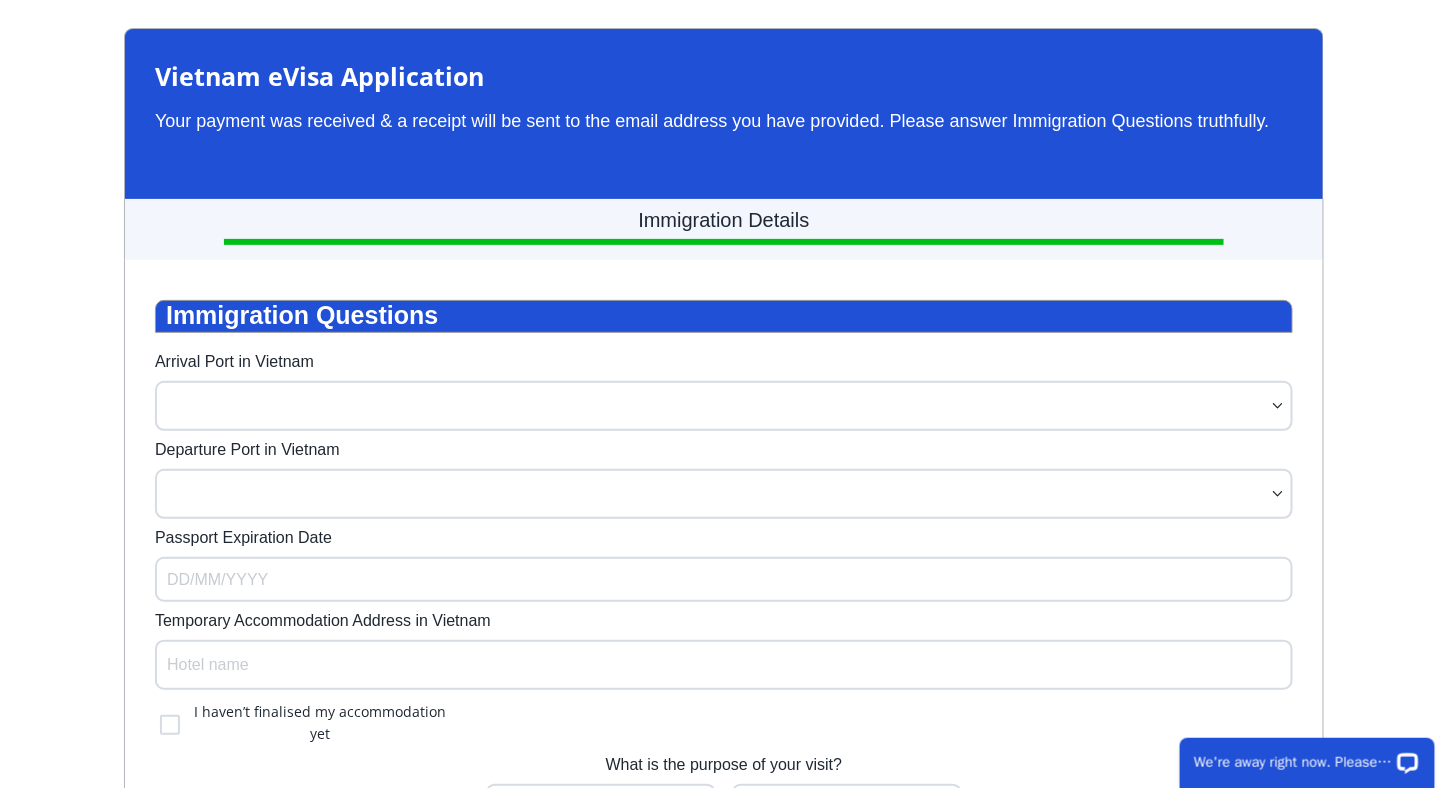 scroll, scrollTop: 60, scrollLeft: 0, axis: vertical 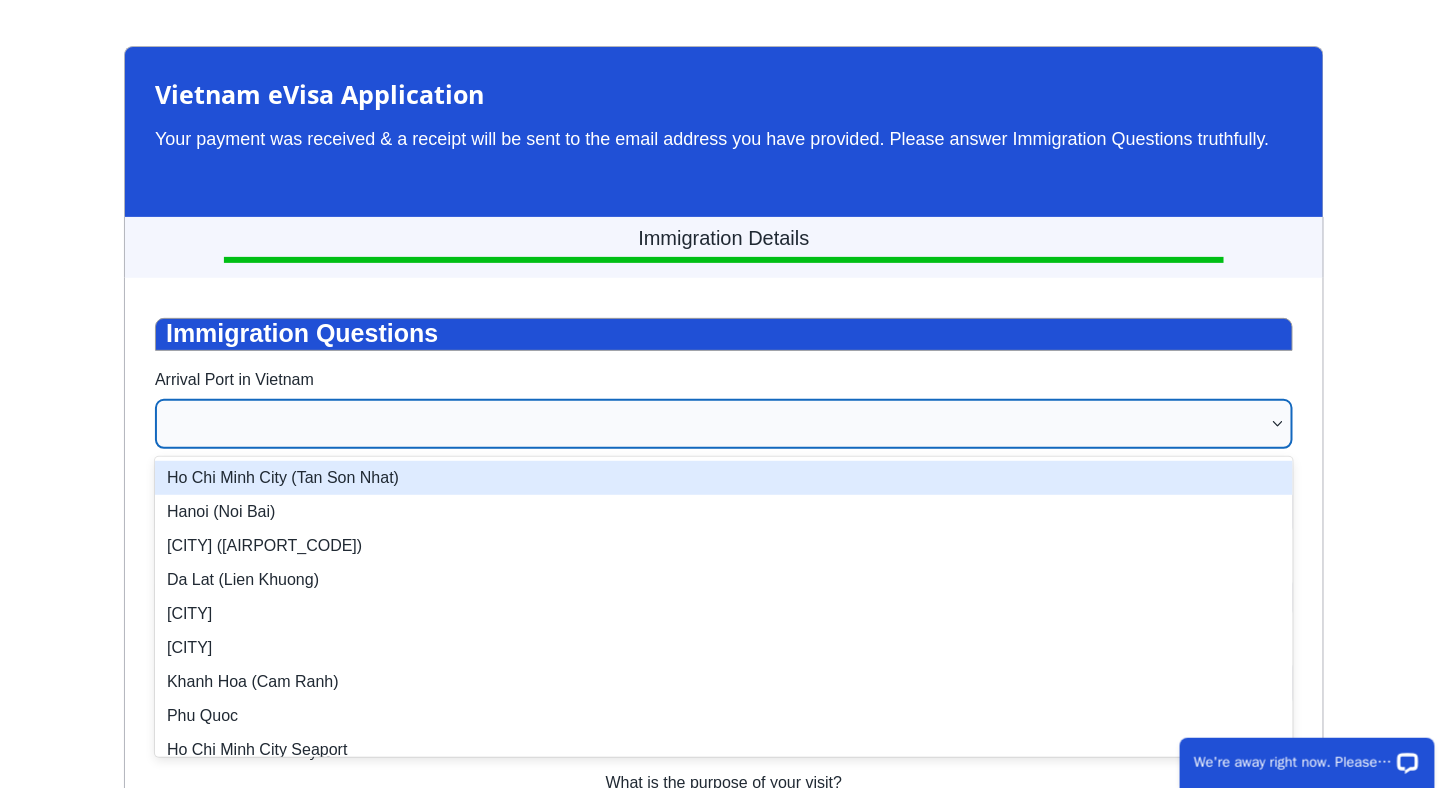 click at bounding box center (714, 424) 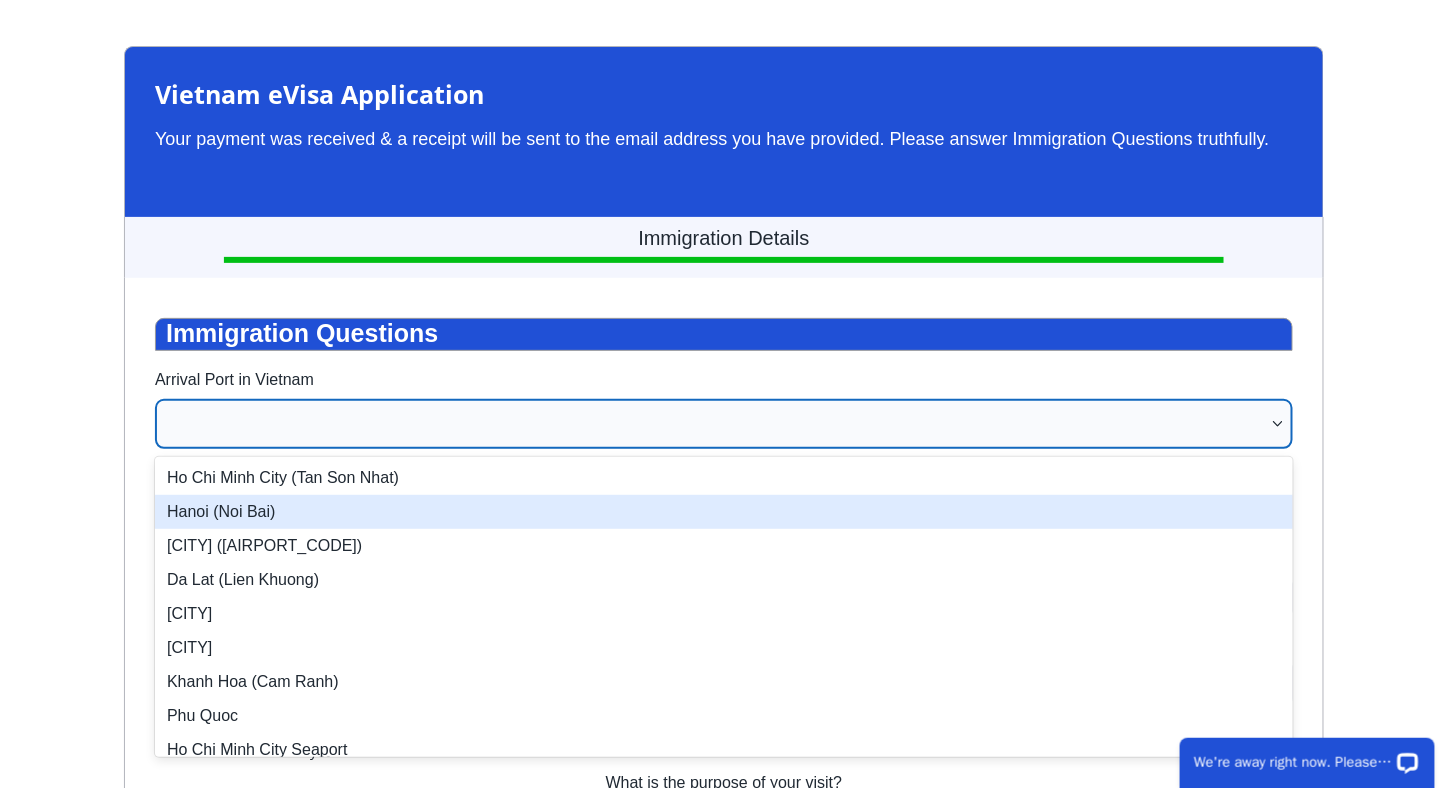 click on "Hanoi (Noi Bai)" at bounding box center (724, 512) 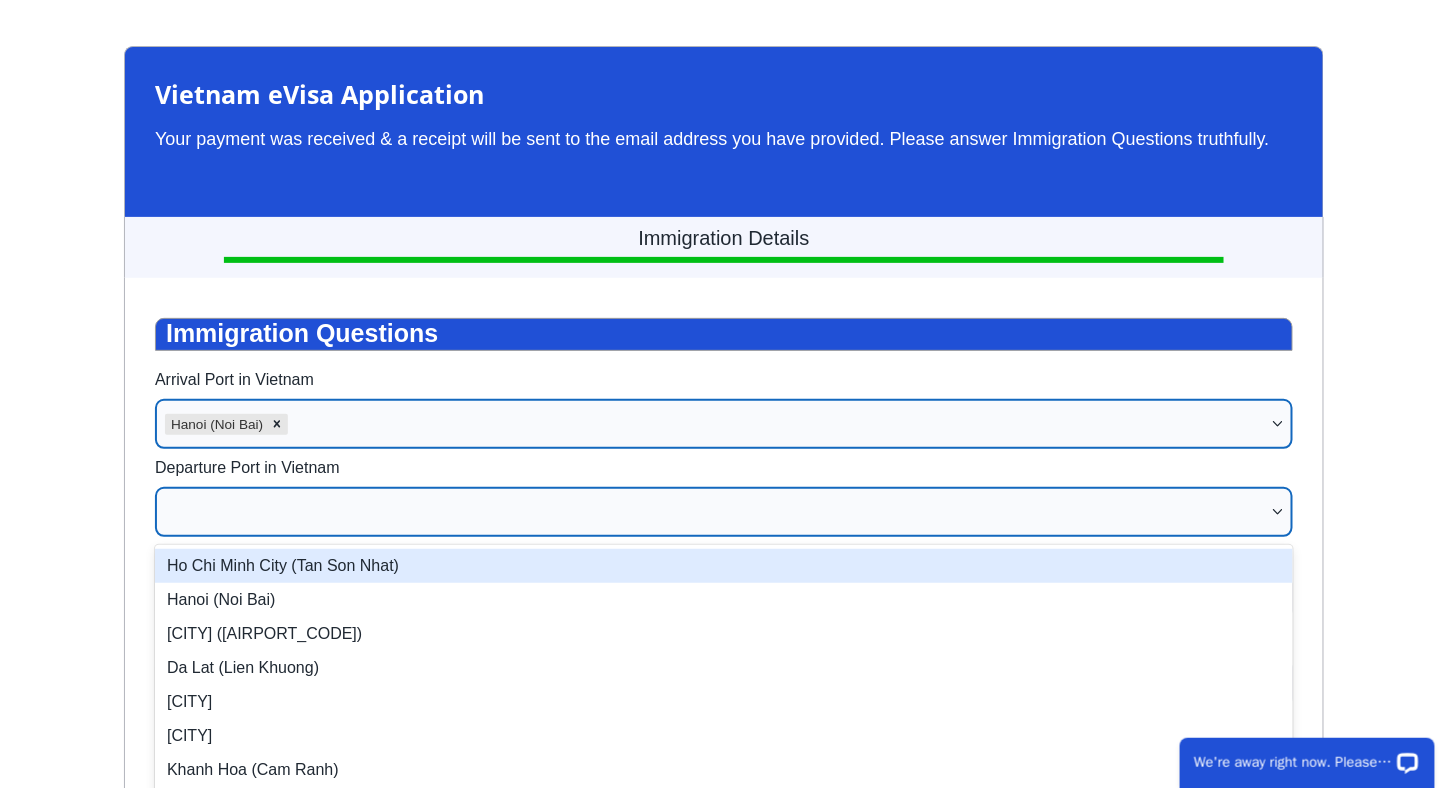 click at bounding box center [714, 512] 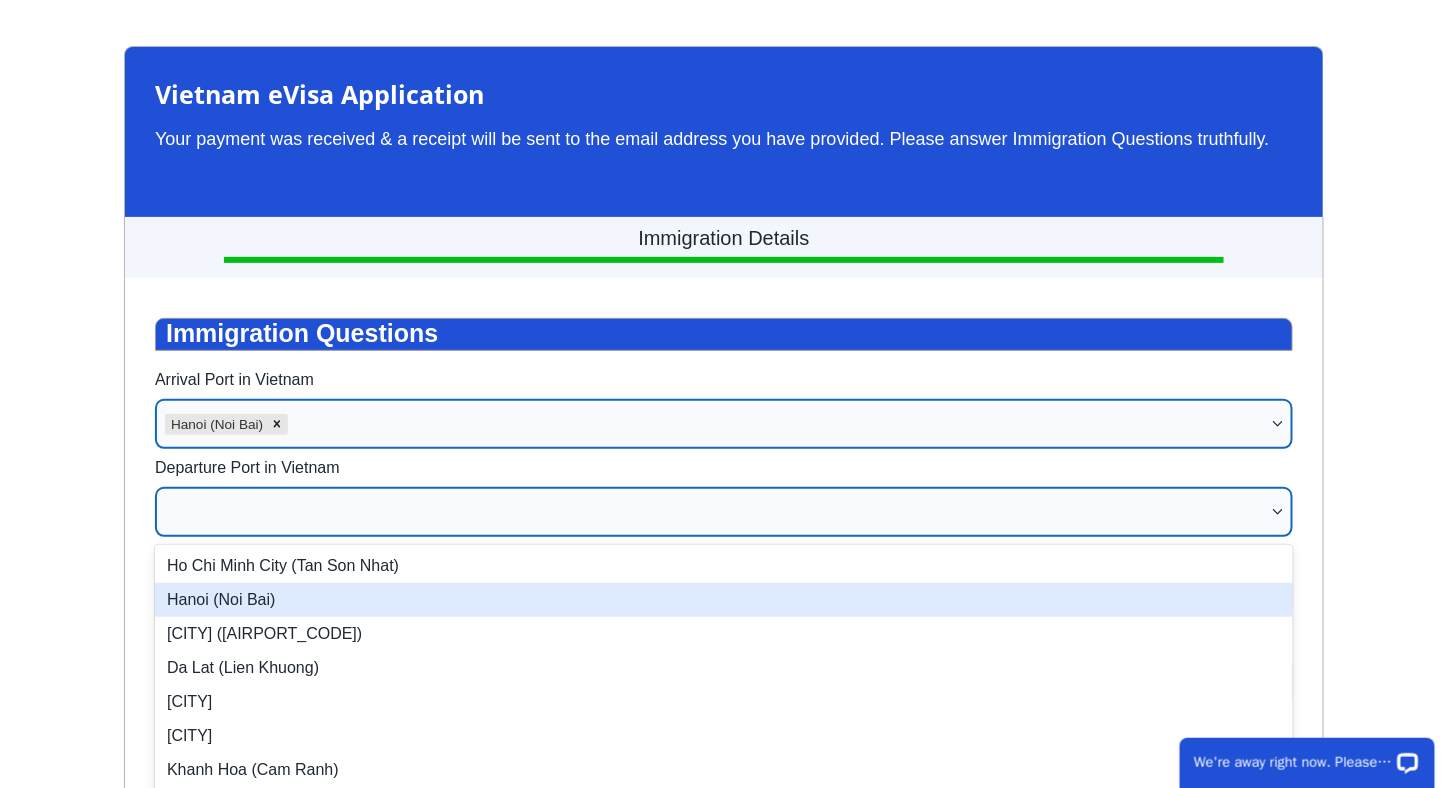 click on "Hanoi (Noi Bai)" at bounding box center [724, 600] 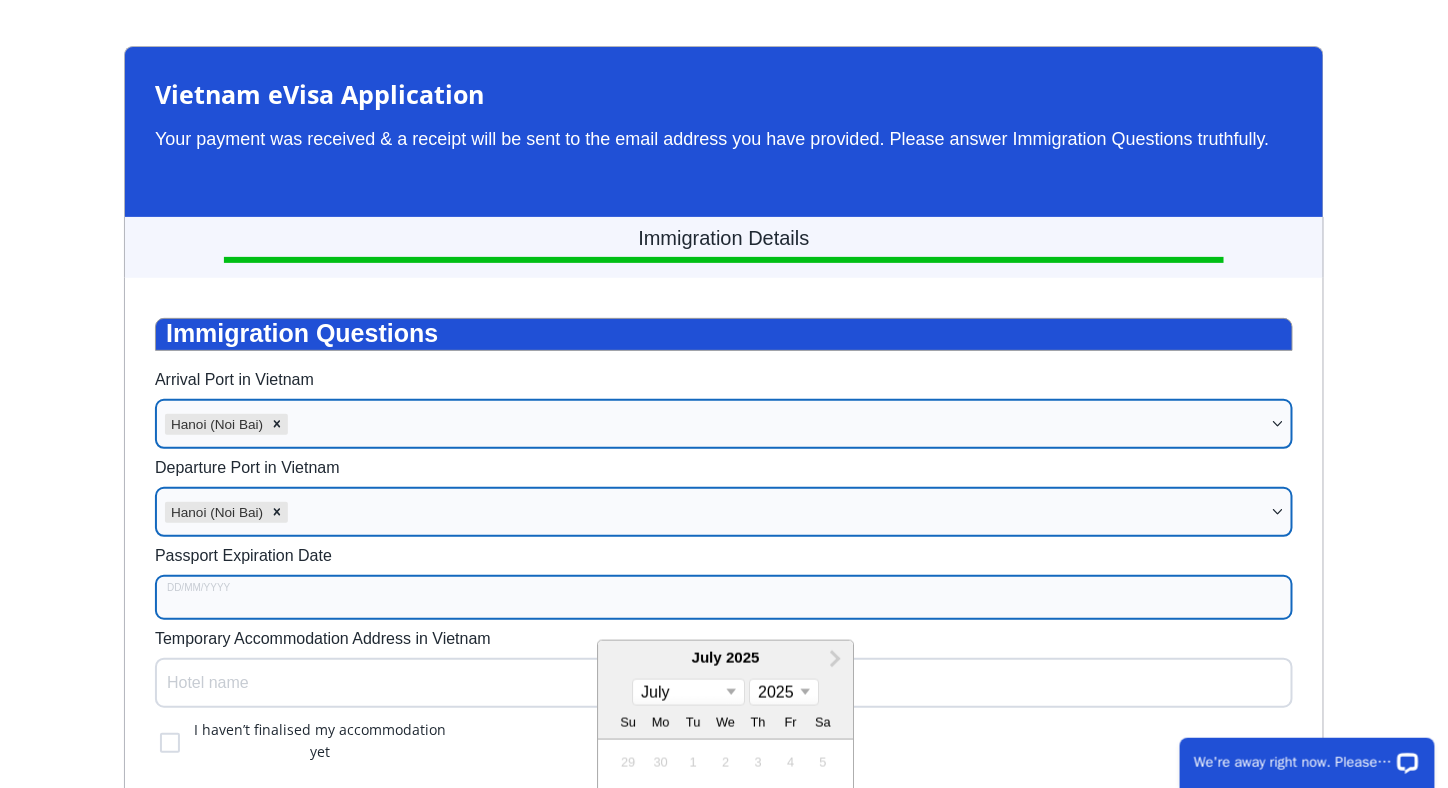click on "Passport Expiration Date" at bounding box center [724, 597] 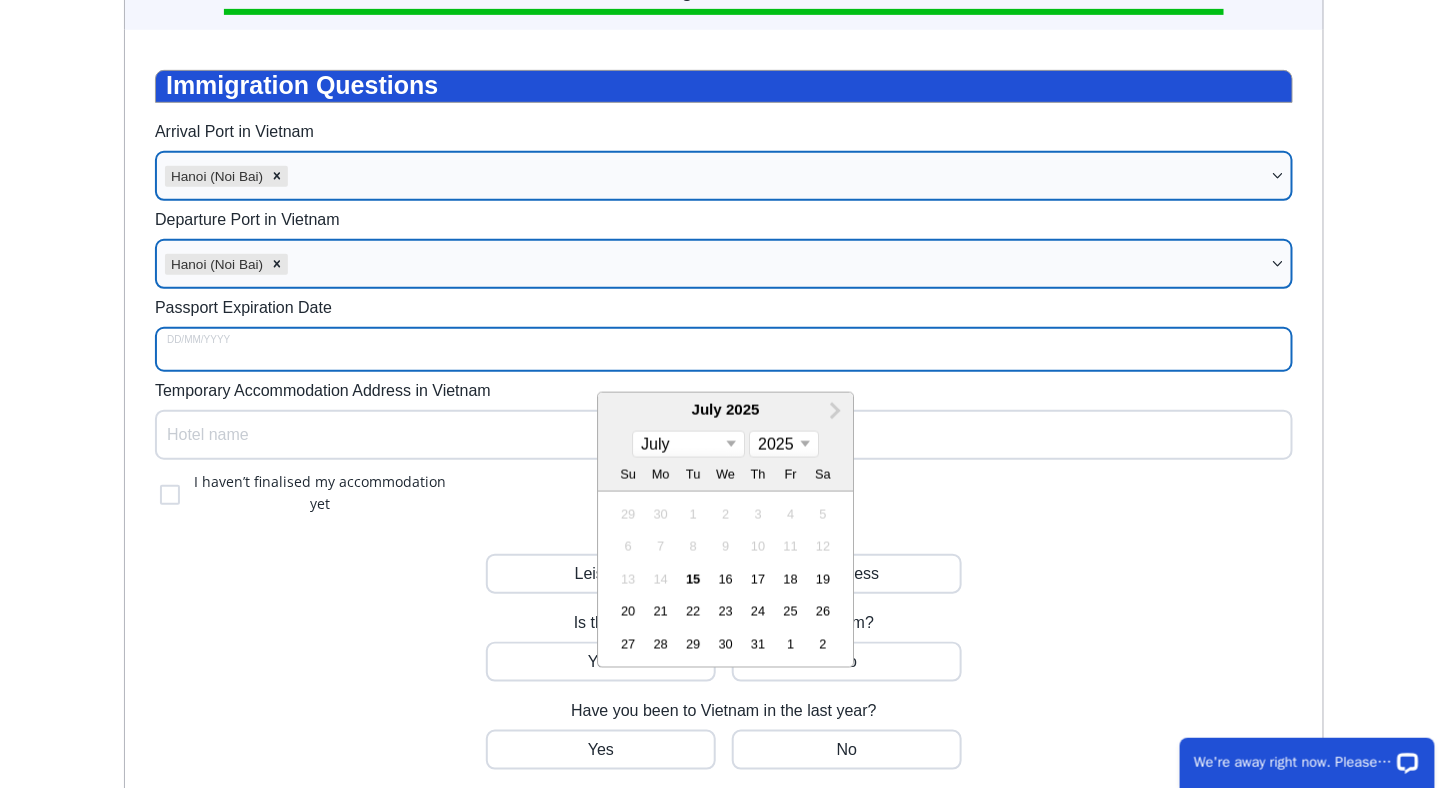scroll, scrollTop: 309, scrollLeft: 0, axis: vertical 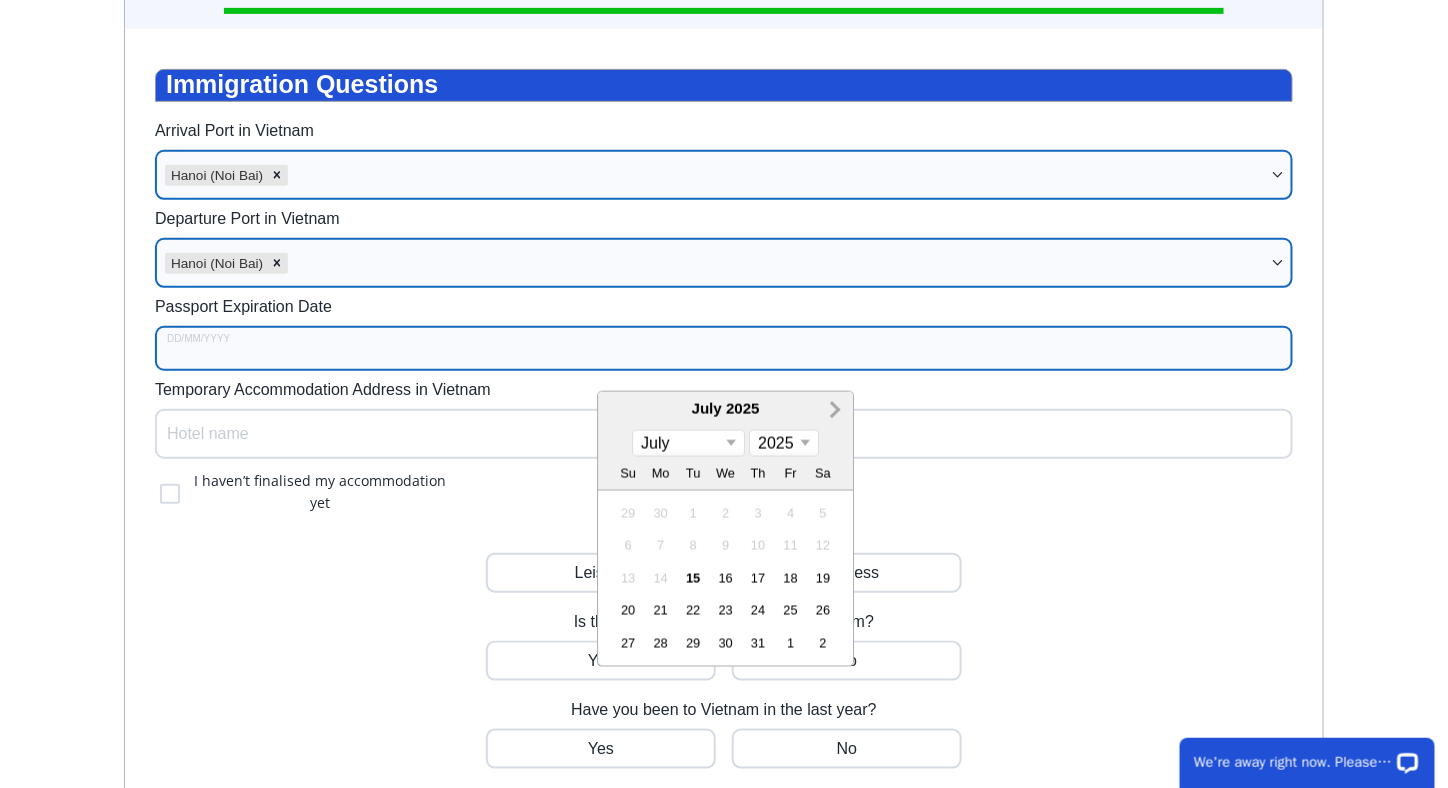click on "Next Month" at bounding box center (833, 410) 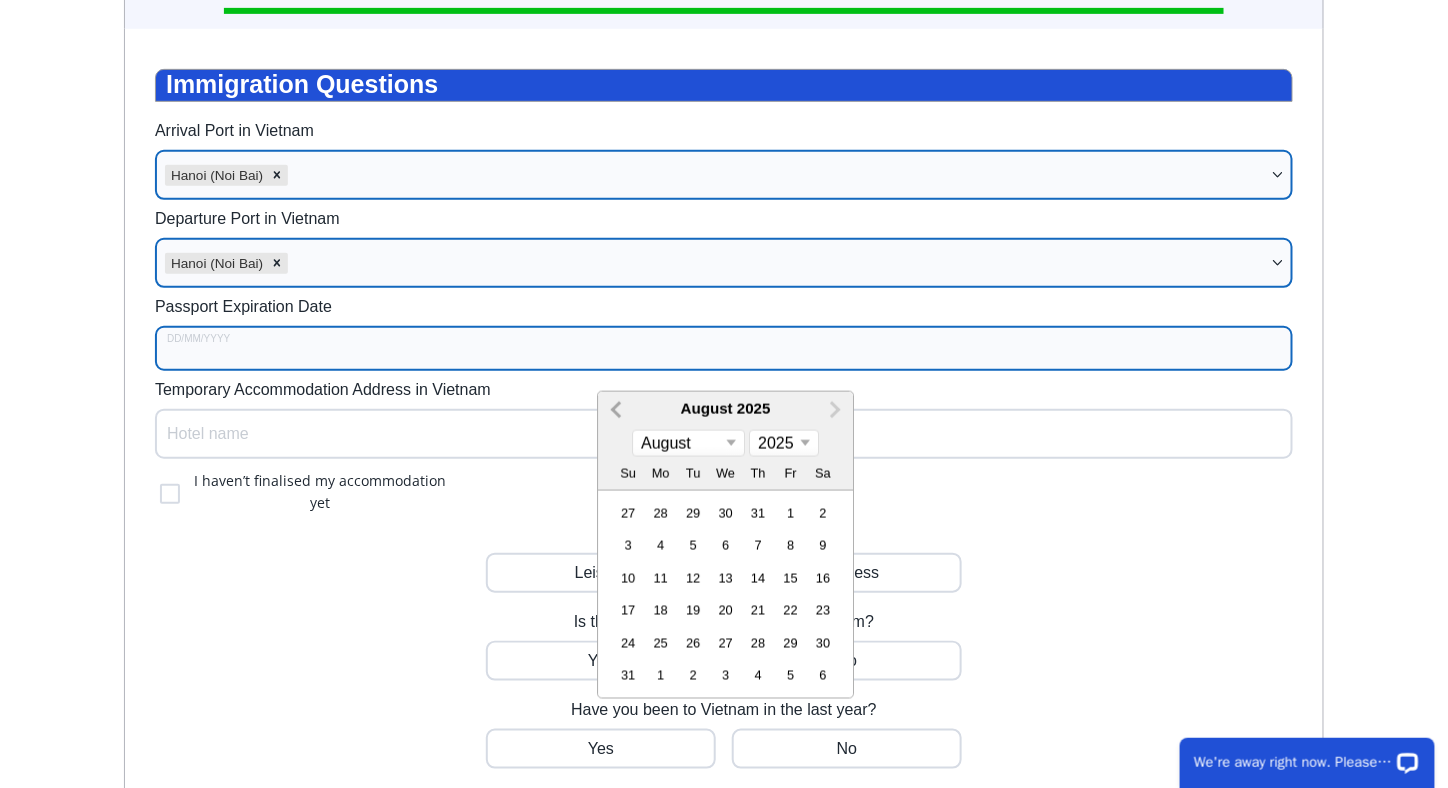 click on "Previous Month" at bounding box center [618, 410] 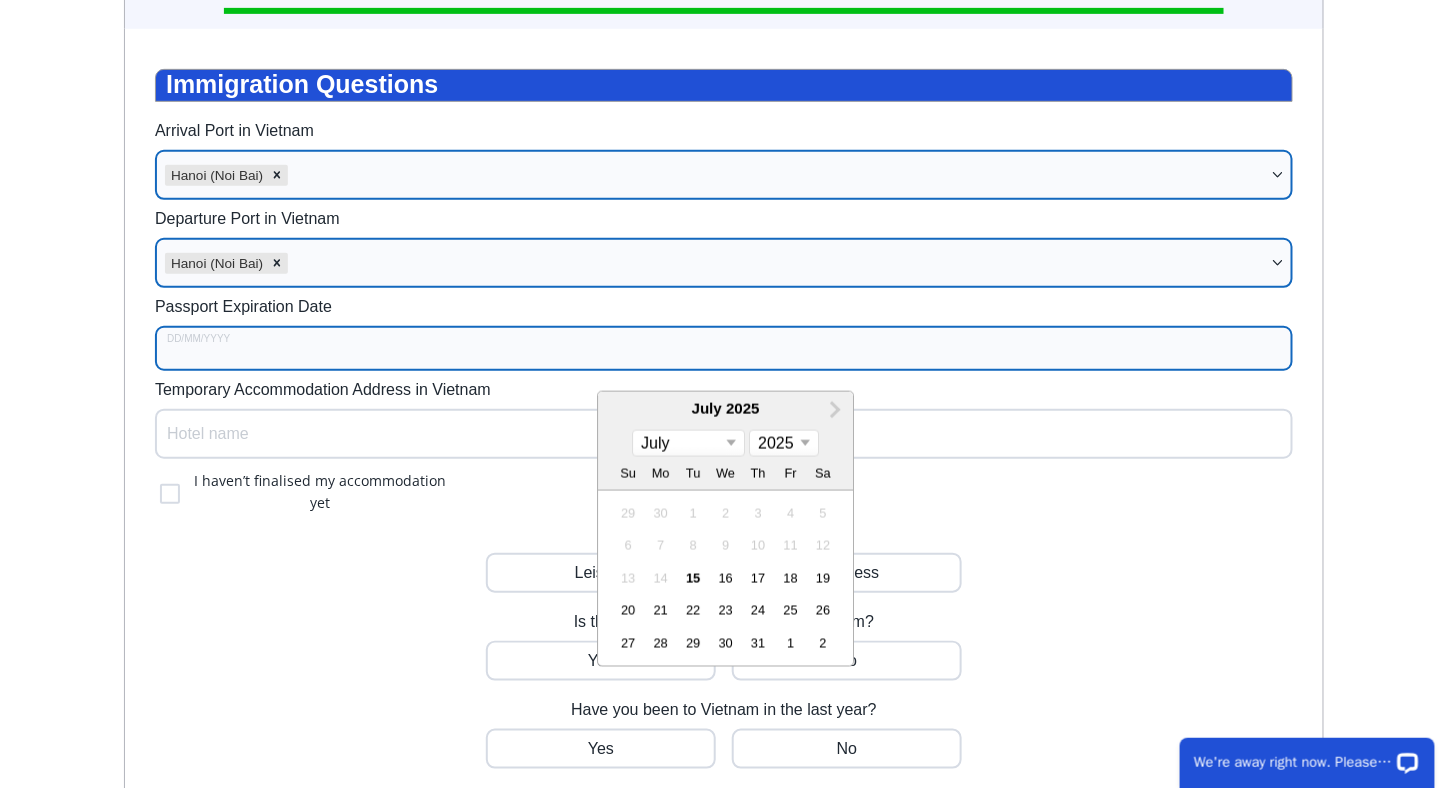 click on "July 2025" at bounding box center (725, 409) 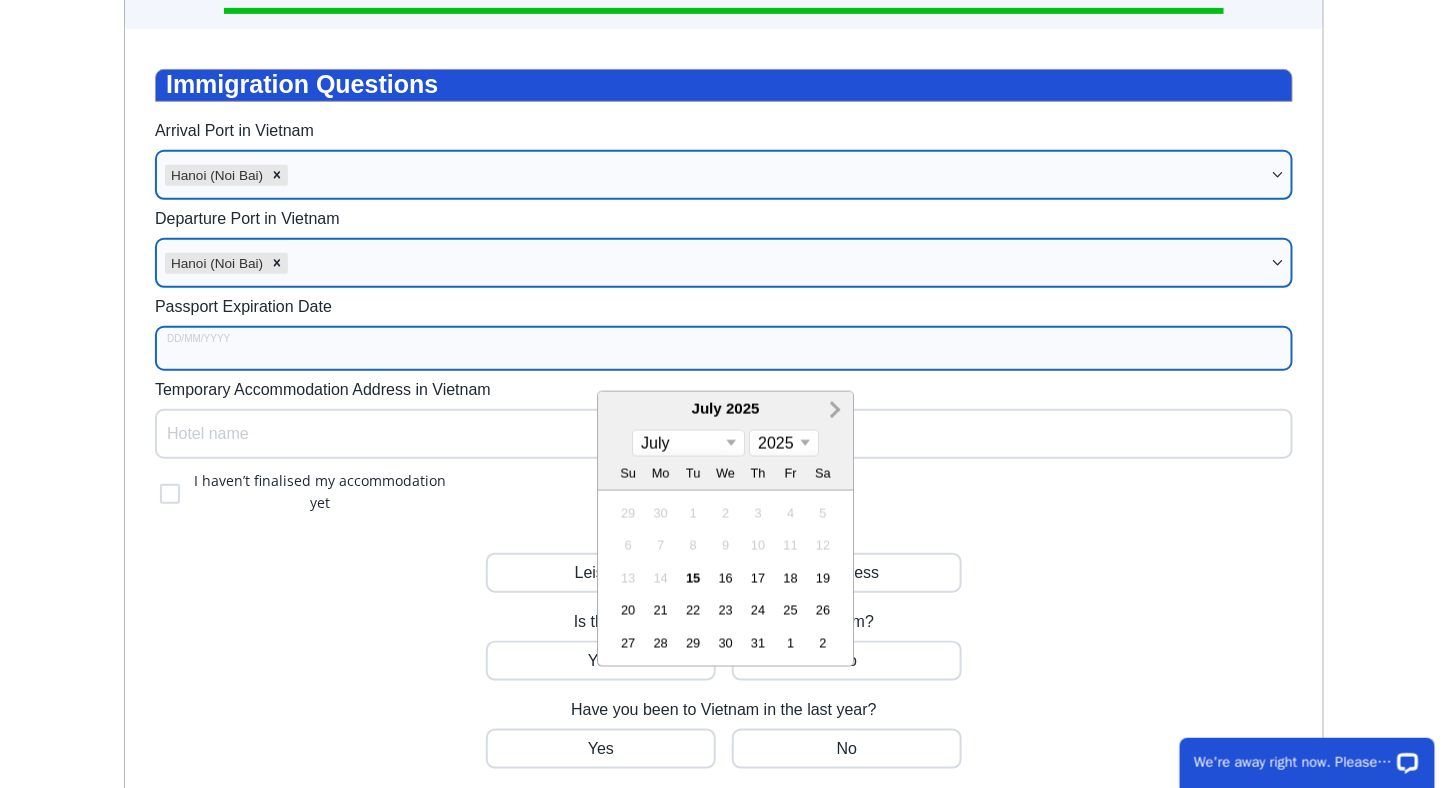 click on "Next Month" at bounding box center (835, 411) 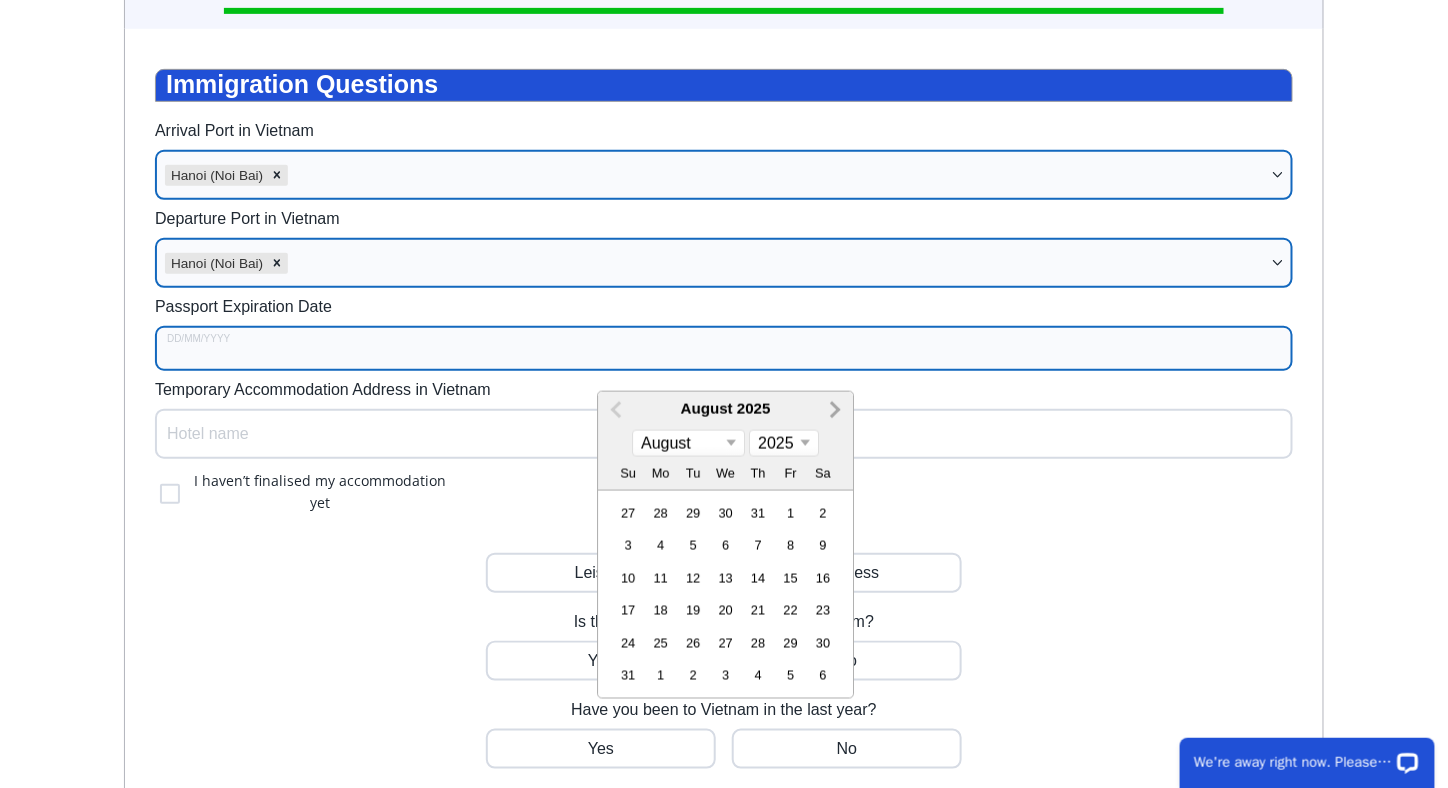 click on "Next Month" at bounding box center [835, 411] 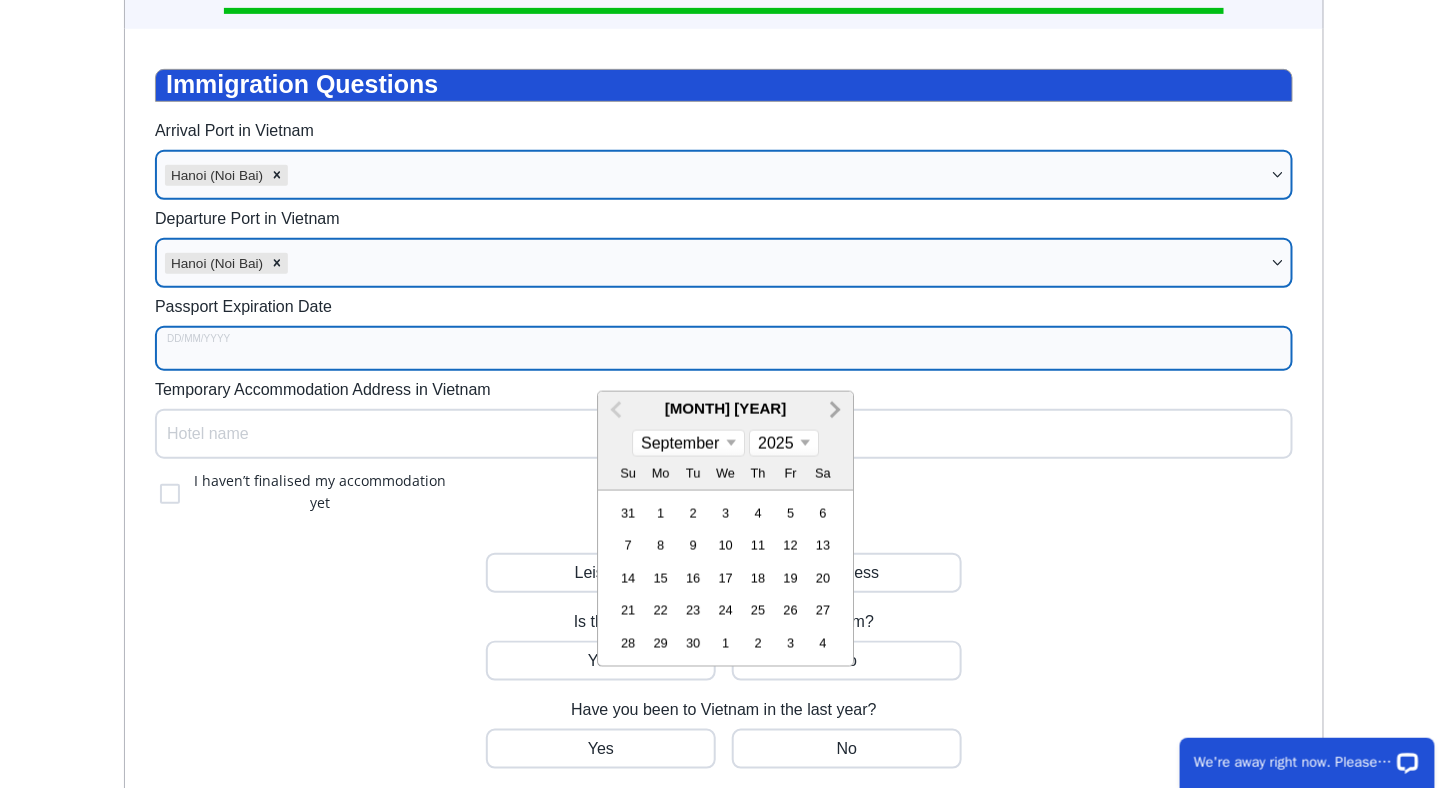 click on "Next Month" at bounding box center [835, 411] 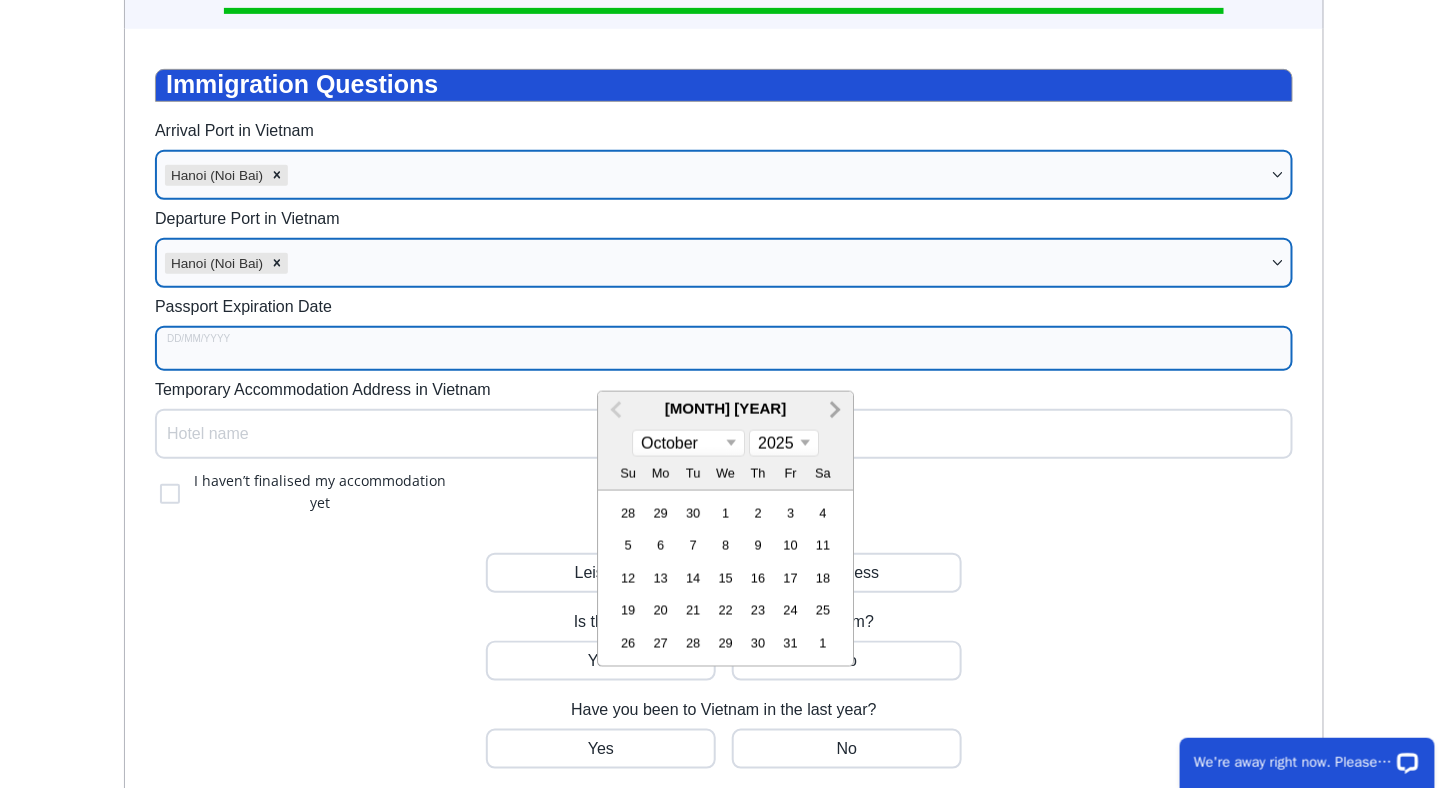 click on "Next Month" at bounding box center [835, 411] 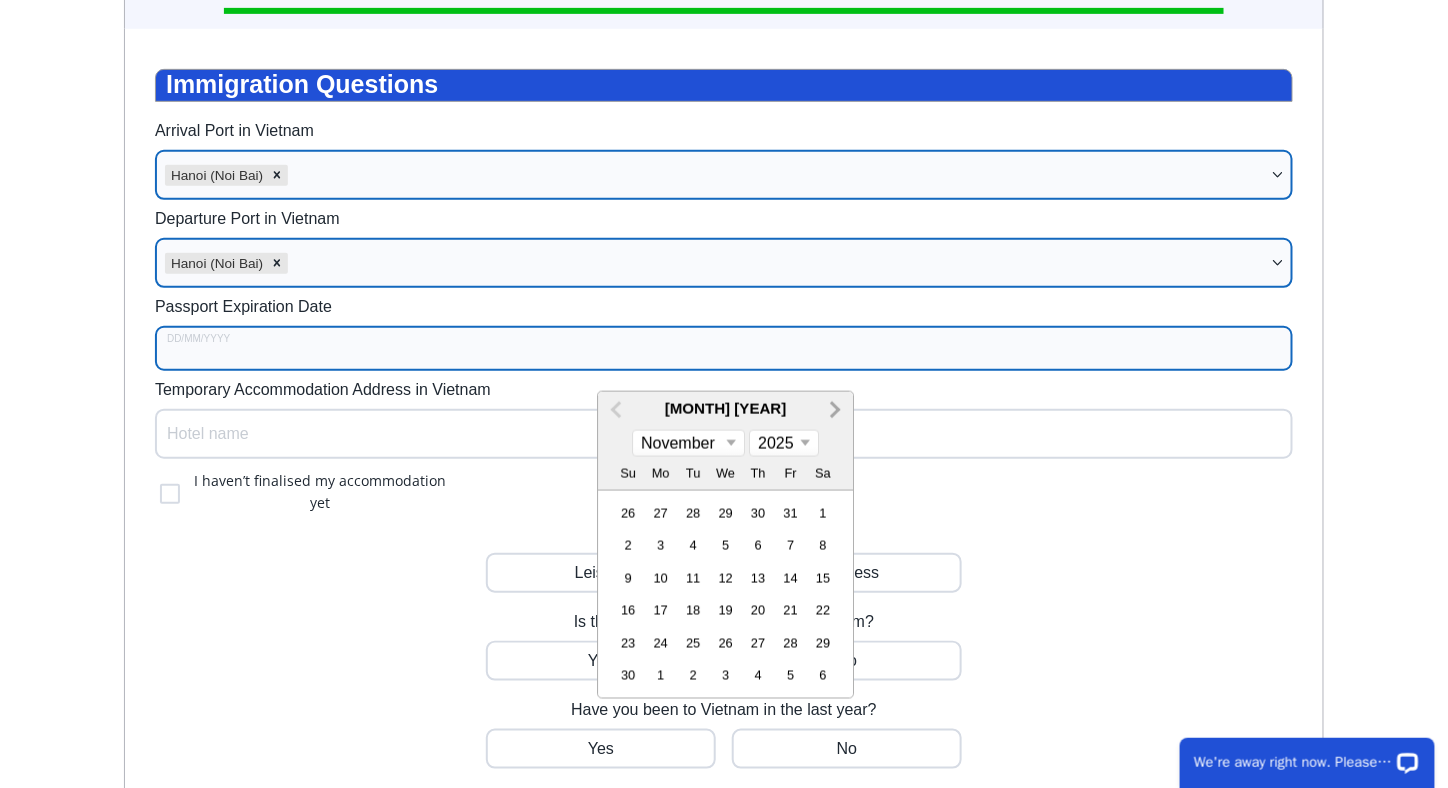 click on "Next Month" at bounding box center [835, 411] 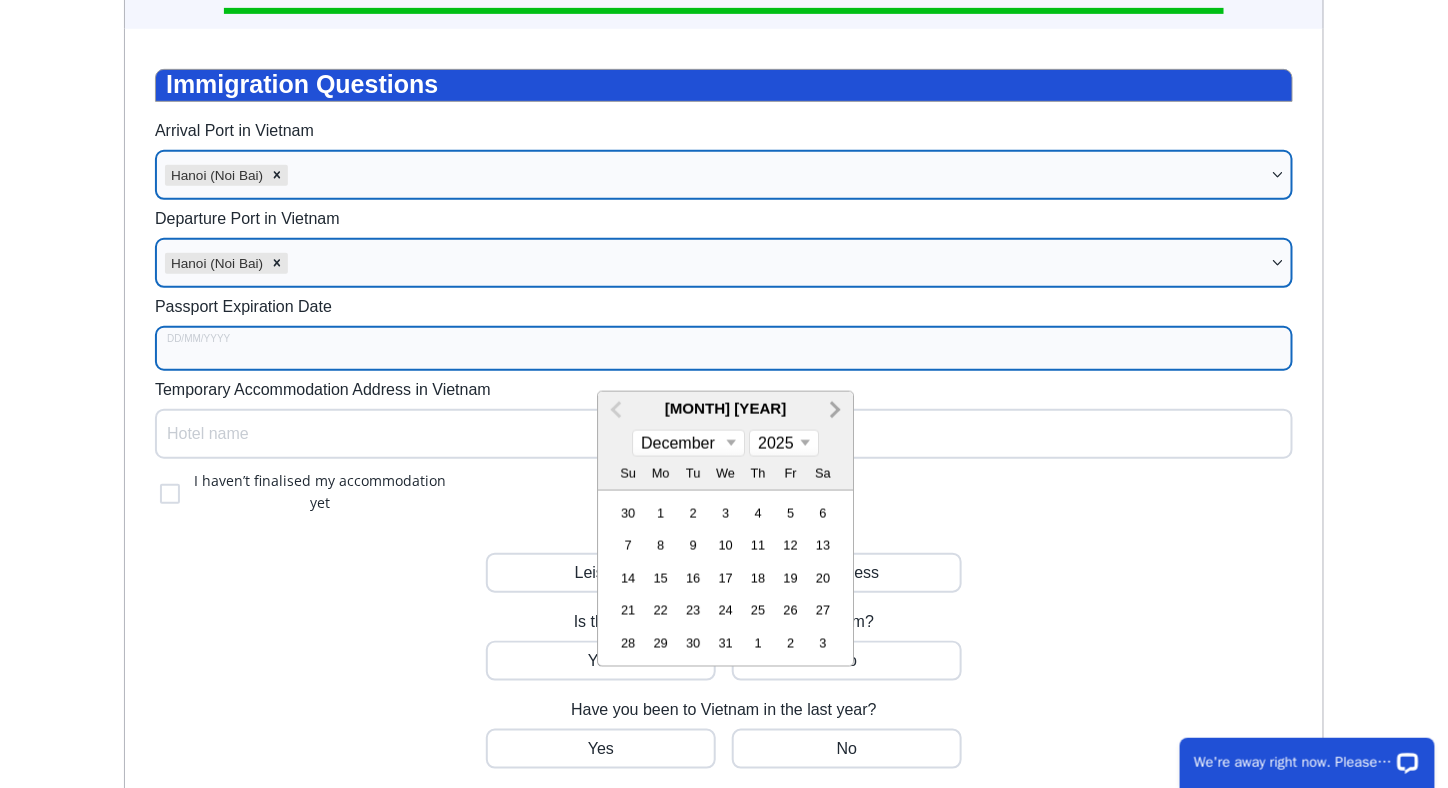 click on "Next Month" at bounding box center [835, 411] 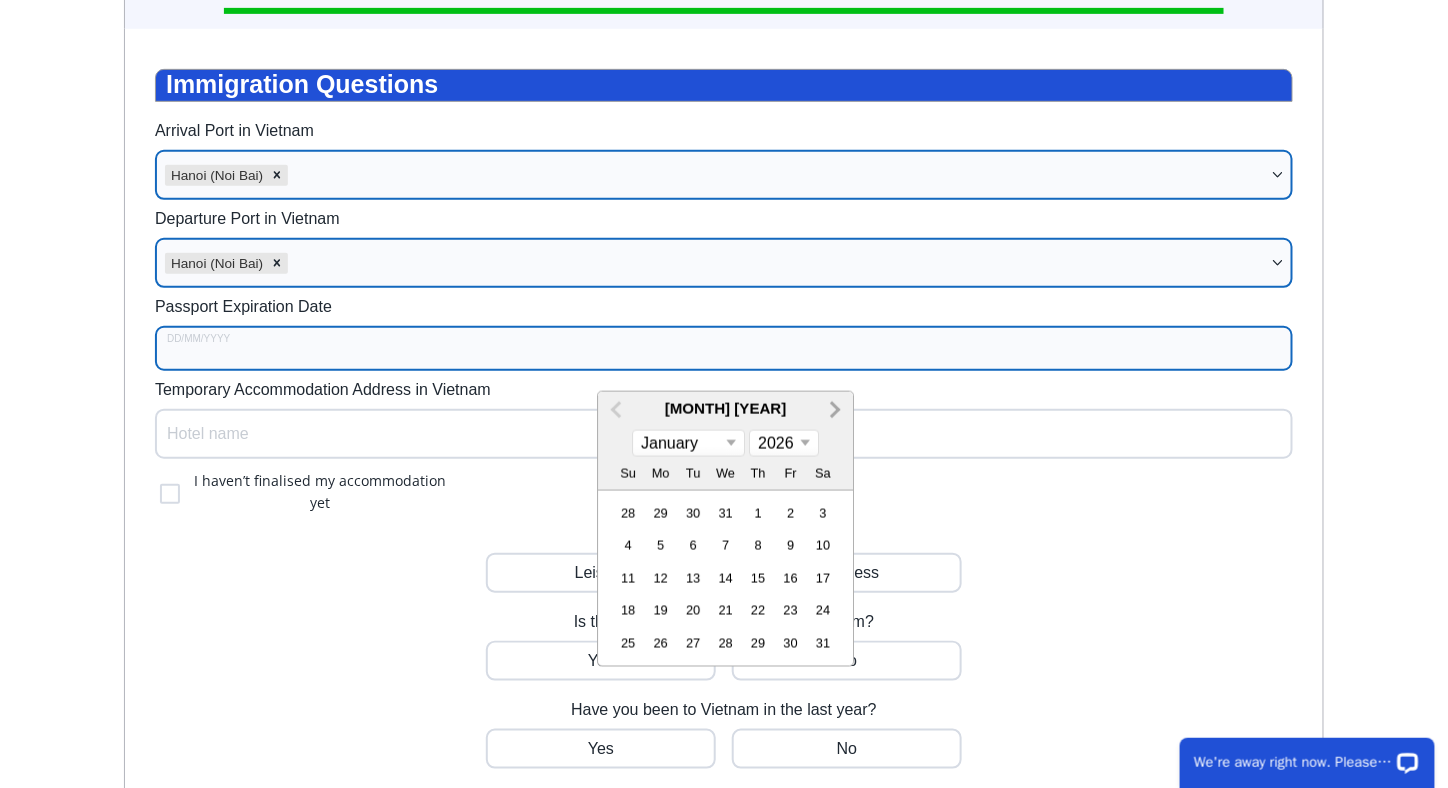 click on "Next Month" at bounding box center (835, 411) 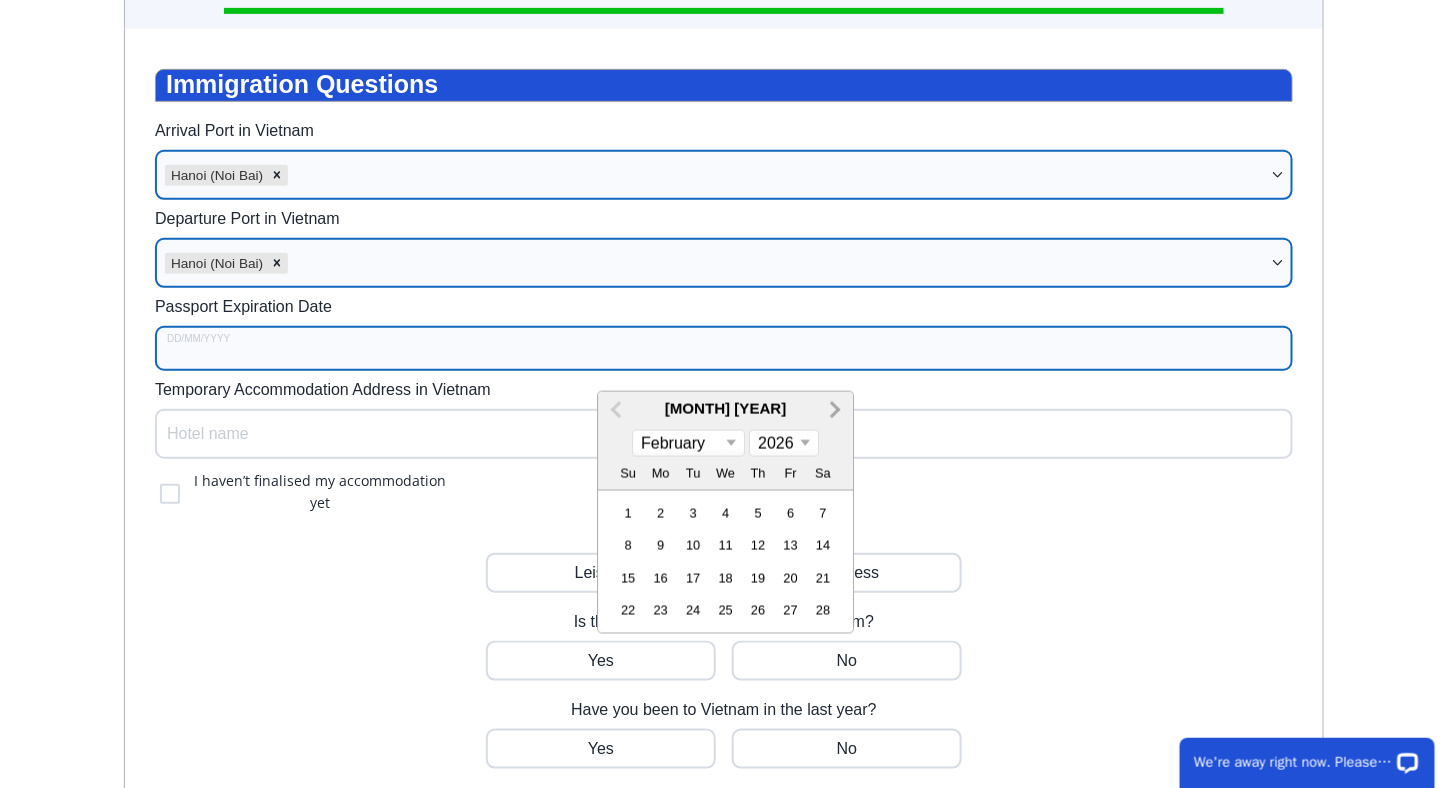 click on "Next Month" at bounding box center [835, 411] 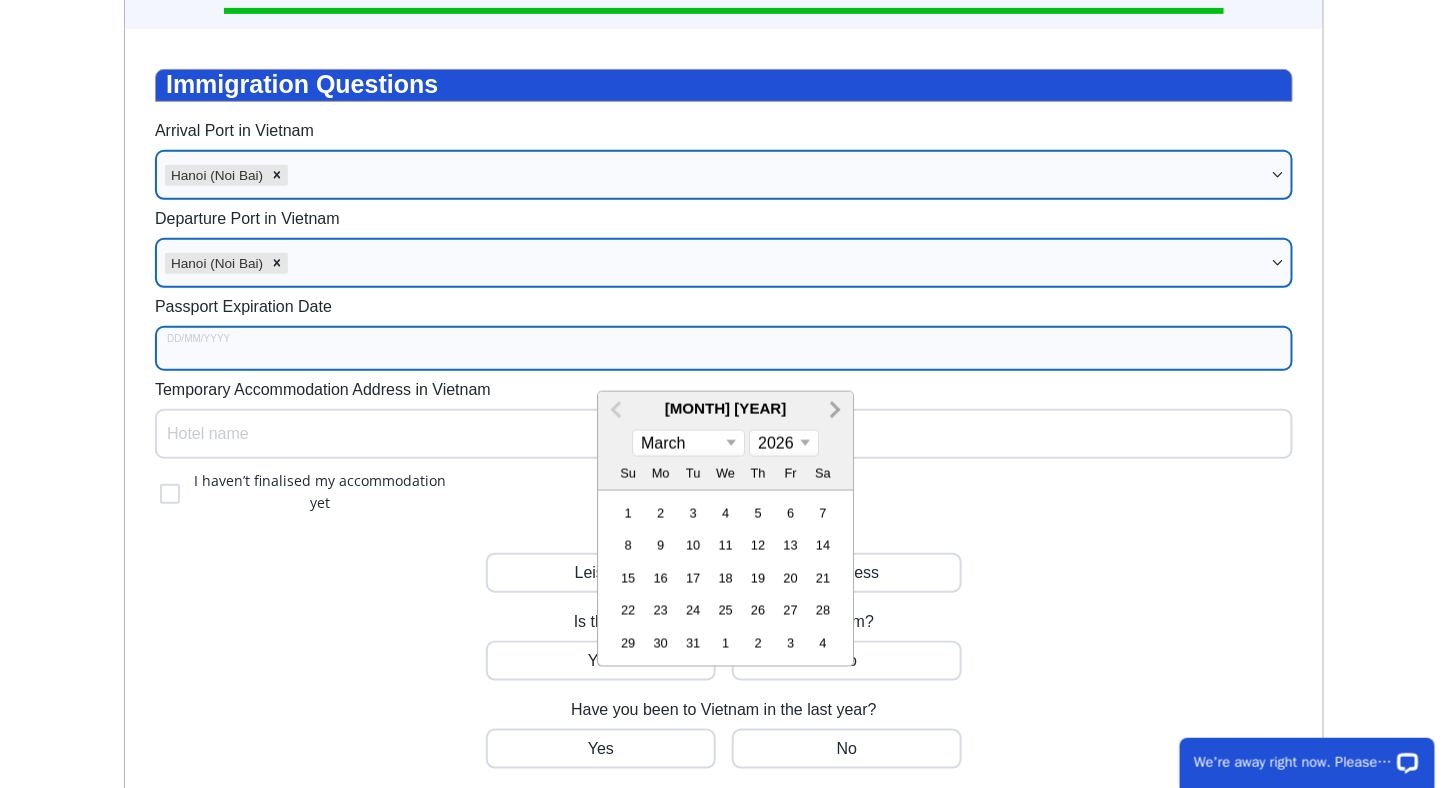 click on "Next Month" at bounding box center (835, 411) 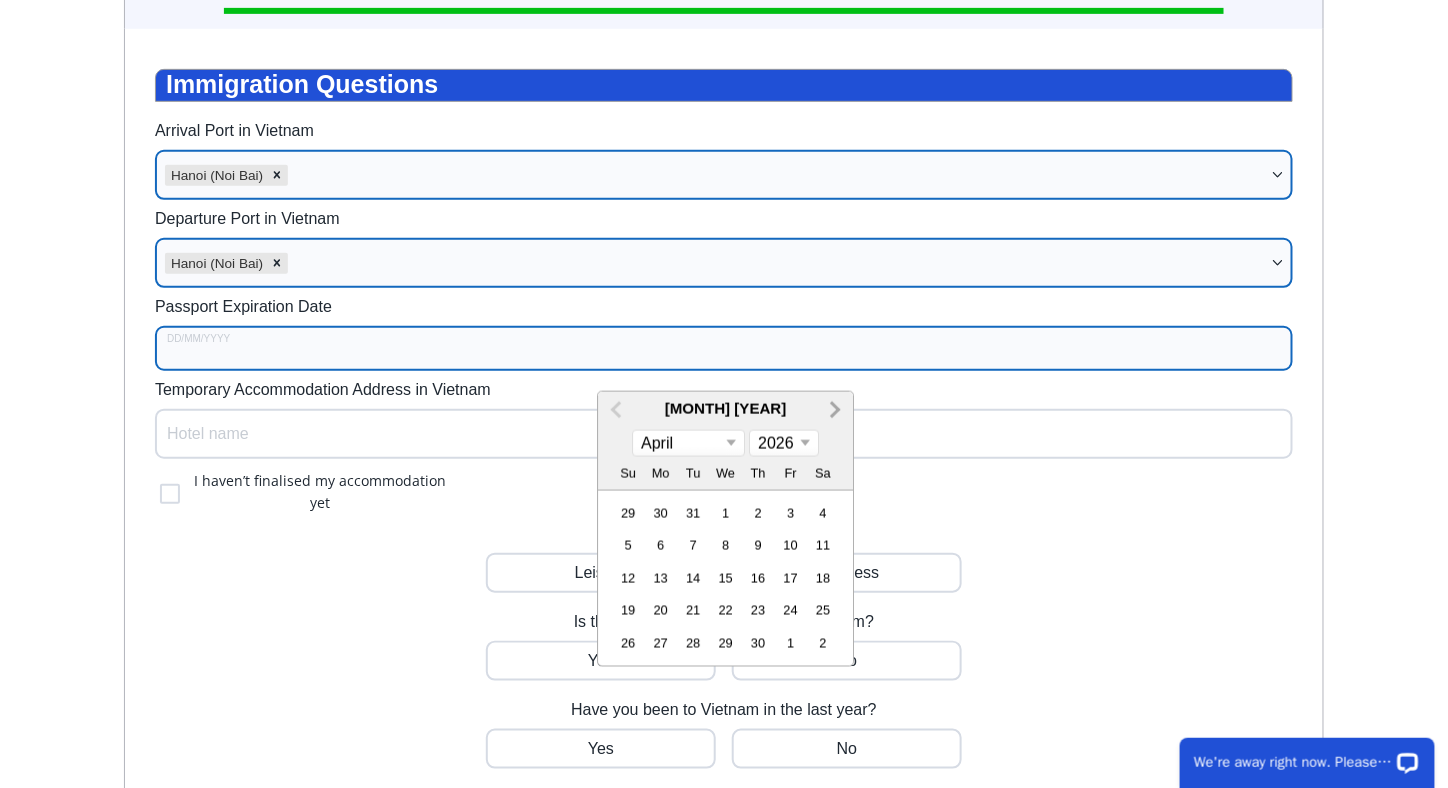 click on "Next Month" at bounding box center [835, 411] 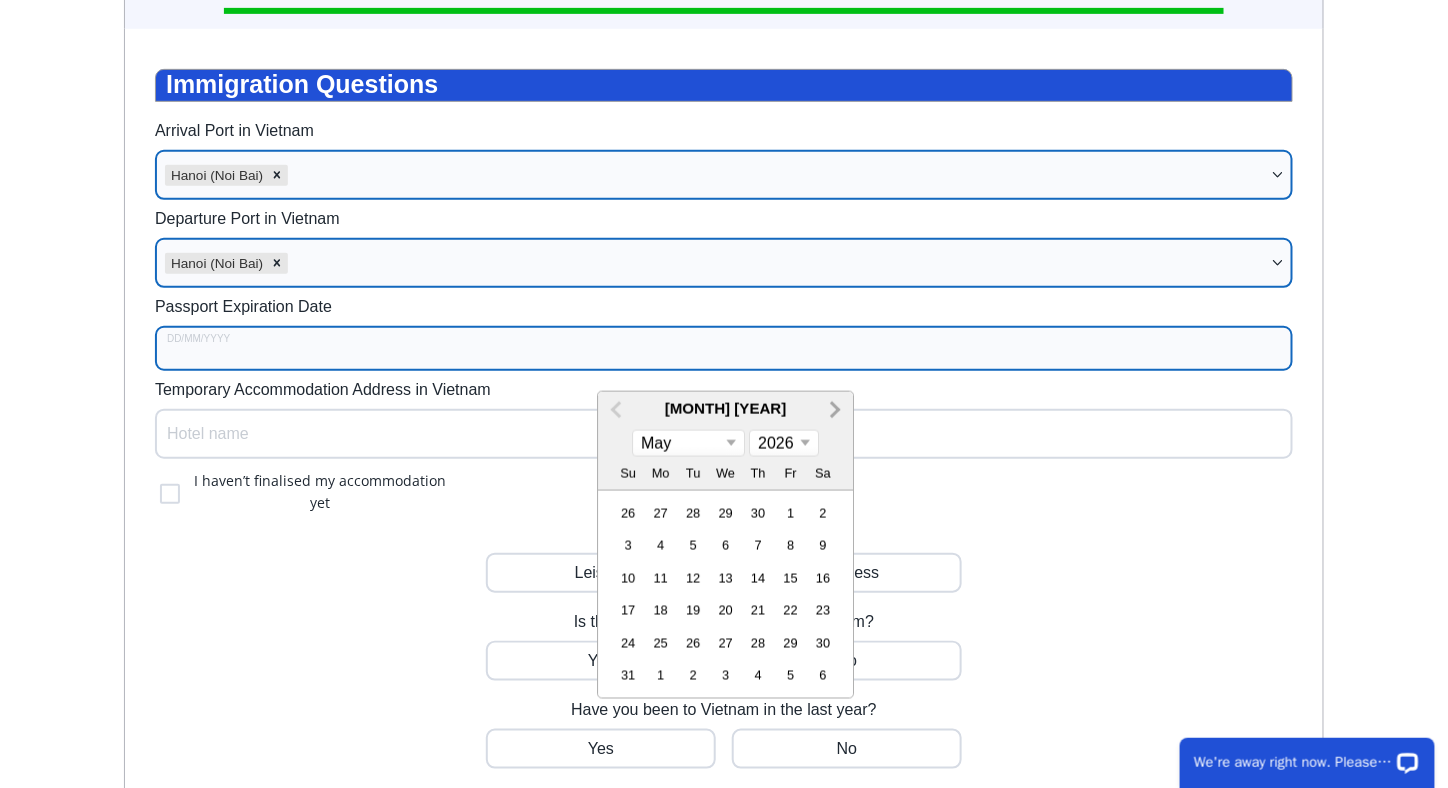 click on "Next Month" at bounding box center [835, 411] 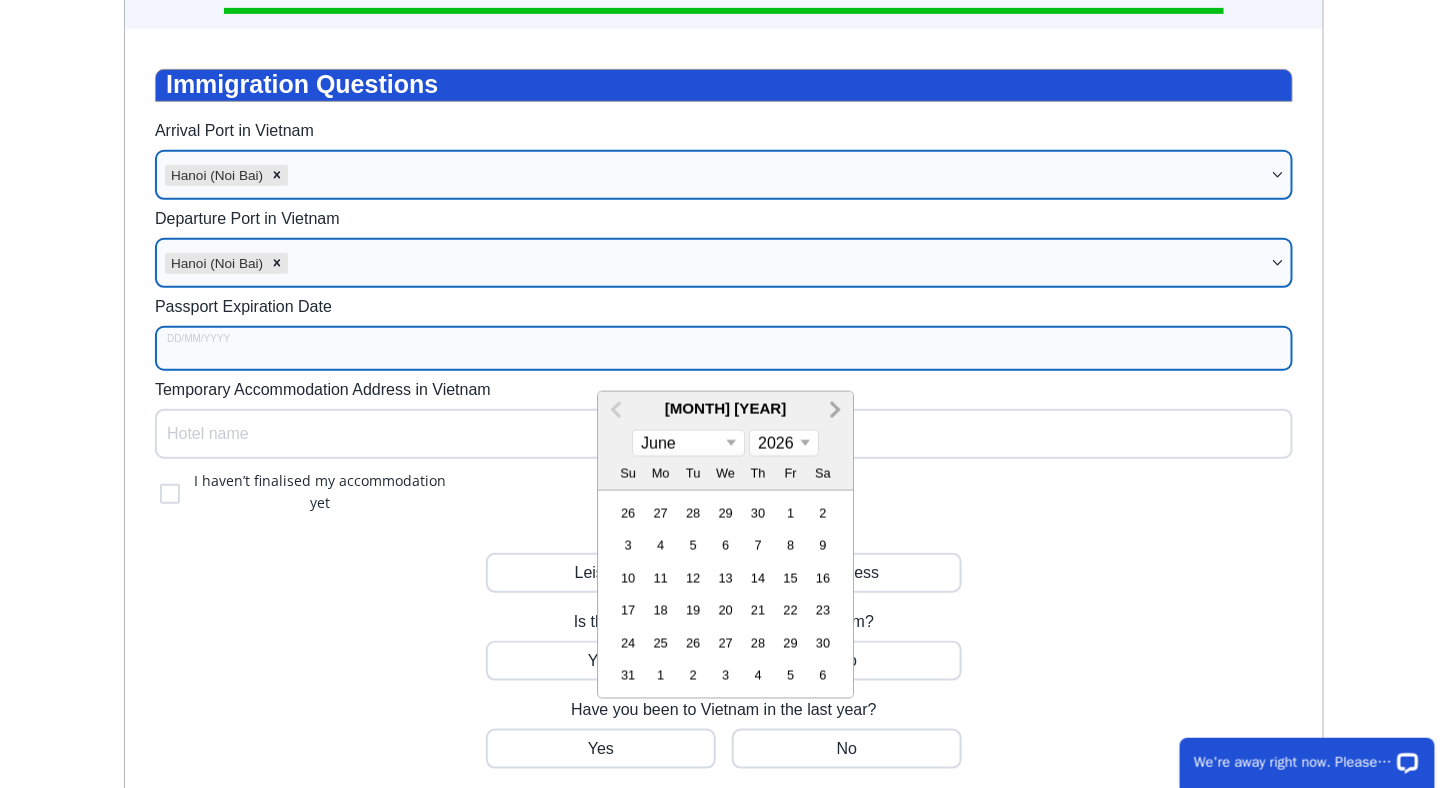 click on "Next Month" at bounding box center [835, 411] 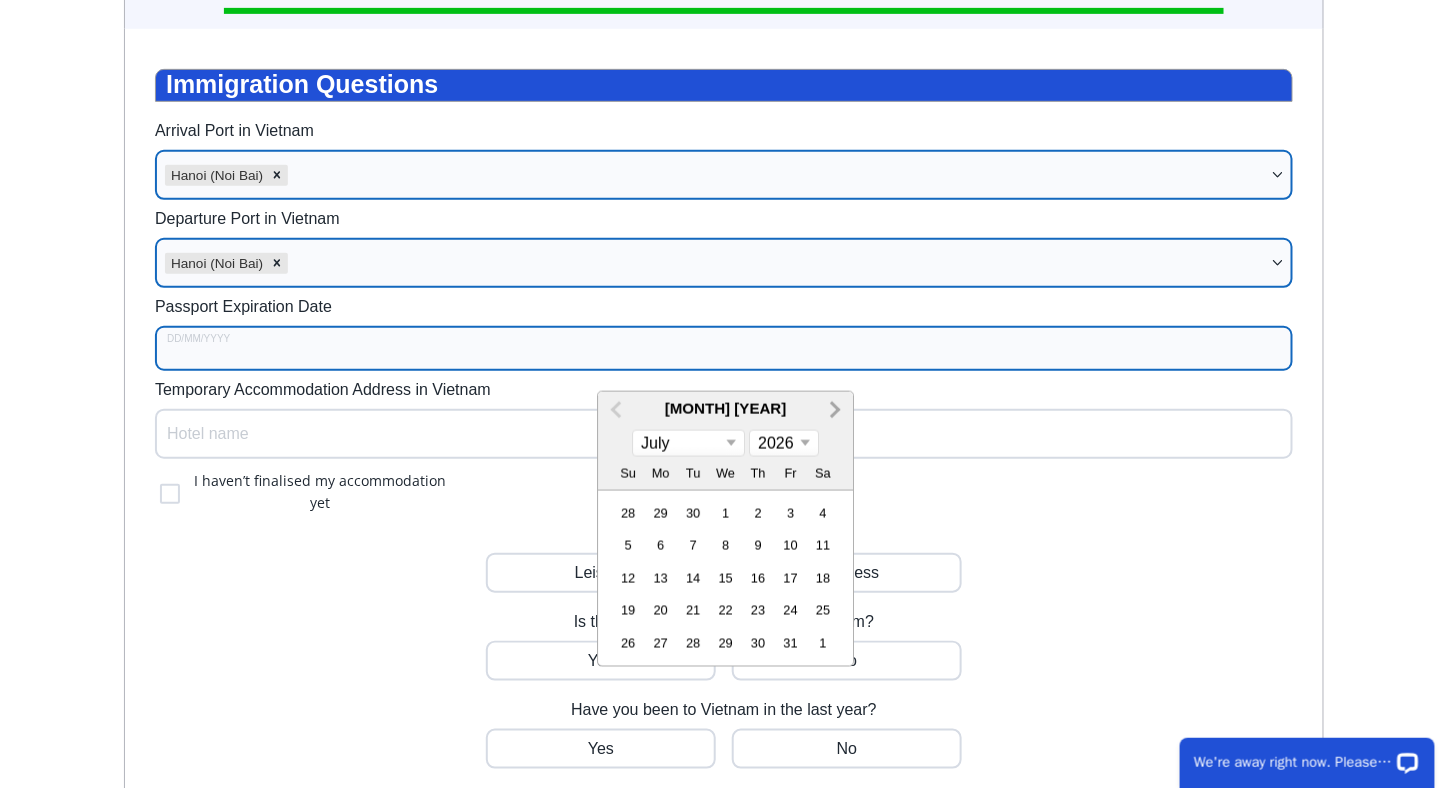 click on "Next Month" at bounding box center (835, 411) 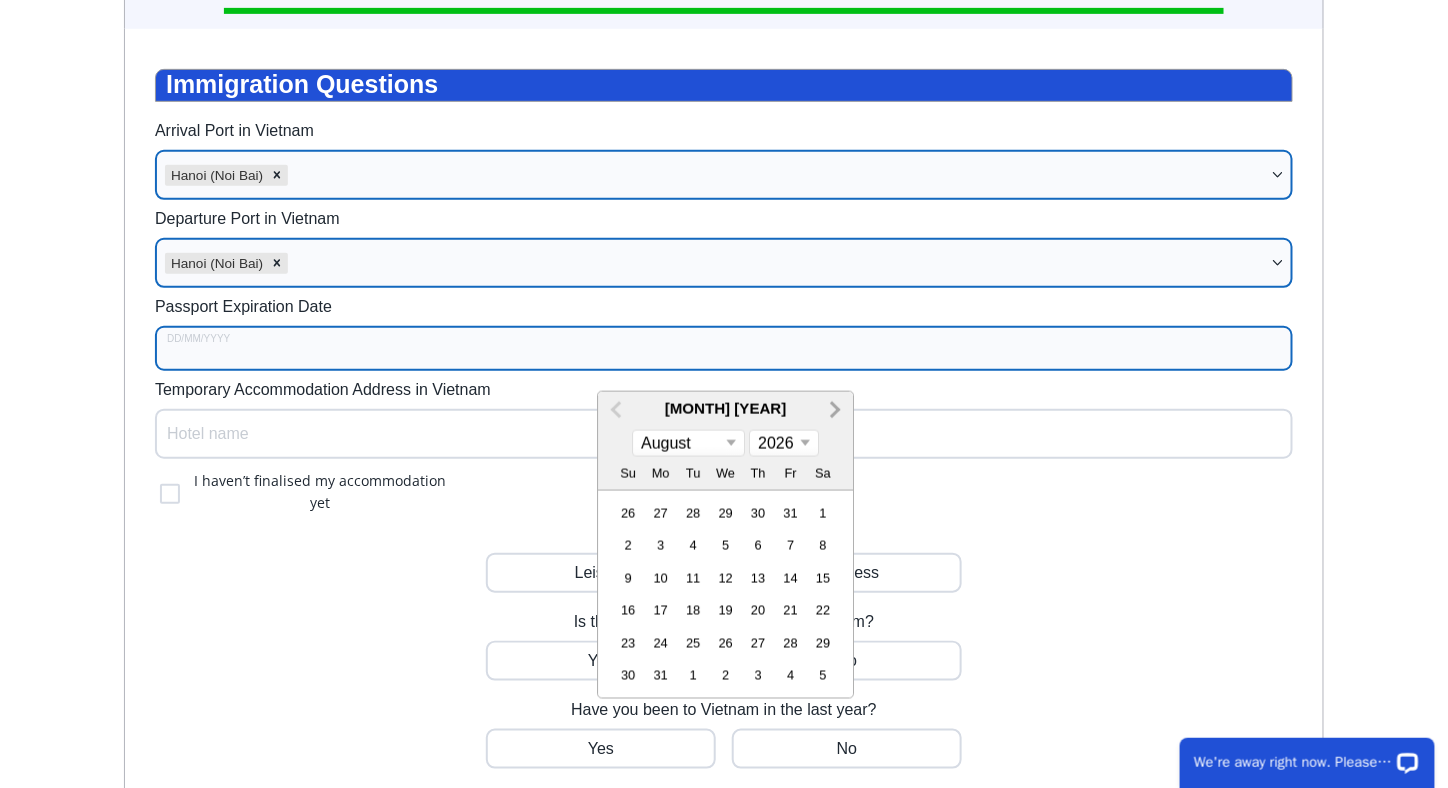 click on "Next Month" at bounding box center [835, 411] 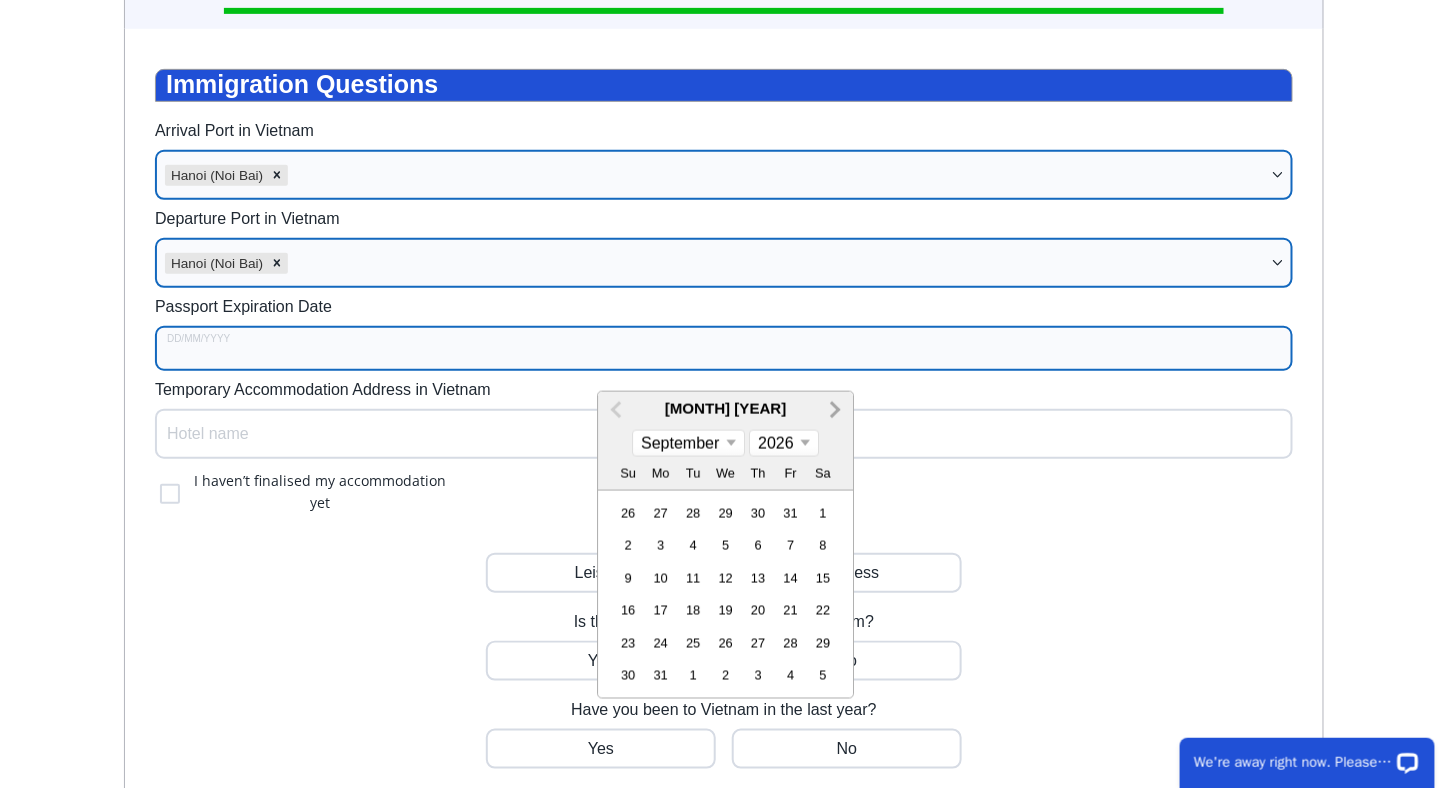 click on "Next Month" at bounding box center [835, 411] 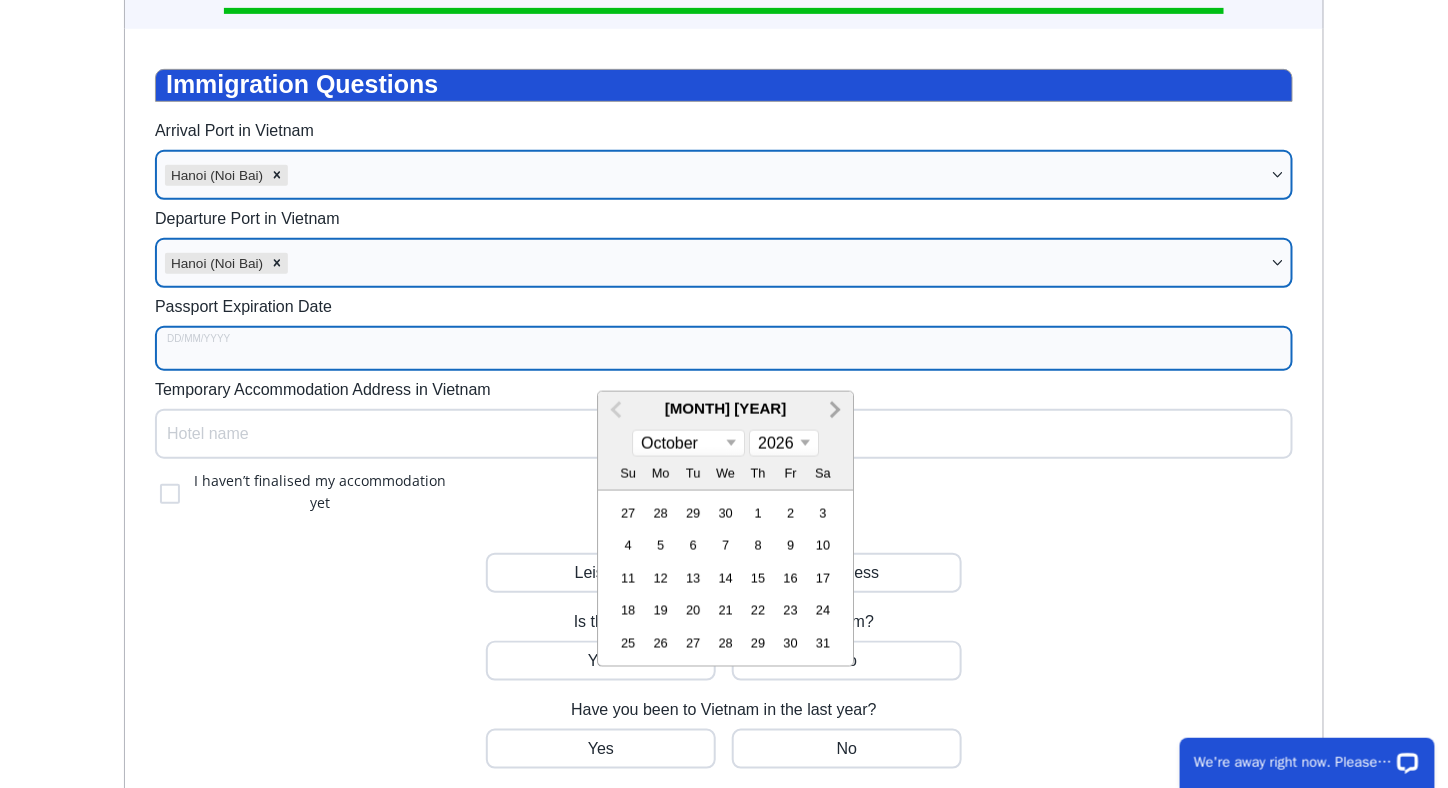click on "Next Month" at bounding box center [835, 411] 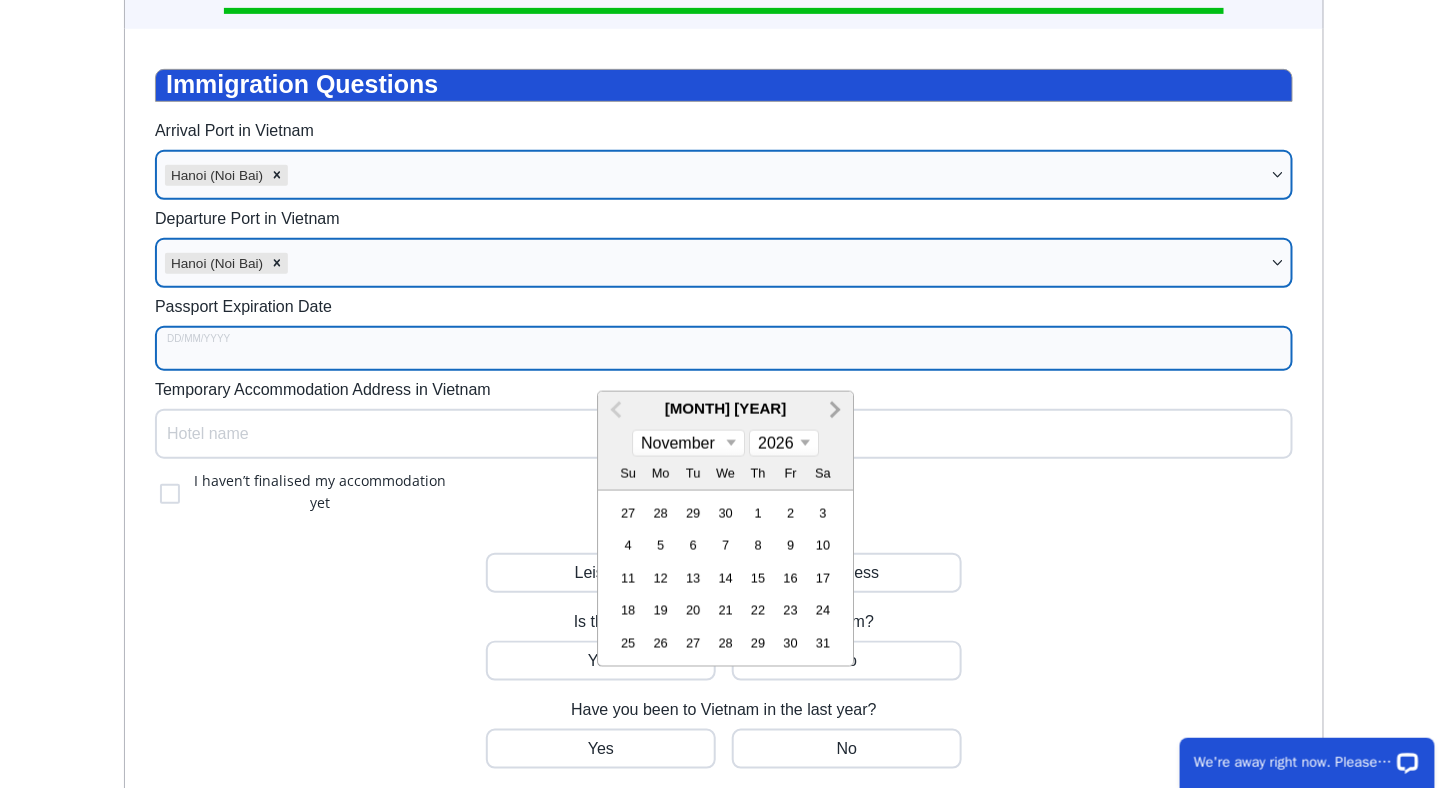 click on "Next Month" at bounding box center [835, 411] 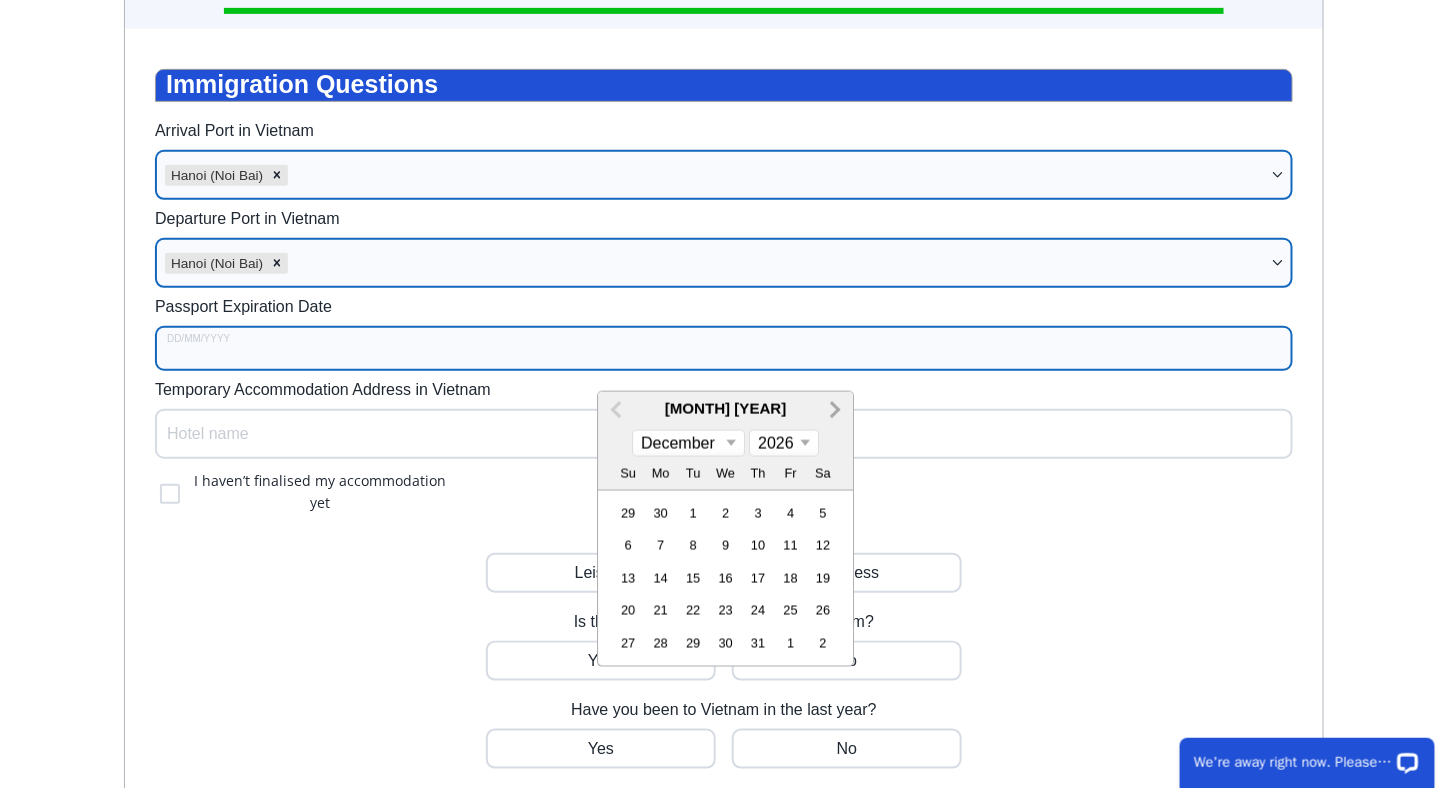 click on "Next Month" at bounding box center (835, 411) 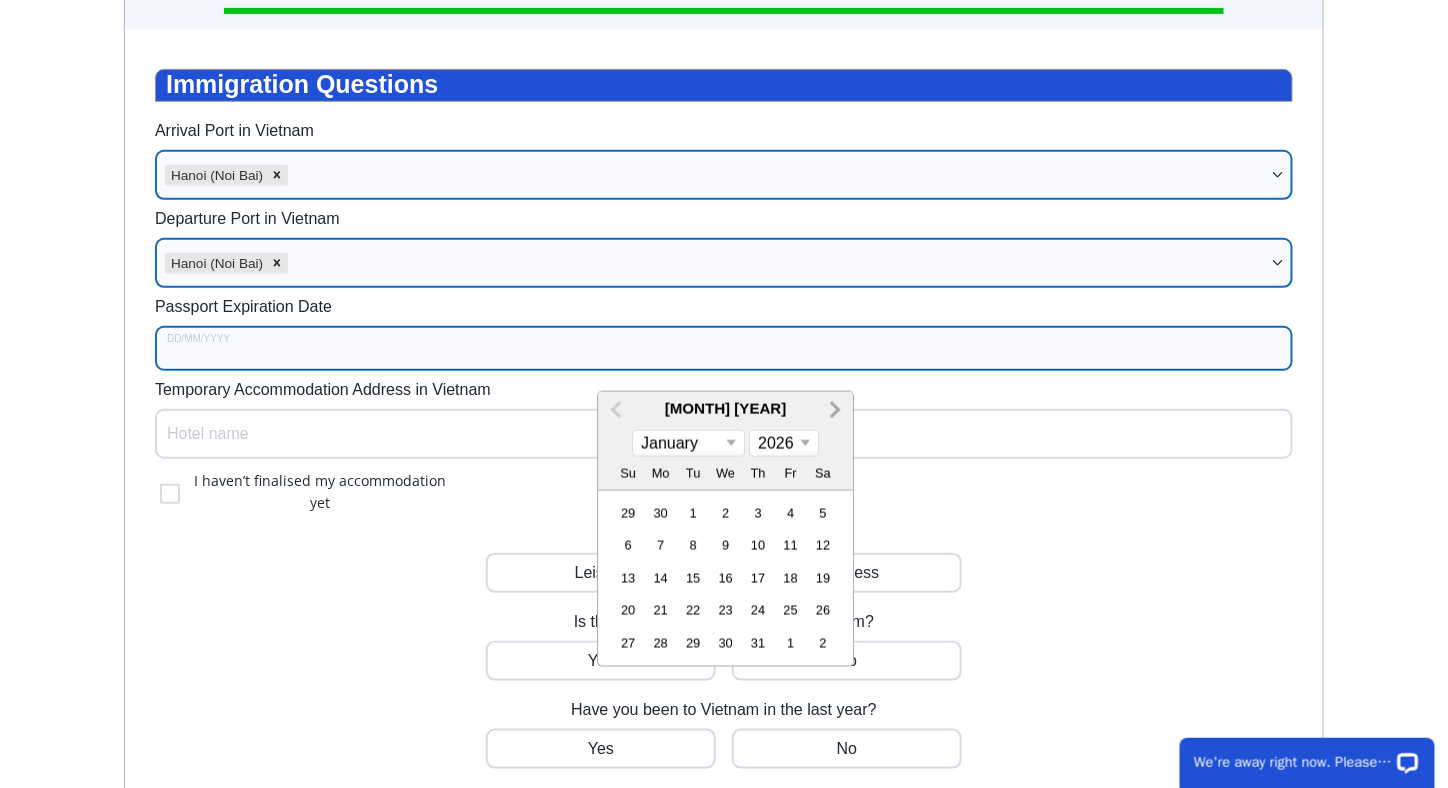 select on "2027" 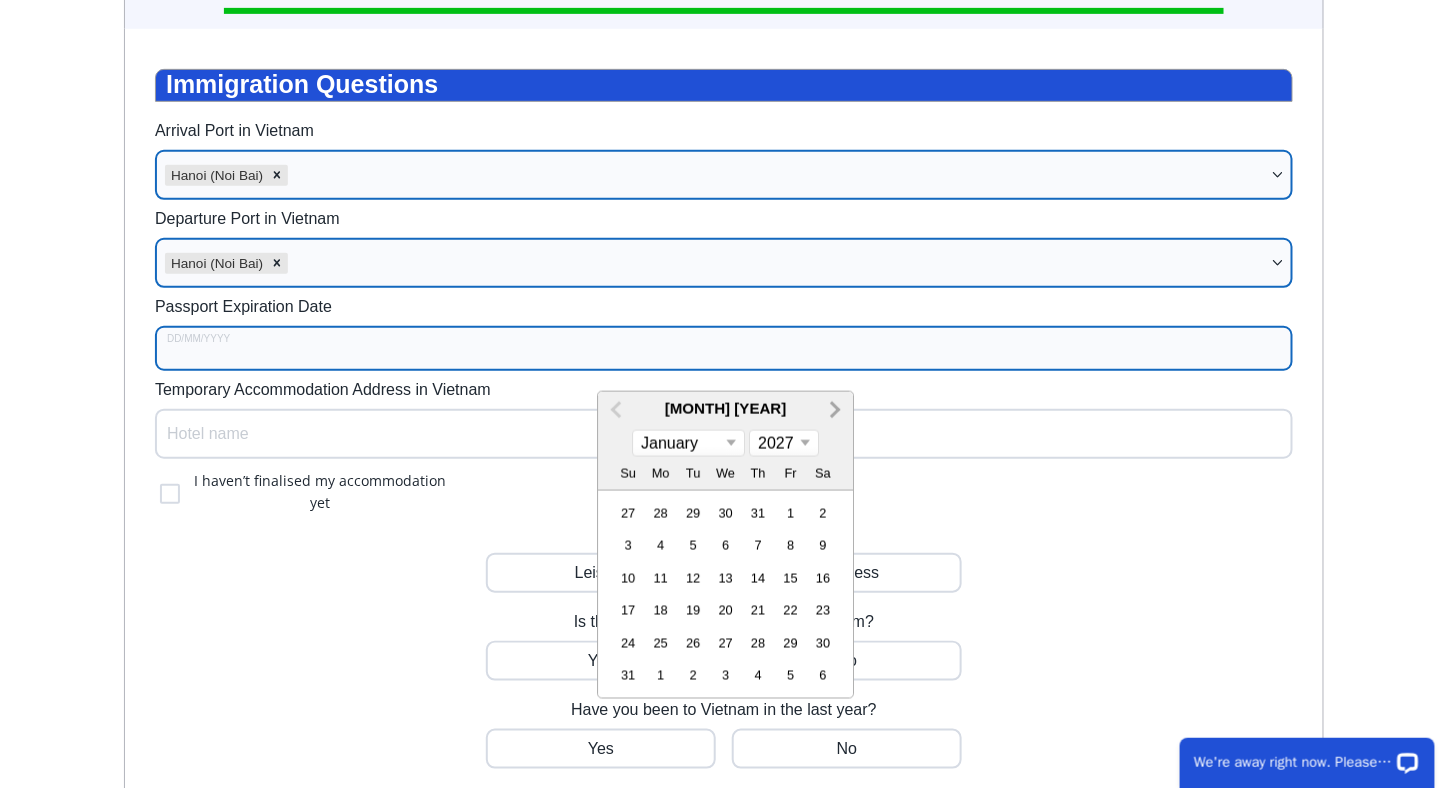 click on "Next Month" at bounding box center (835, 411) 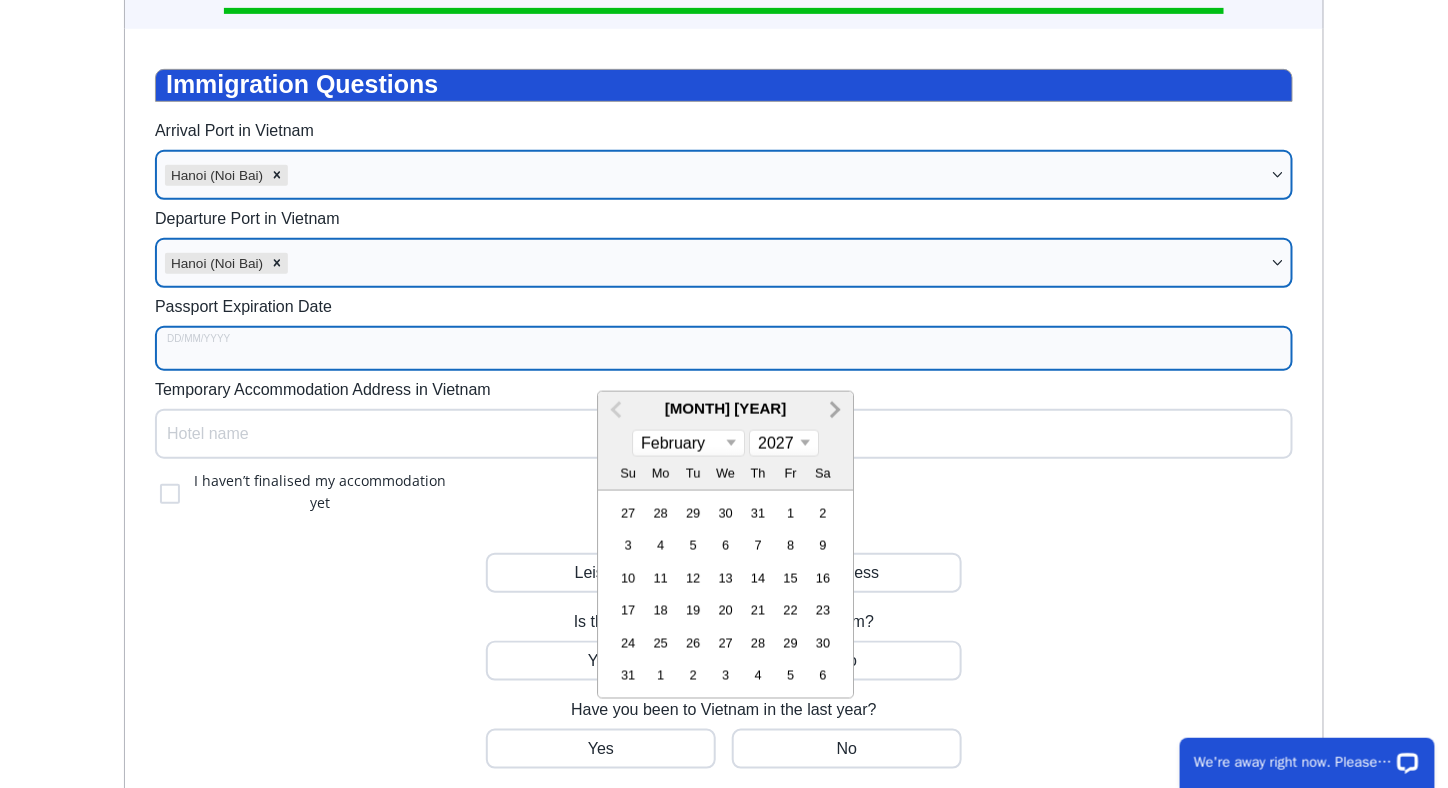 click on "Next Month" at bounding box center (835, 411) 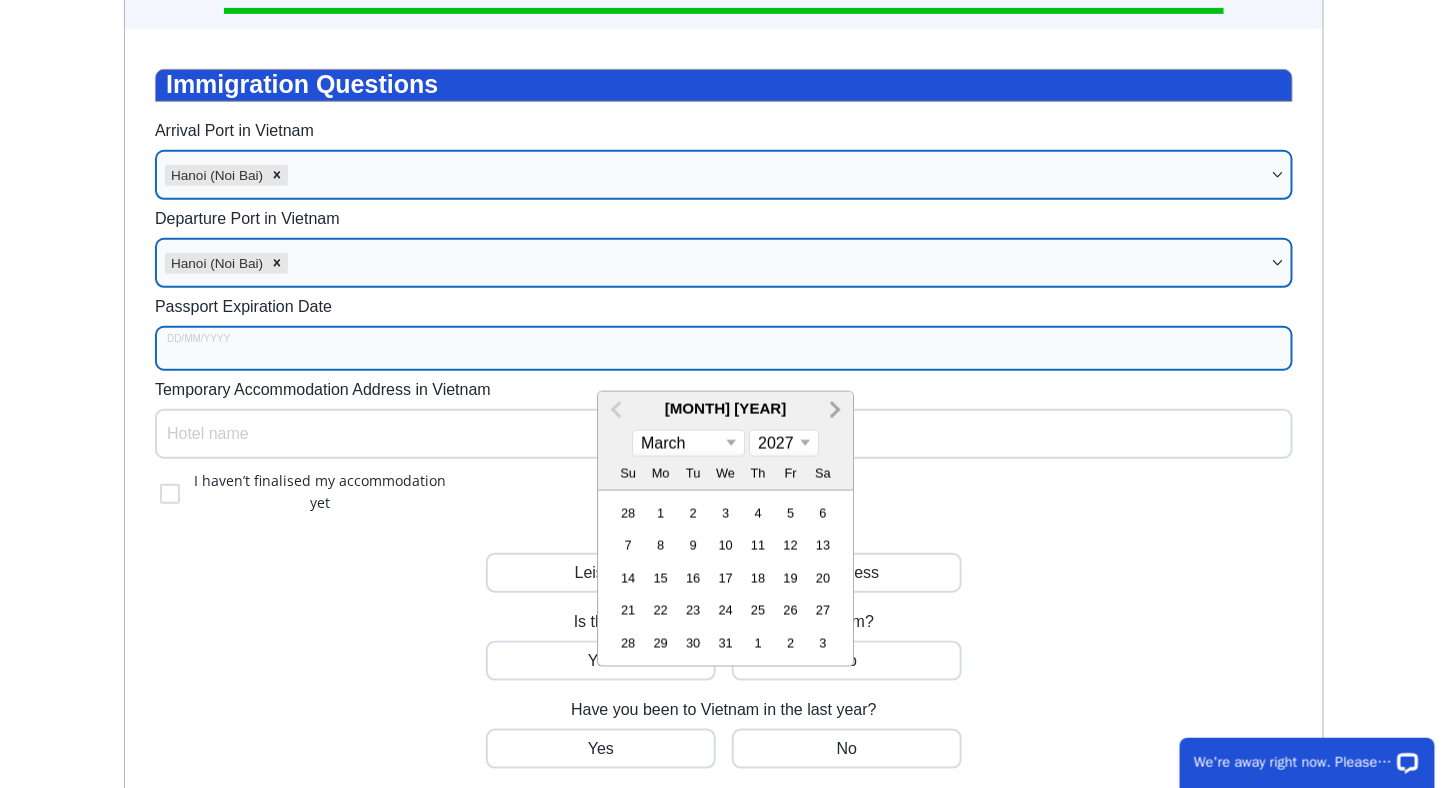 click on "Next Month" at bounding box center [835, 411] 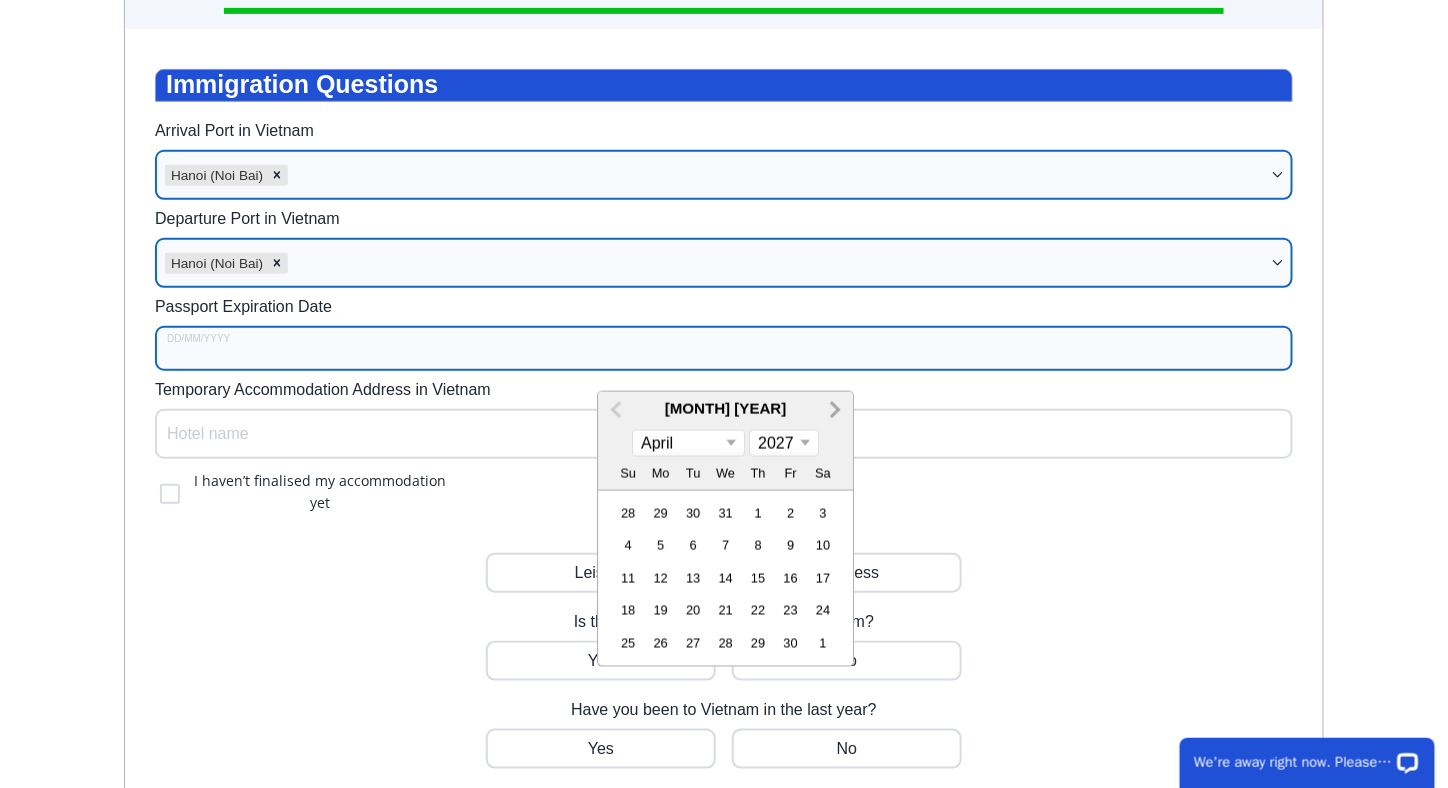click on "Next Month" at bounding box center [835, 411] 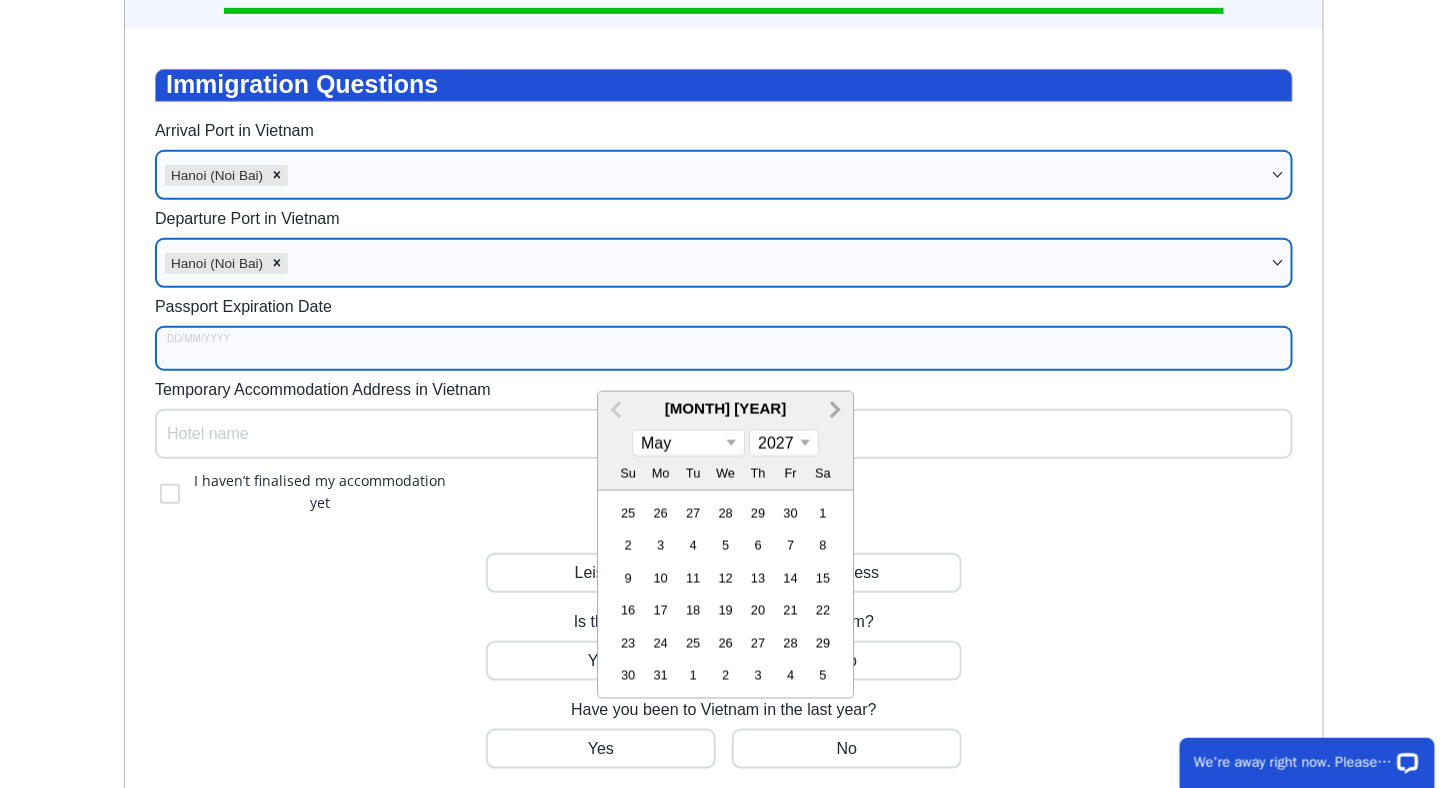 click on "Next Month" at bounding box center (835, 411) 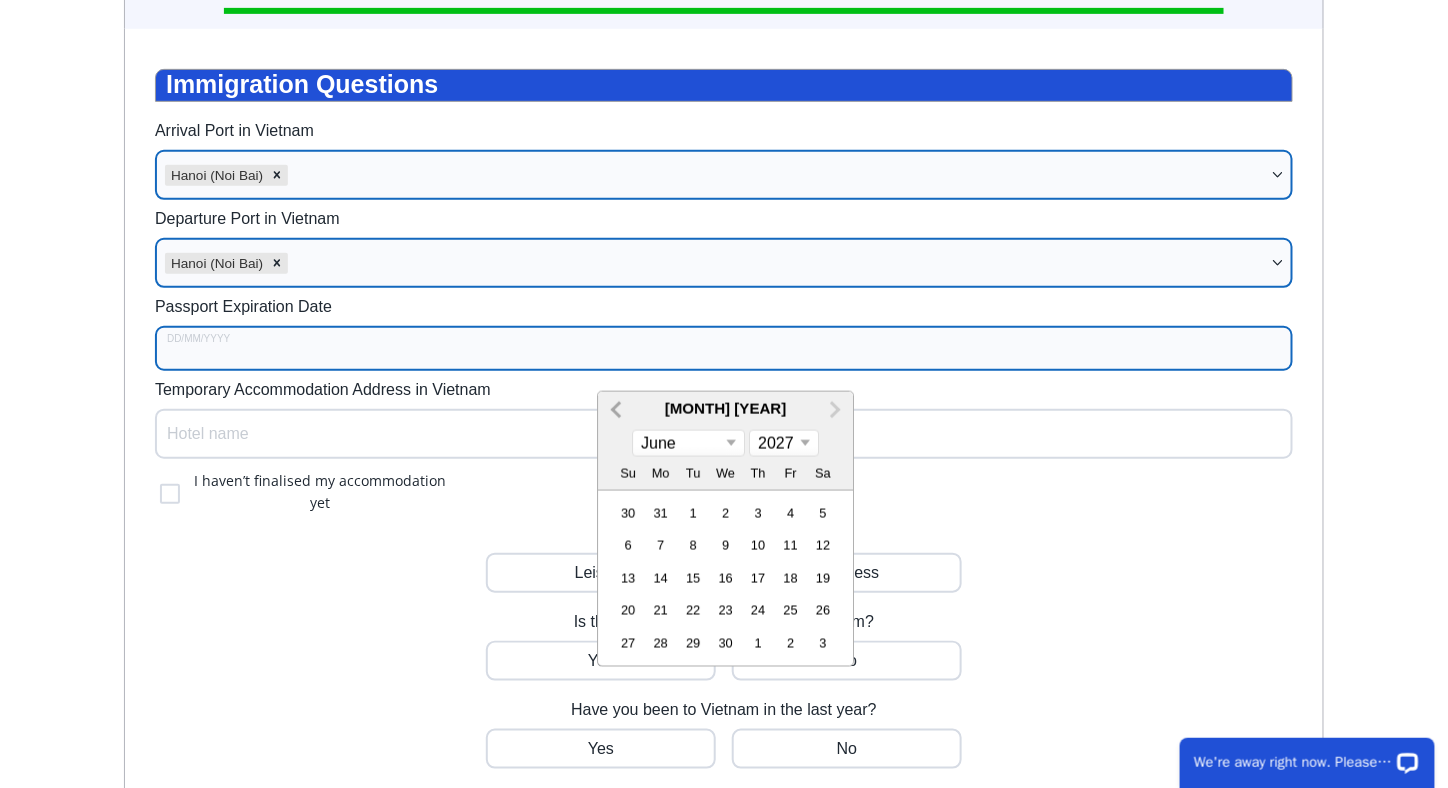 click on "Previous Month" at bounding box center (618, 410) 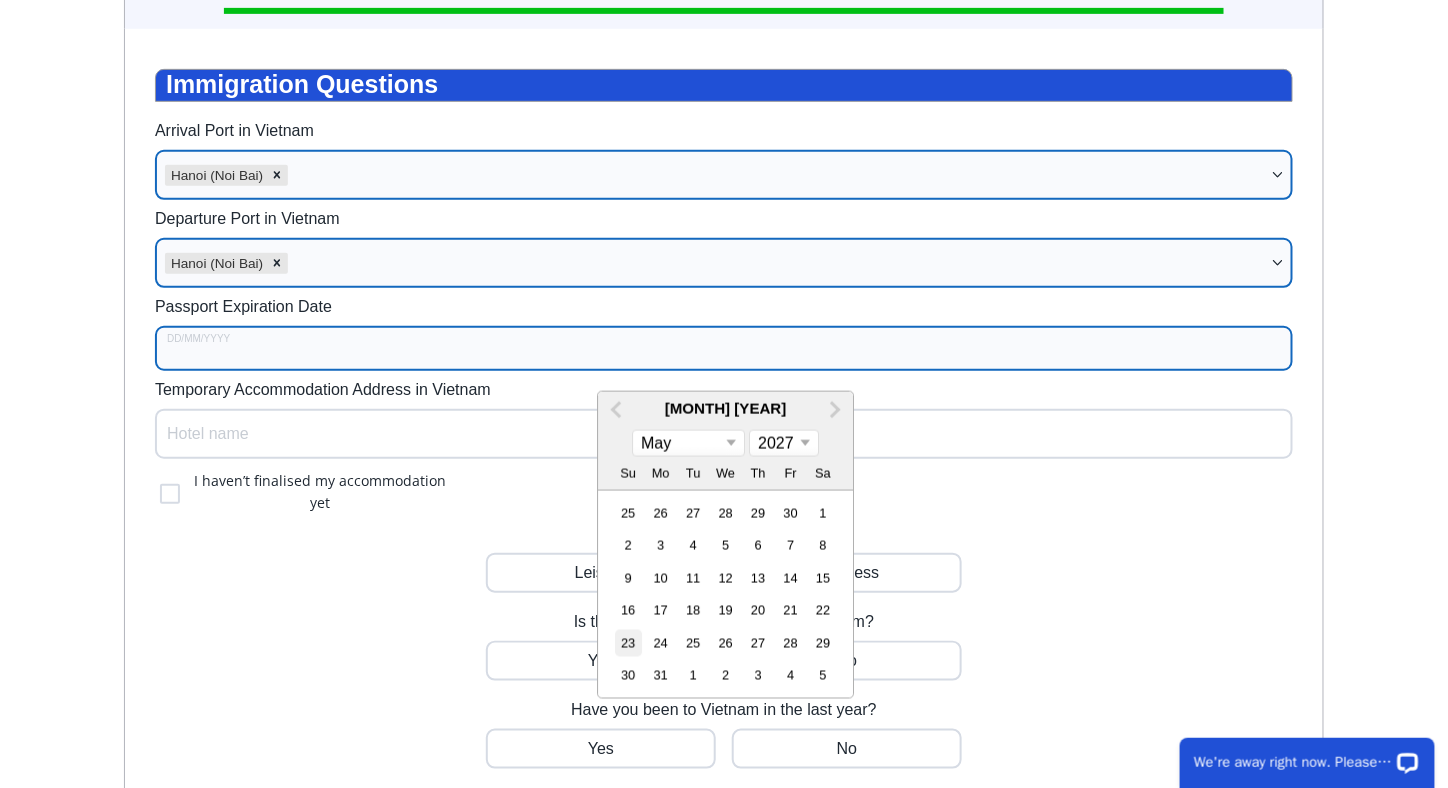 click on "23" at bounding box center (628, 644) 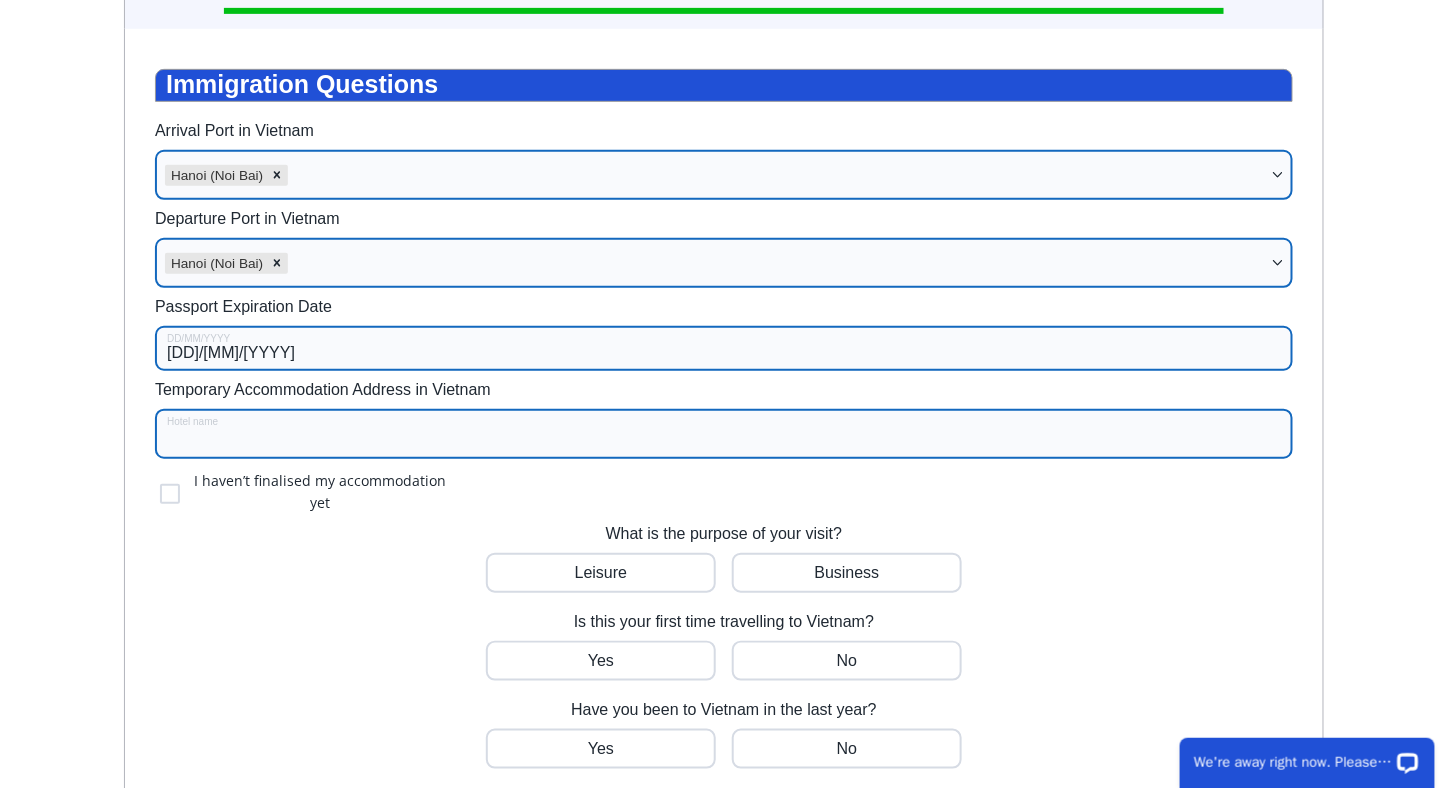 click on "Temporary Accommodation Address in Vietnam" at bounding box center [724, 435] 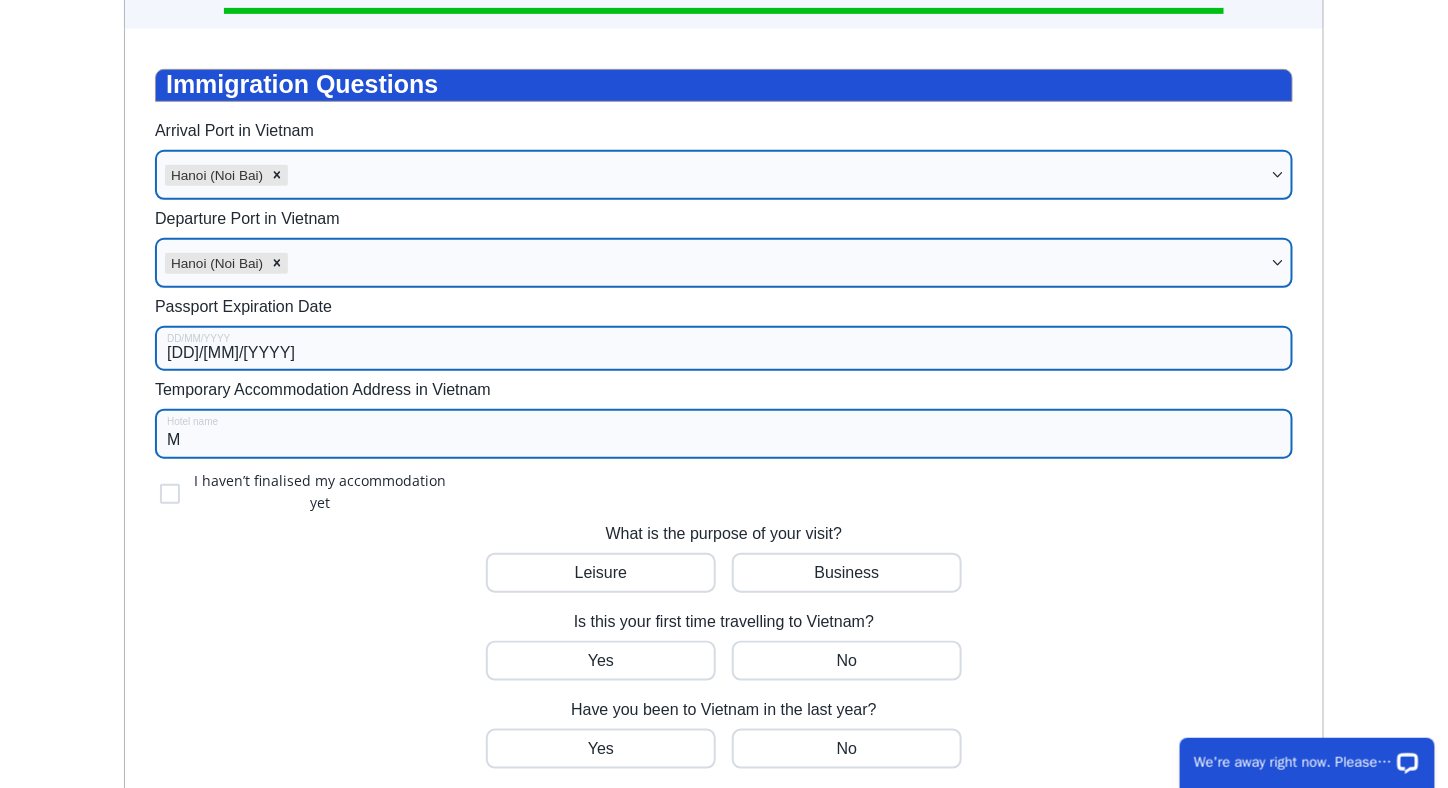 type on "MA" 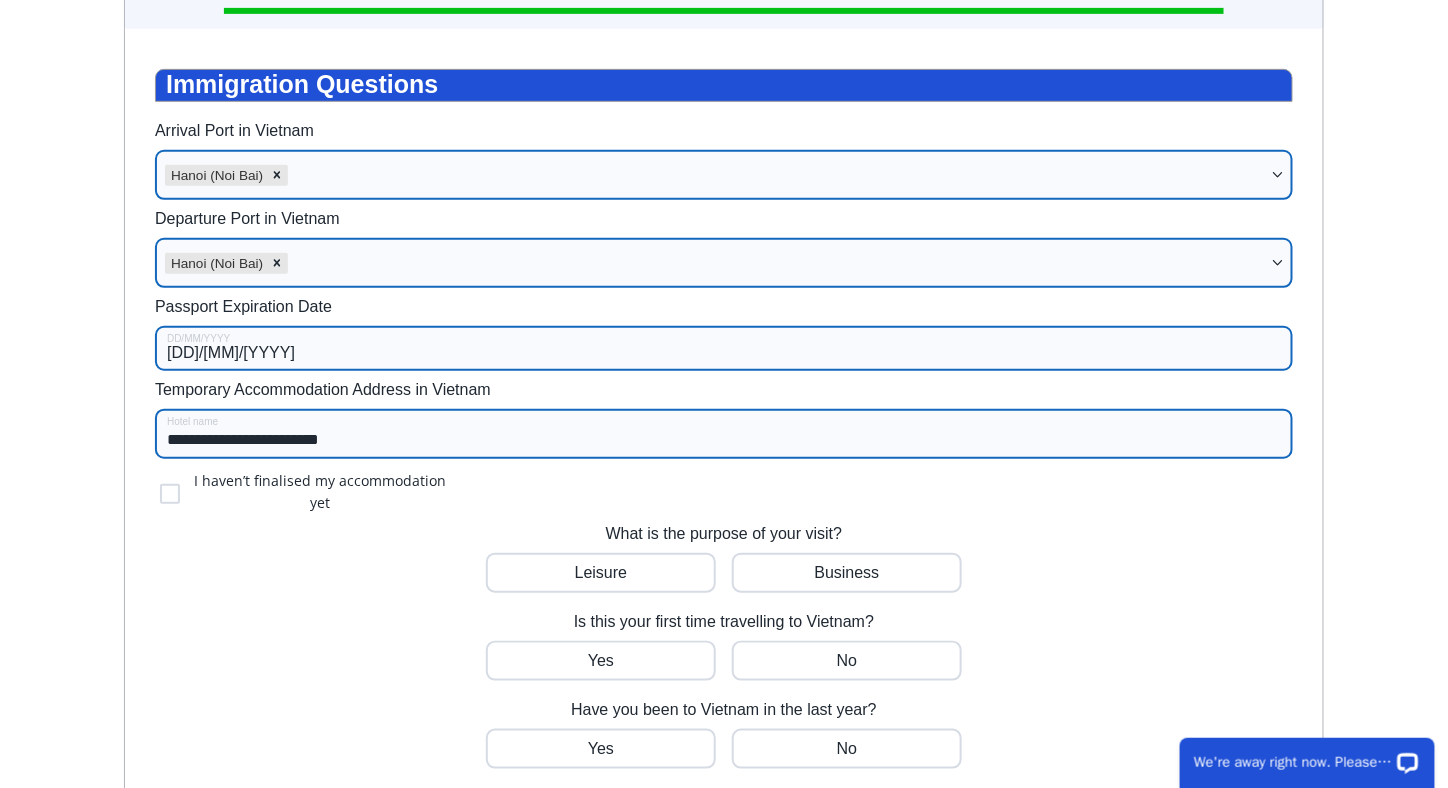 click on "**********" at bounding box center (724, 435) 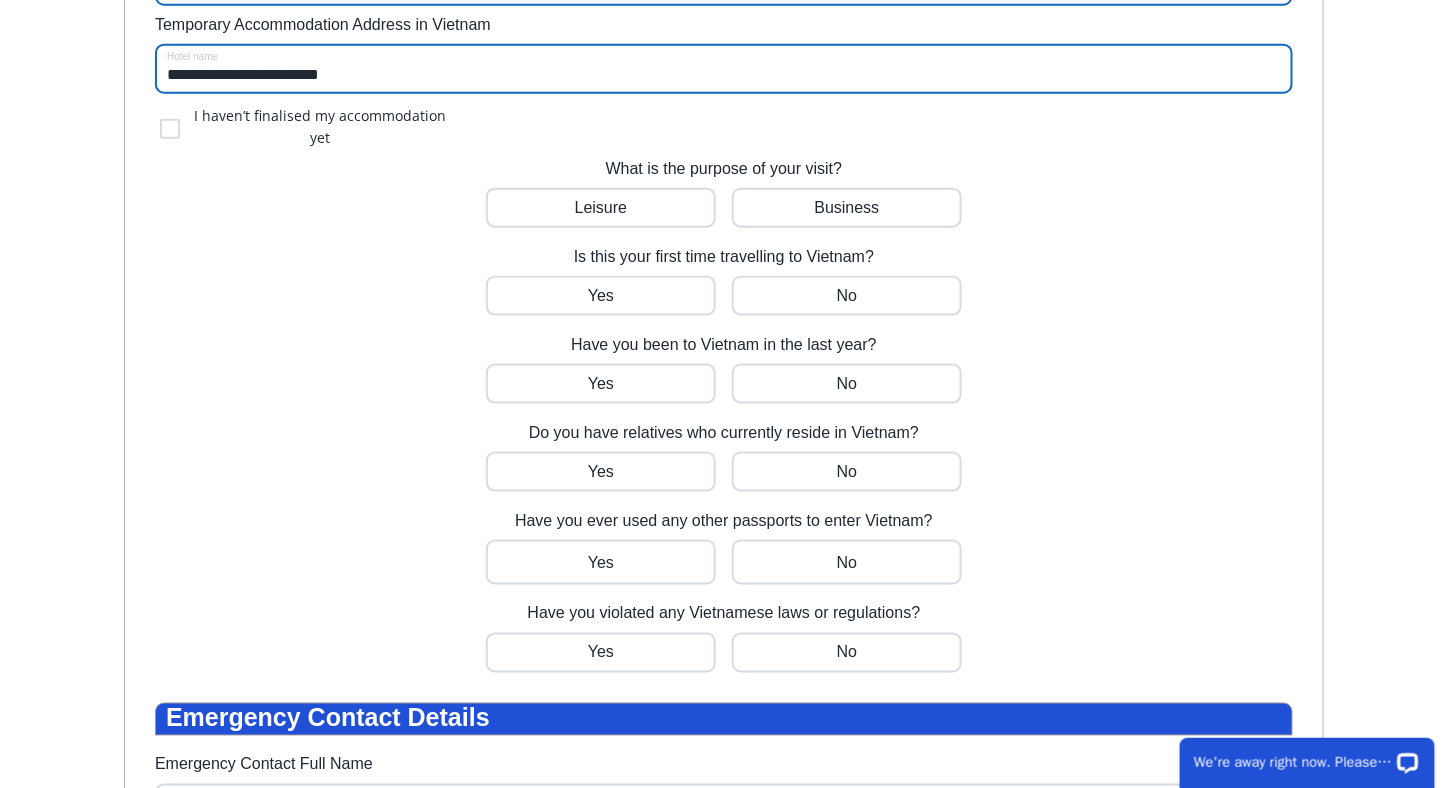 scroll, scrollTop: 692, scrollLeft: 0, axis: vertical 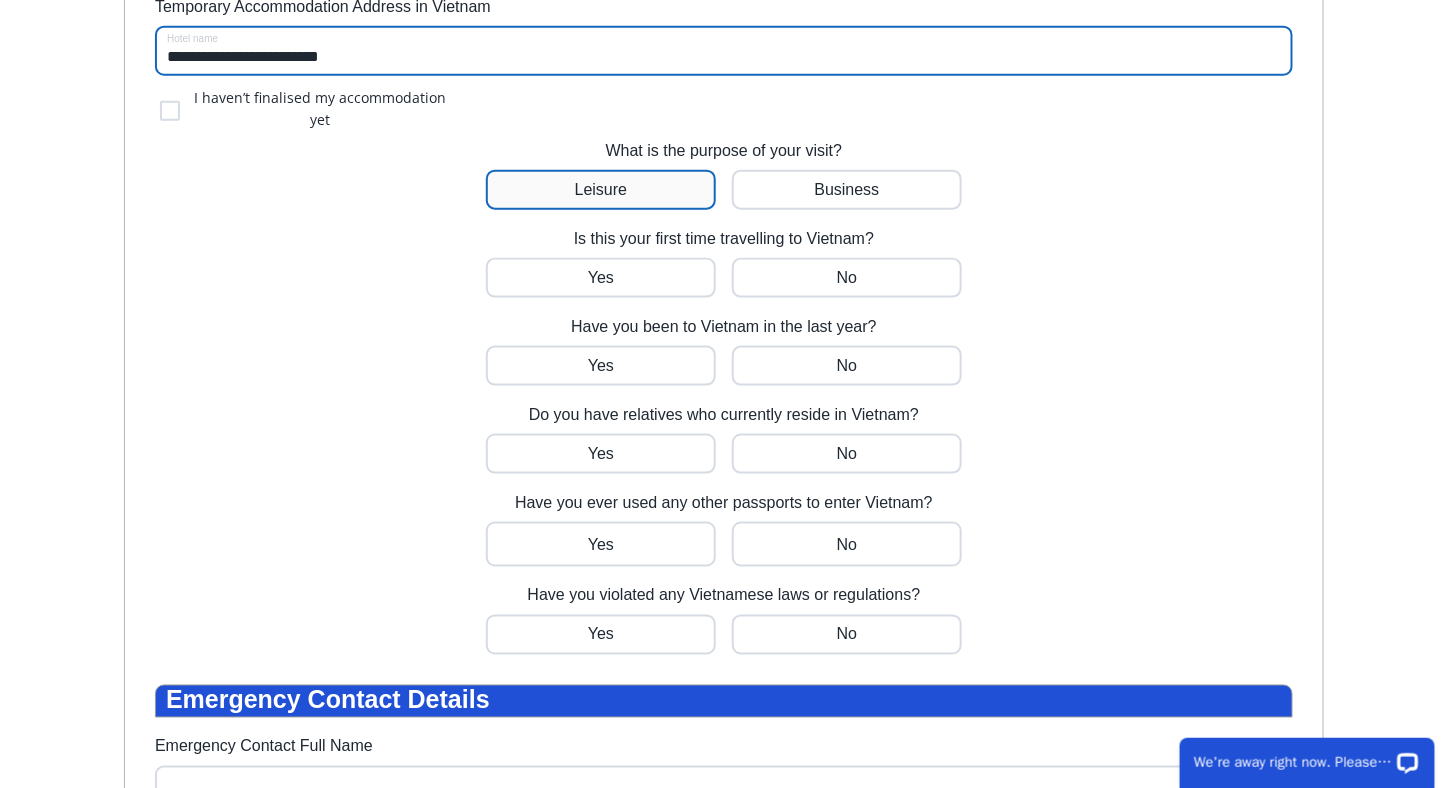 type on "**********" 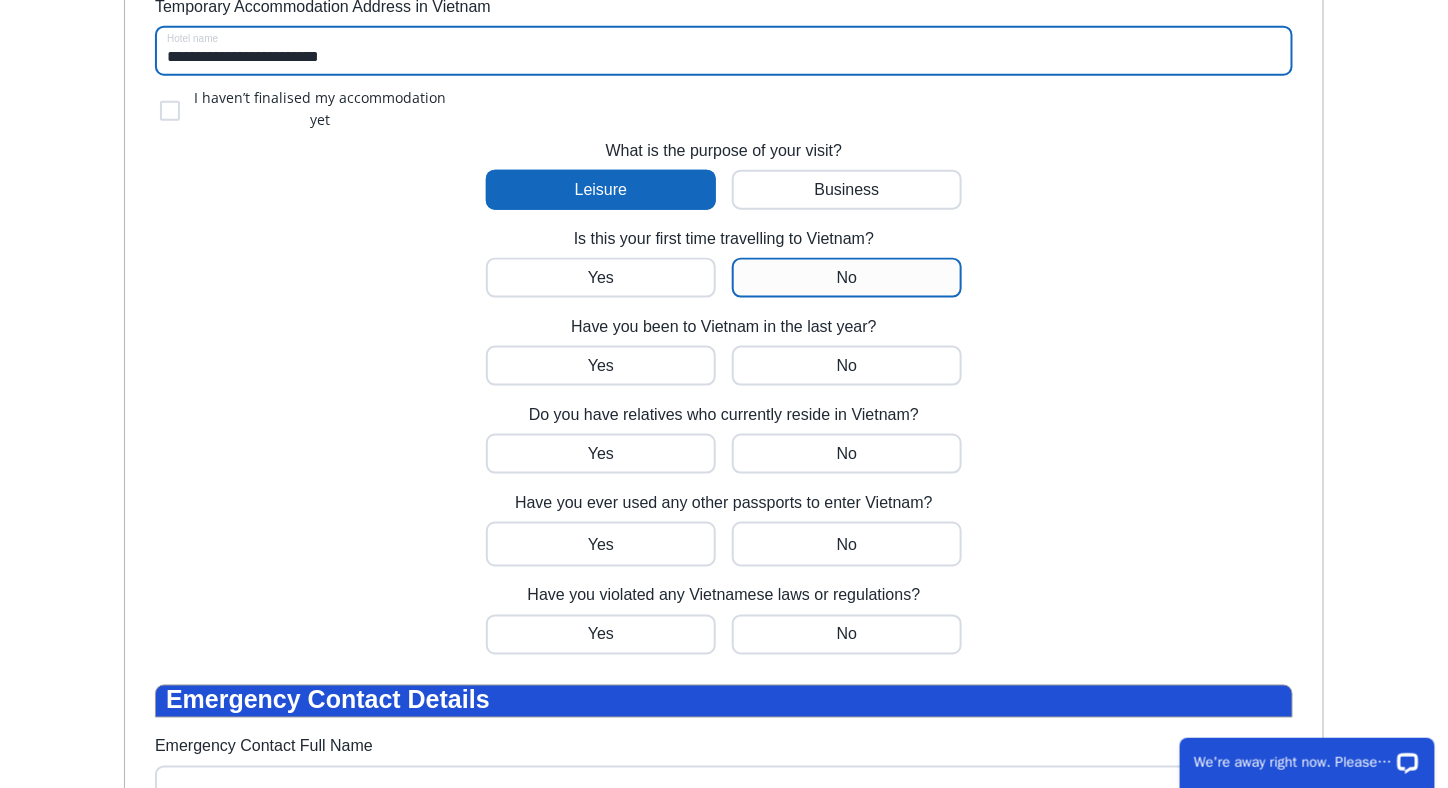 click at bounding box center [601, 279] 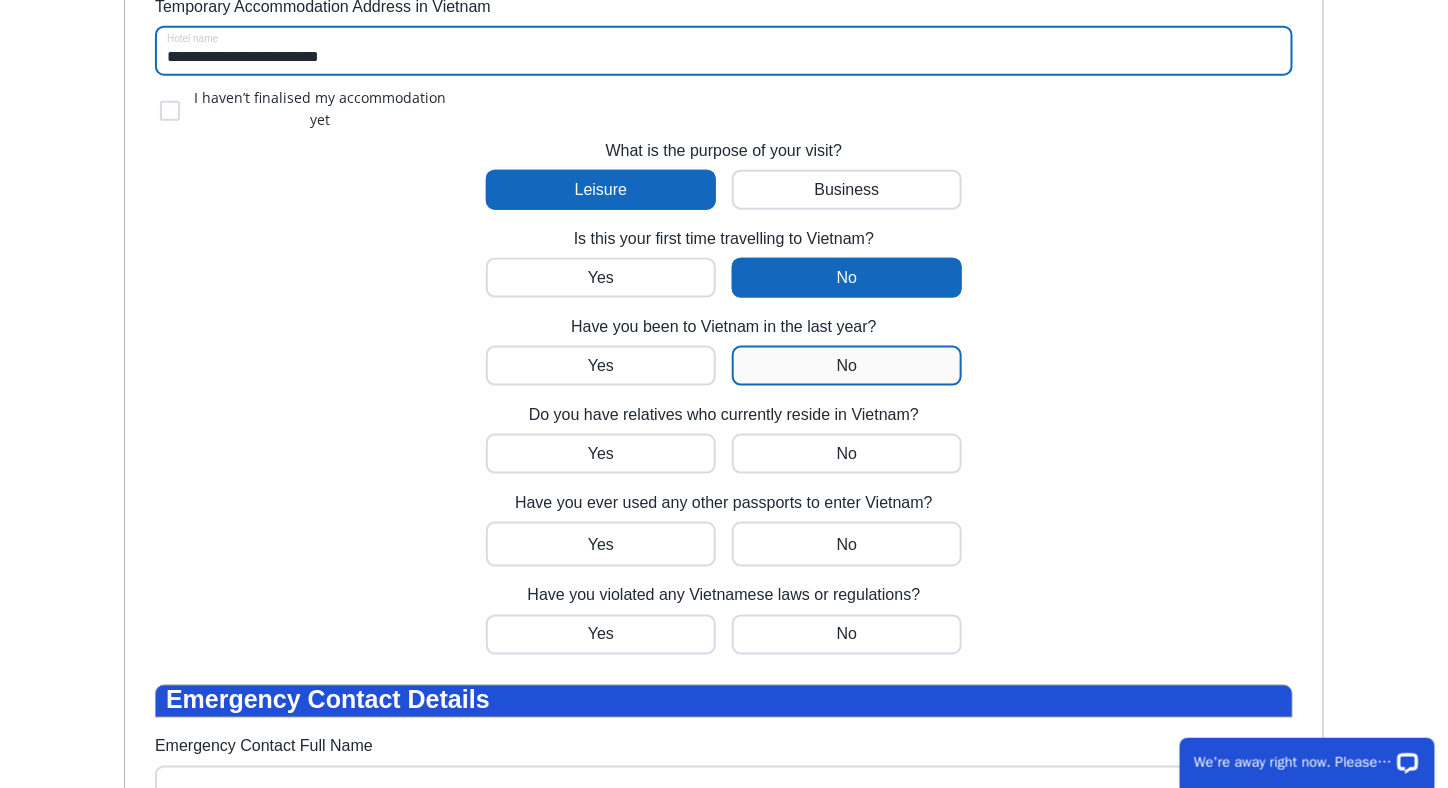 click at bounding box center [601, 367] 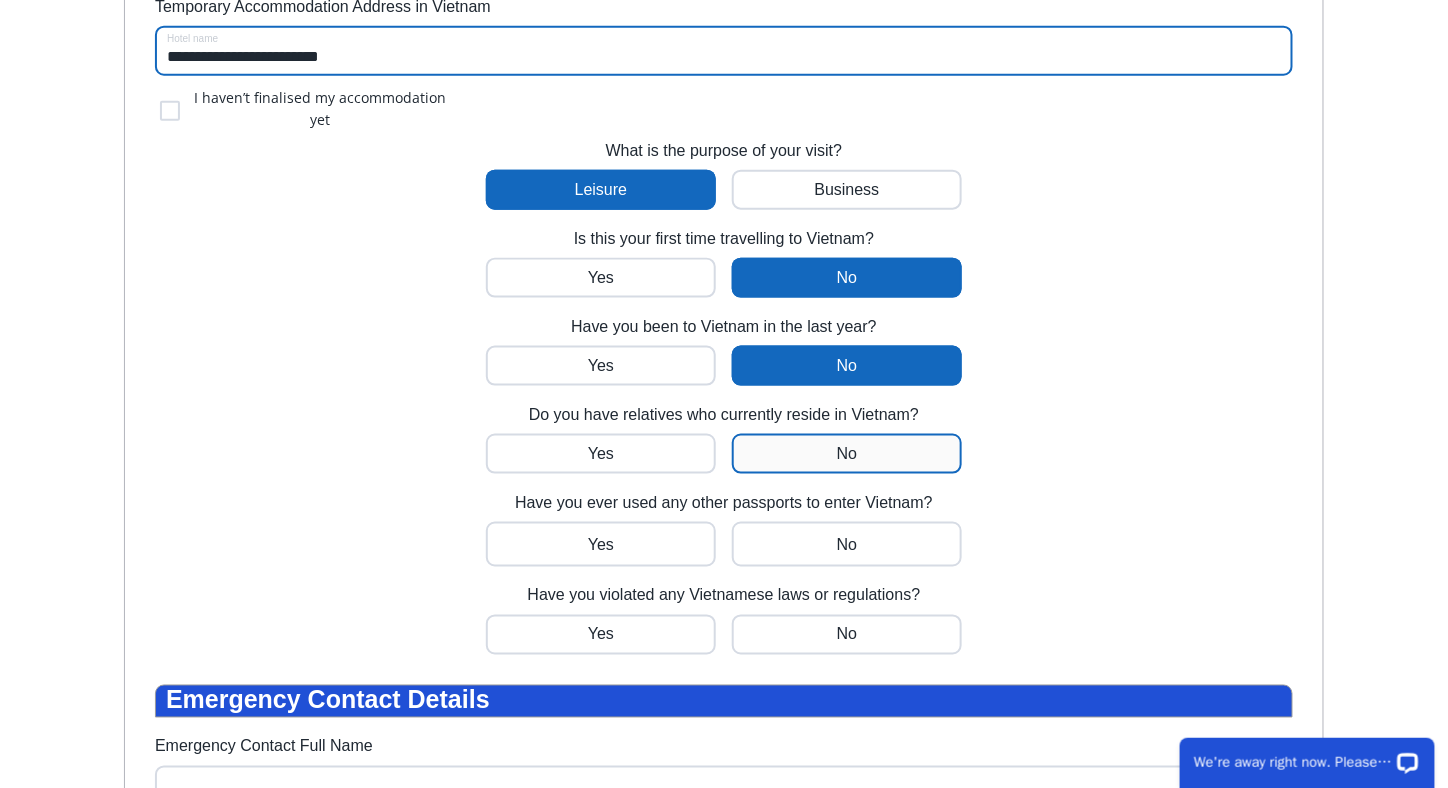click at bounding box center (601, 455) 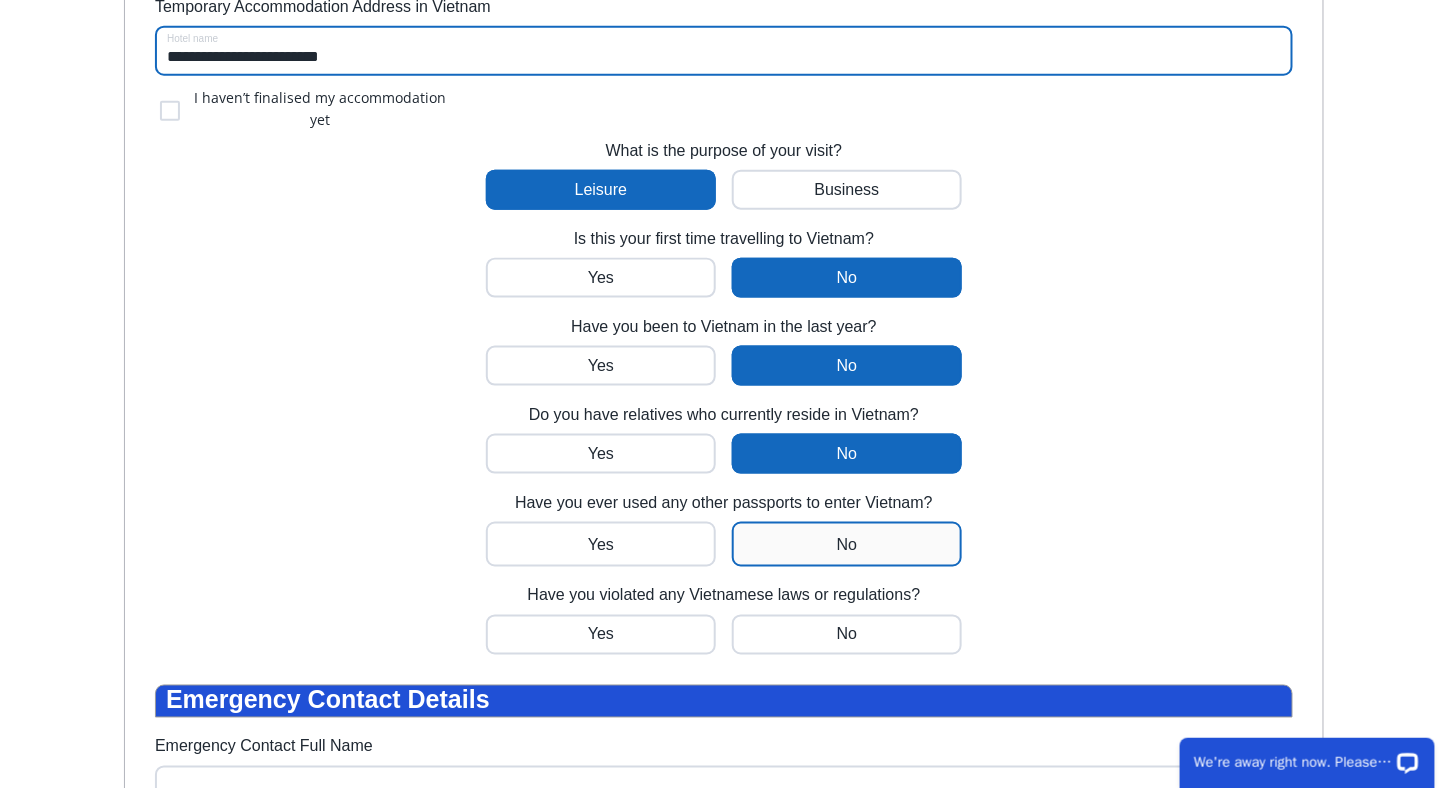 click at bounding box center (601, 545) 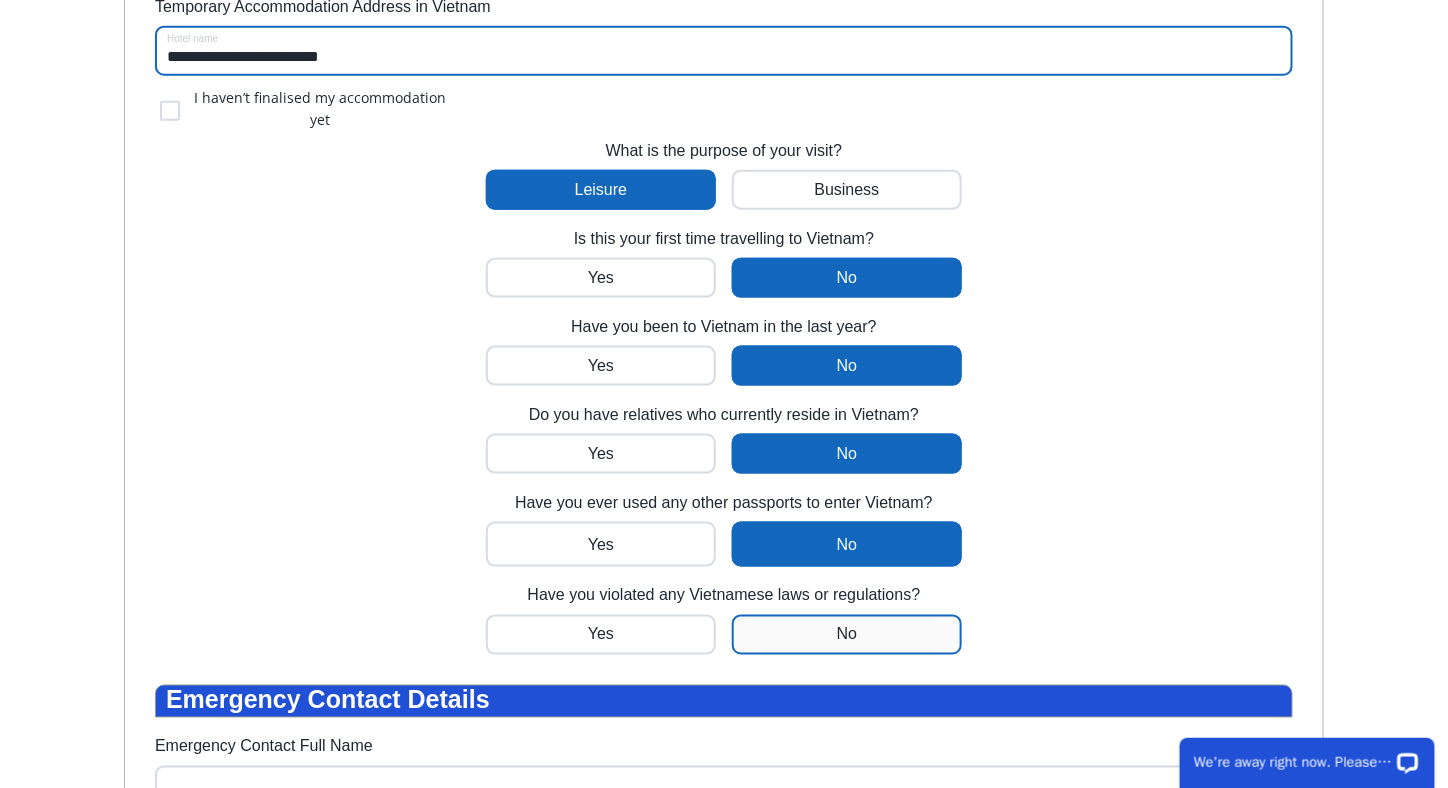 click at bounding box center (601, 636) 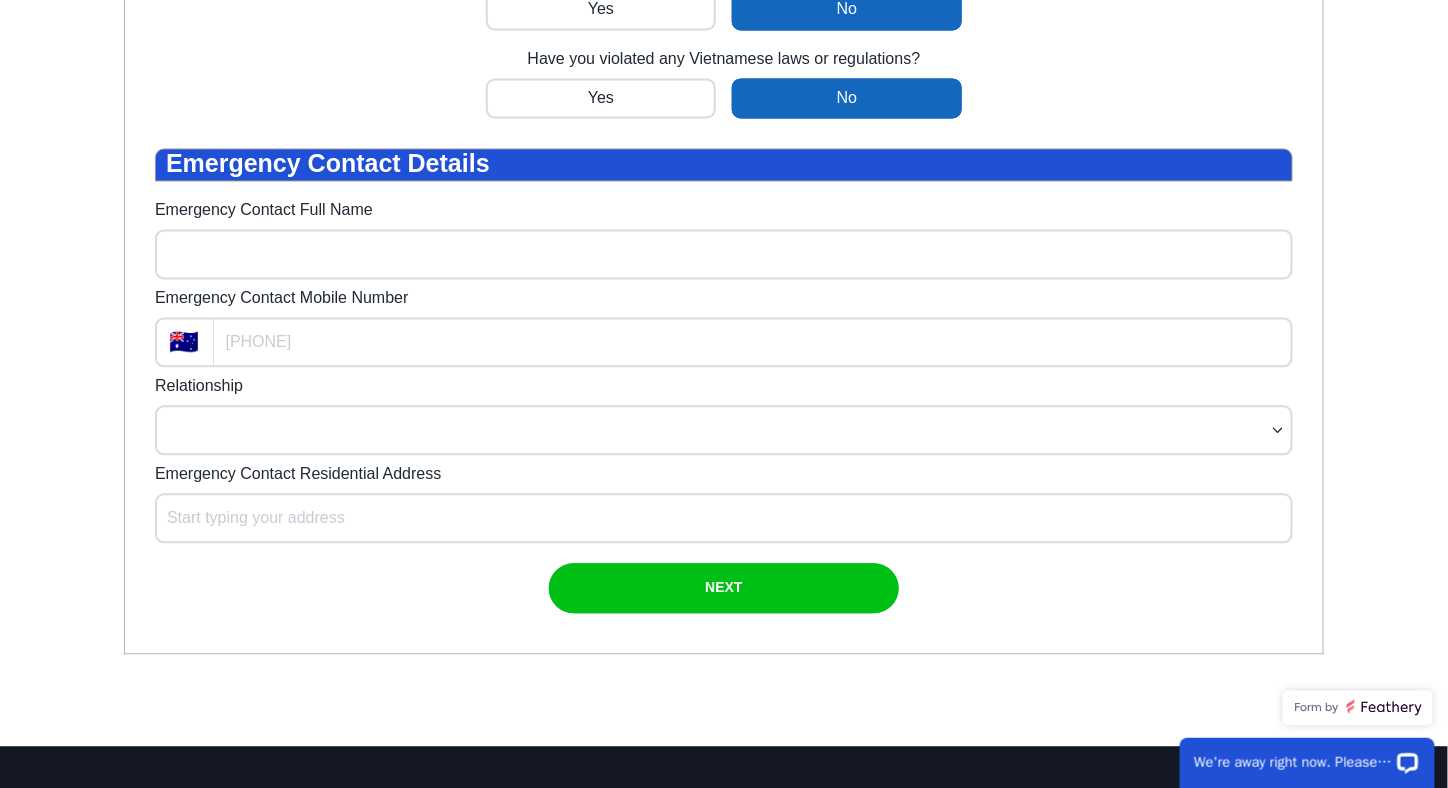 scroll, scrollTop: 1257, scrollLeft: 0, axis: vertical 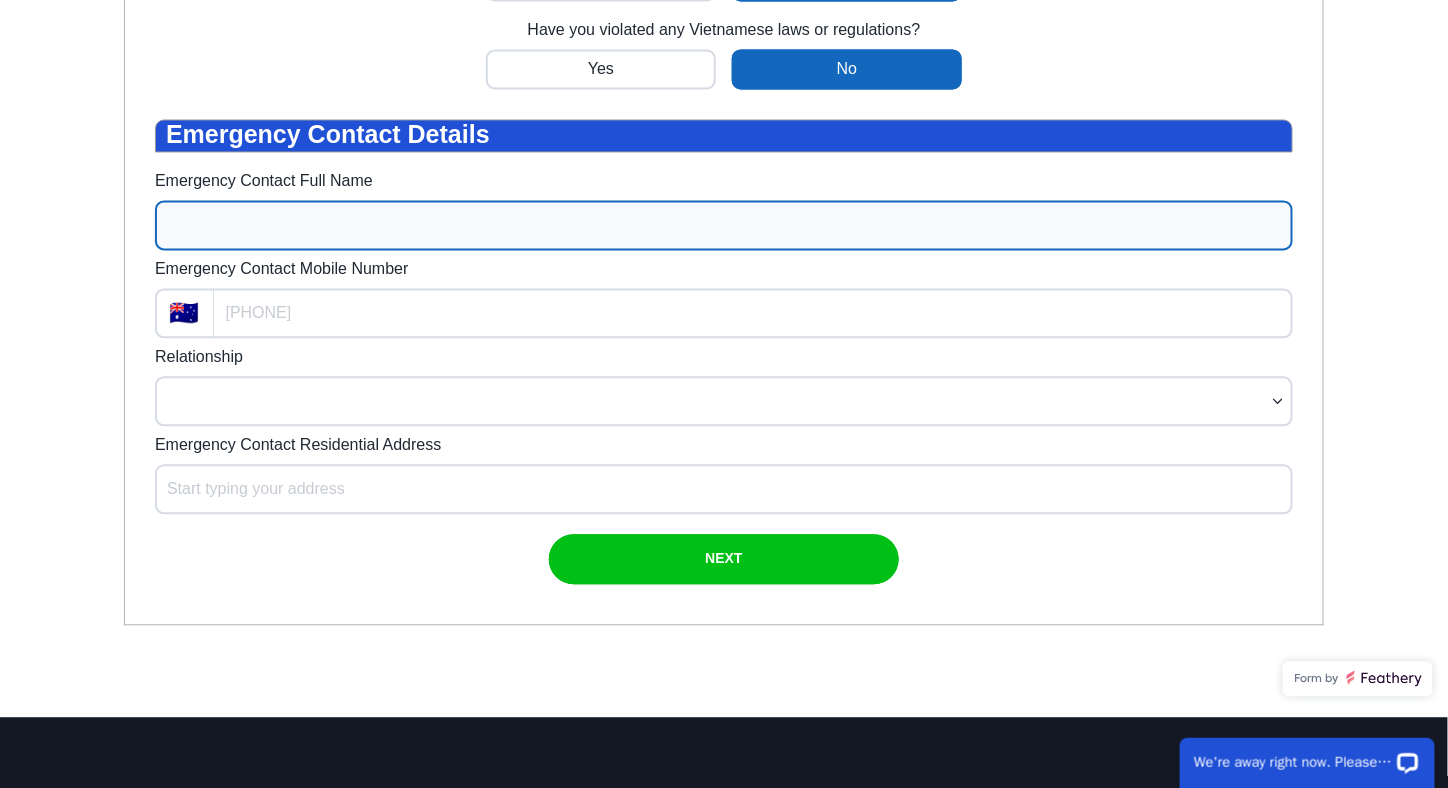 click on "Emergency Contact Full Name" at bounding box center [724, 227] 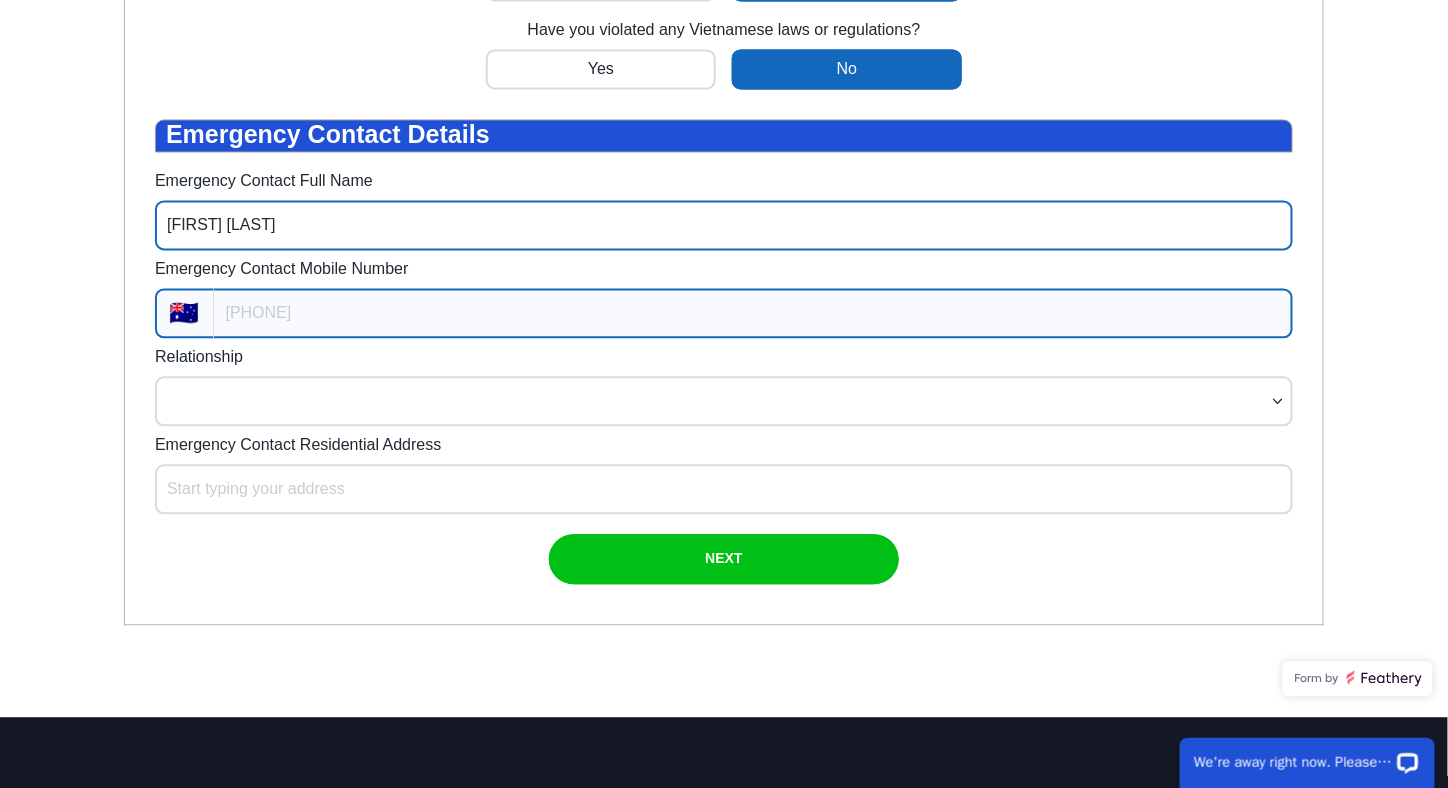 type on "[FIRST] [LAST]" 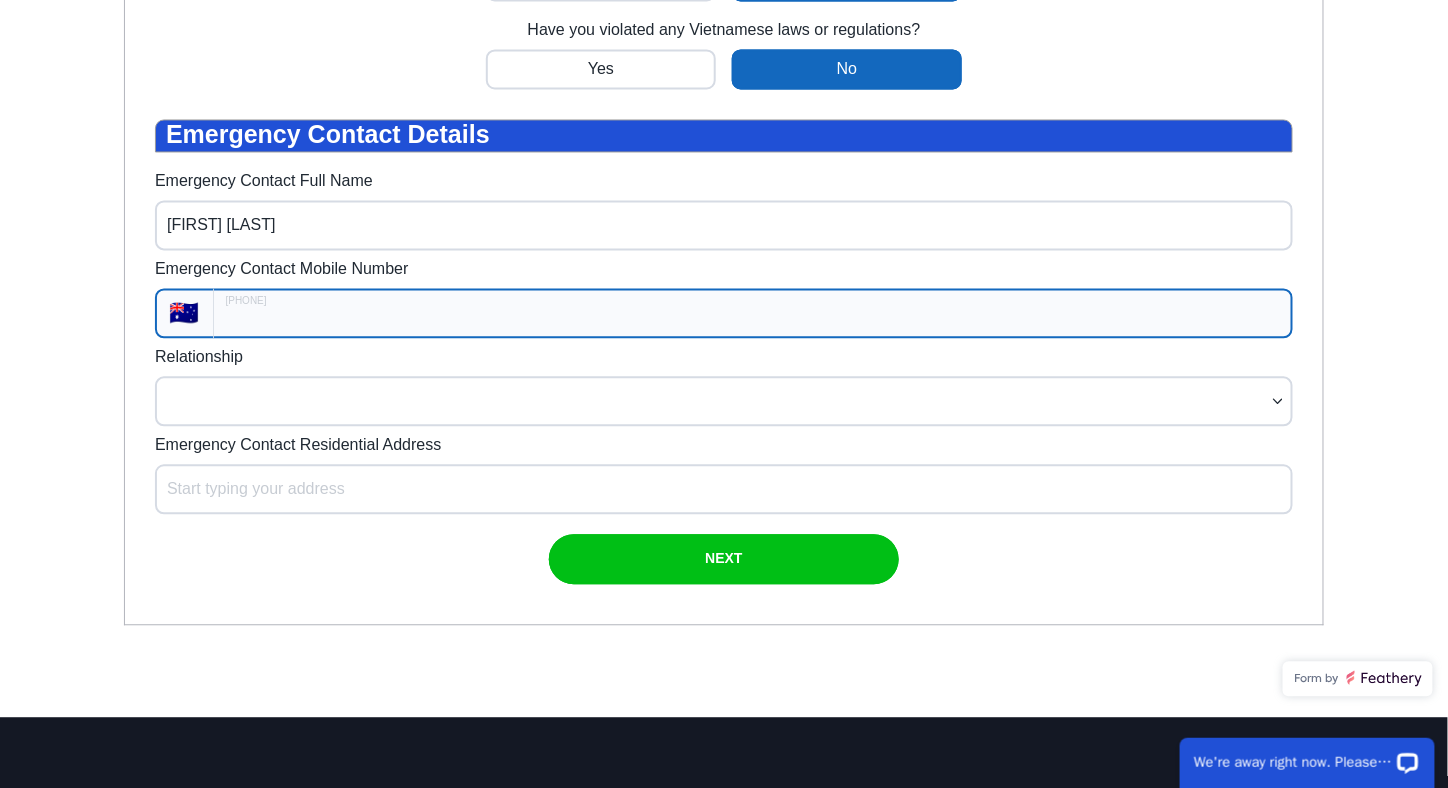 type on "+61" 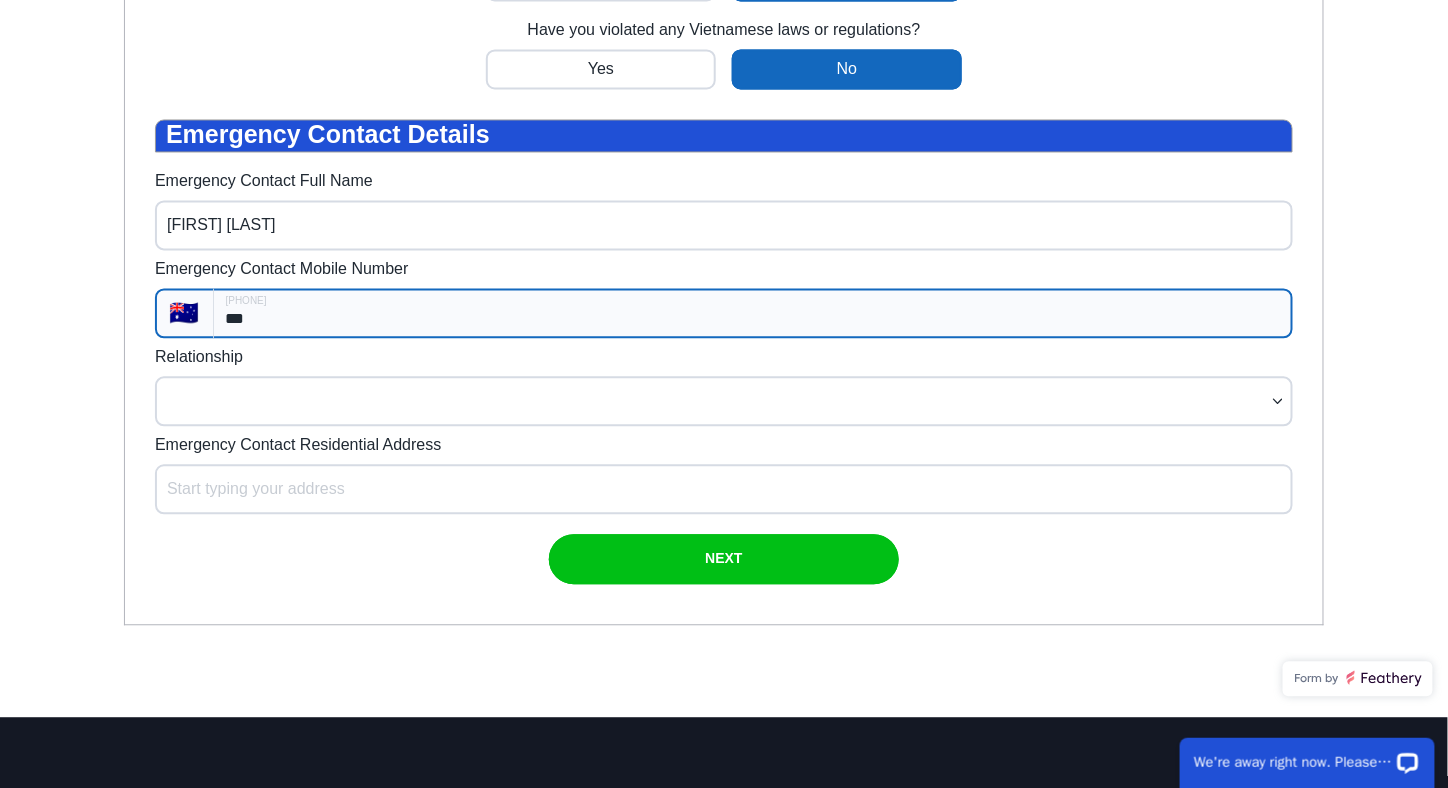 click on "***" at bounding box center (753, 315) 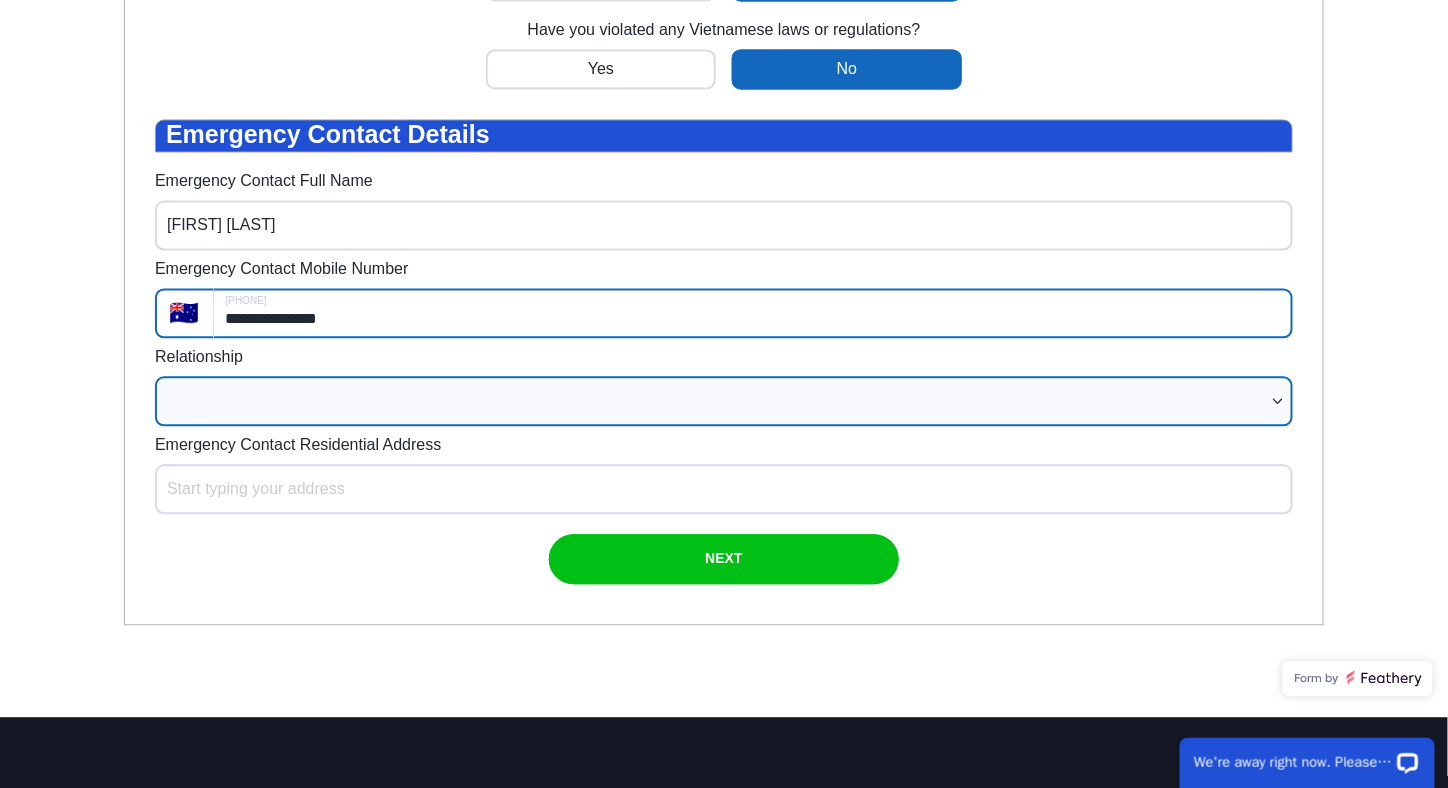 type on "**********" 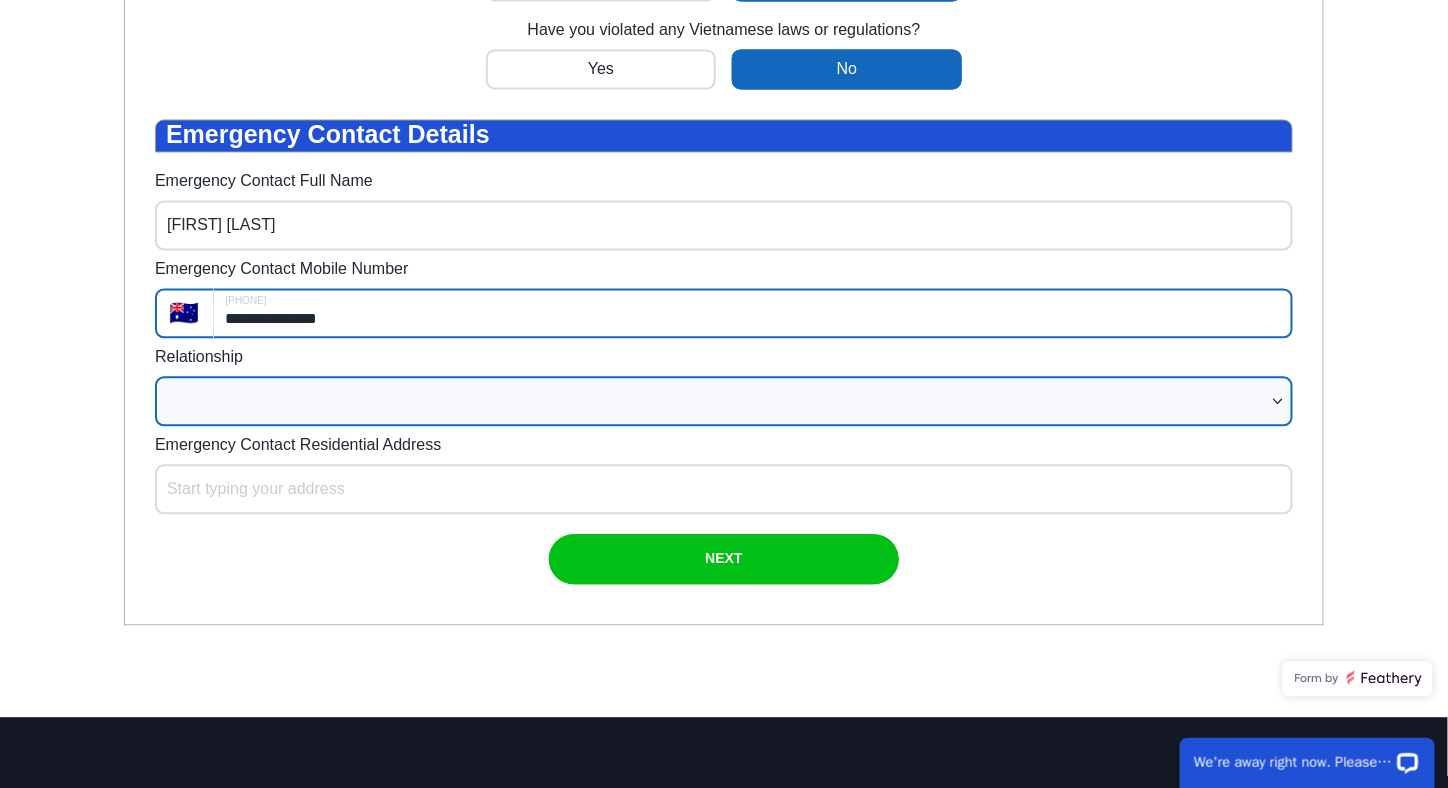 click on "Partner/spouse Sibling Parent Guardian Child Friend Relative Co-worker Neighbour Other" at bounding box center [724, 403] 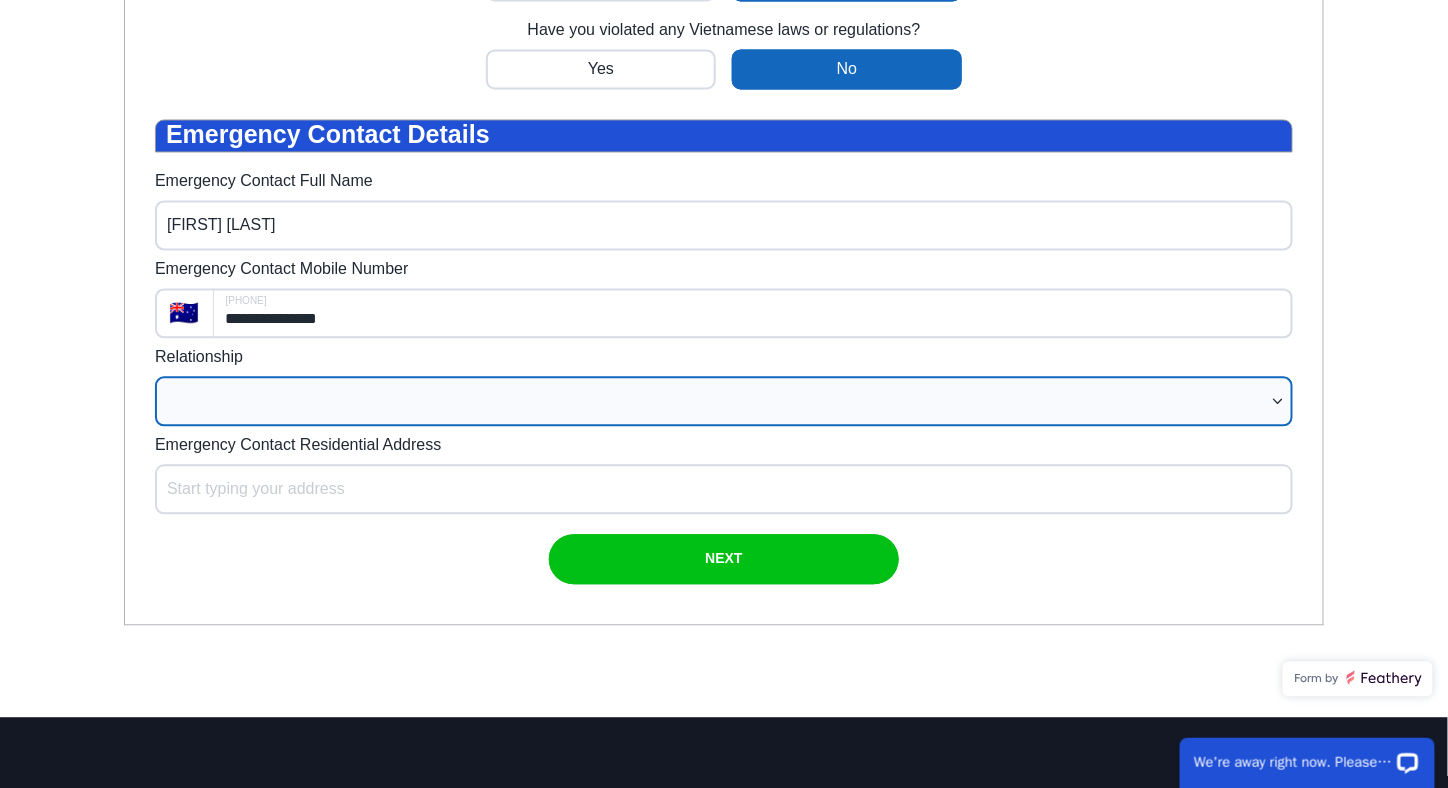 select on "Partner/spouse" 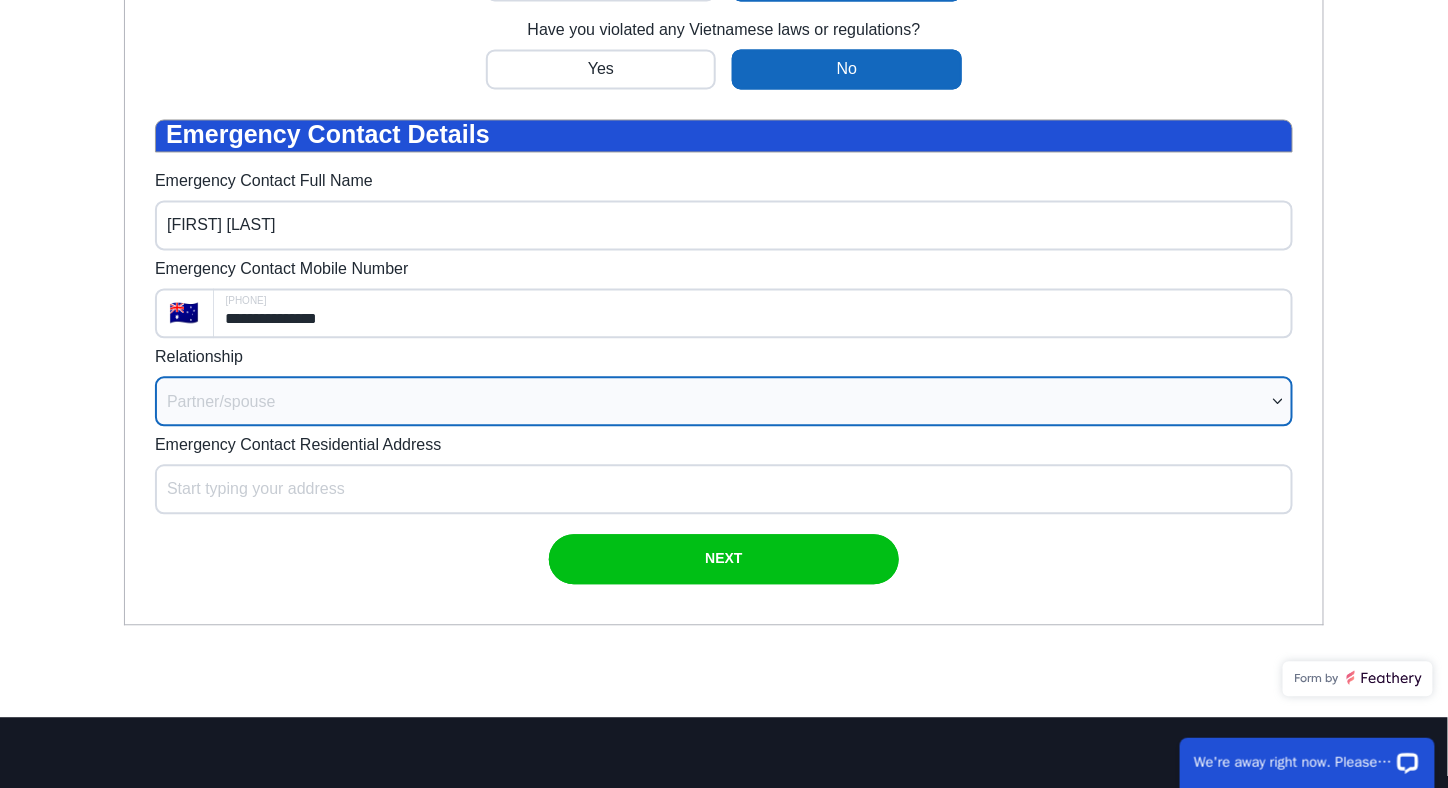 click on "Partner/spouse Sibling Parent Guardian Child Friend Relative Co-worker Neighbour Other" at bounding box center (724, 403) 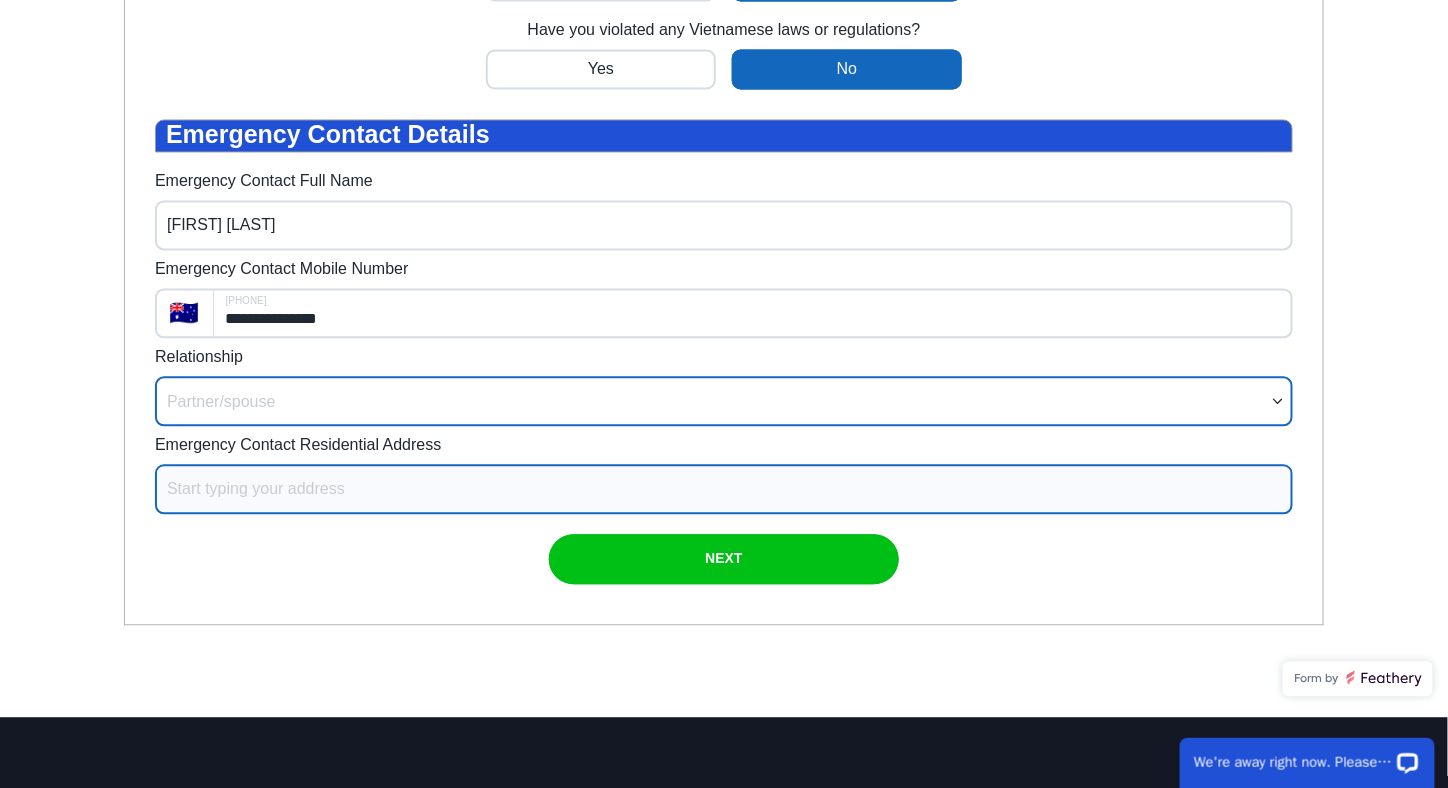 select on "**********" 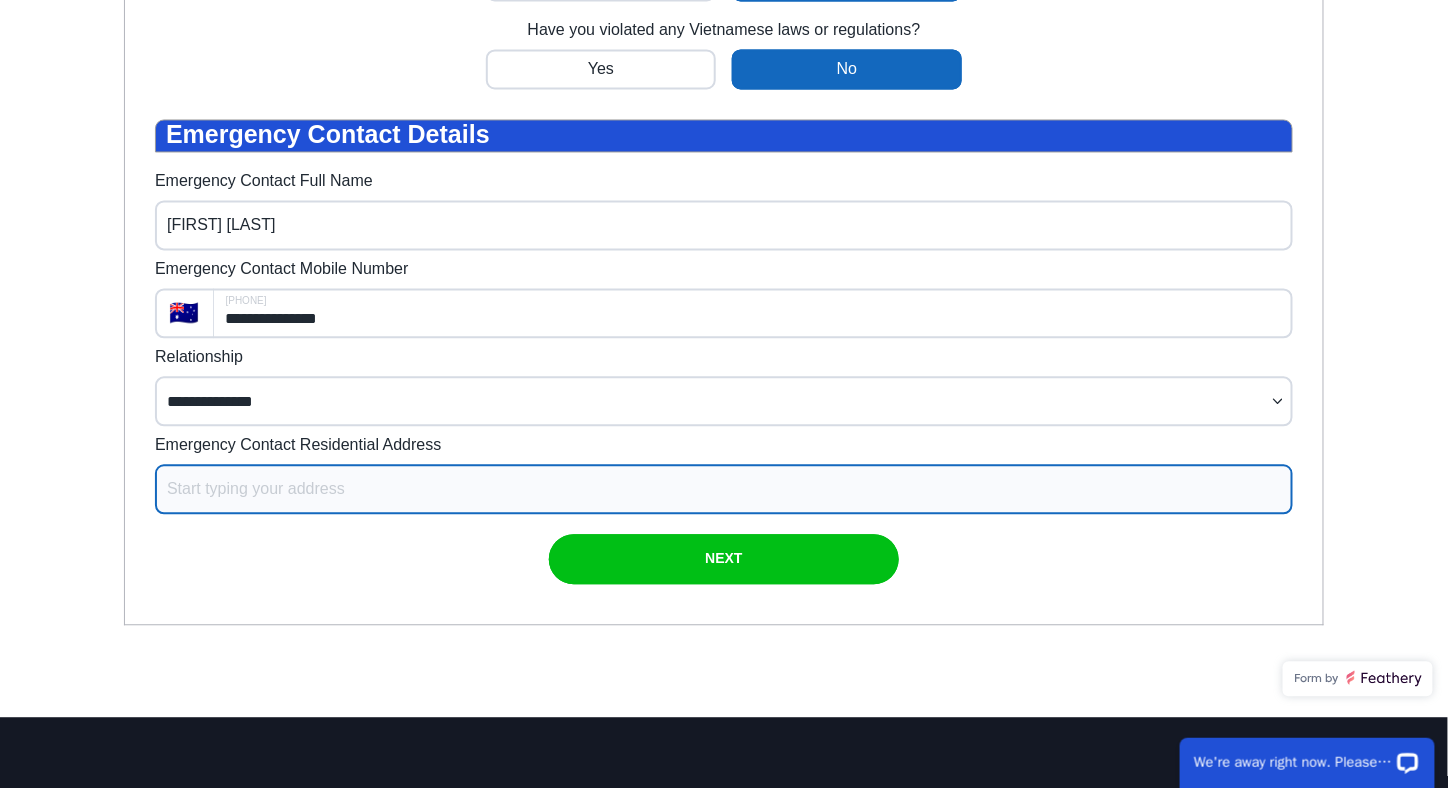 click on "Emergency Contact Residential Address" at bounding box center [724, 491] 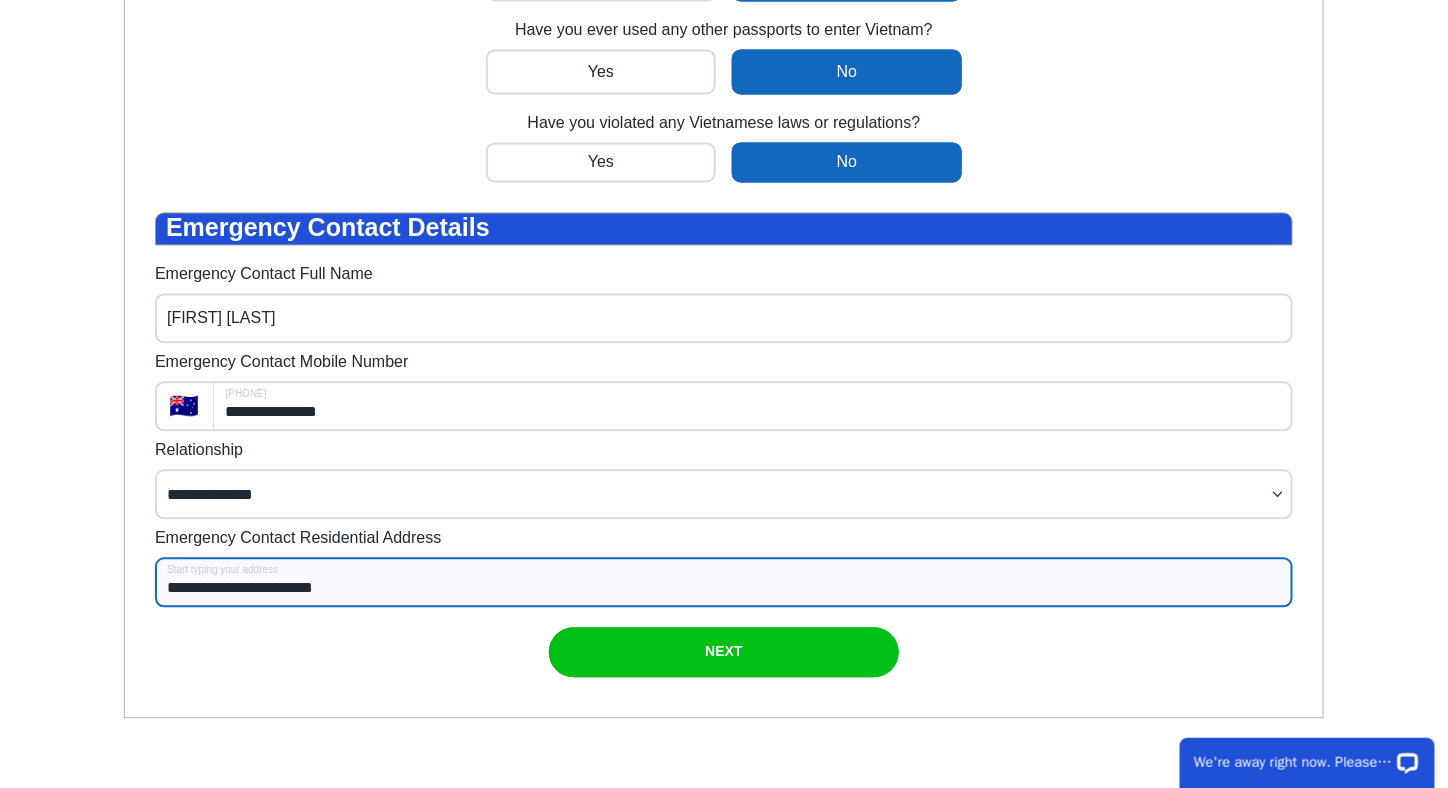 click on "**********" at bounding box center [724, 584] 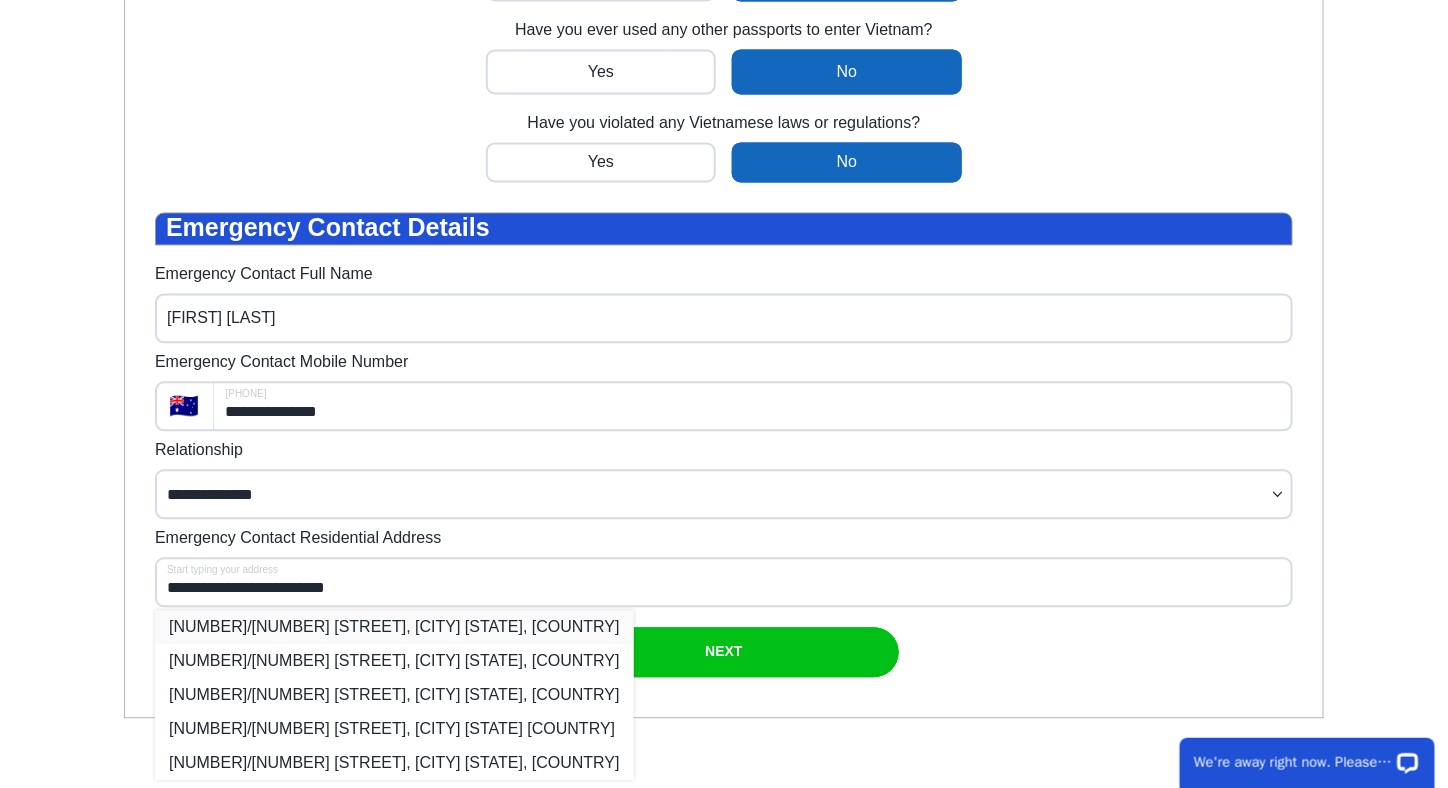 click on "[NUMBER]/[NUMBER] [STREET], [CITY] [STATE], [COUNTRY]" at bounding box center (394, 629) 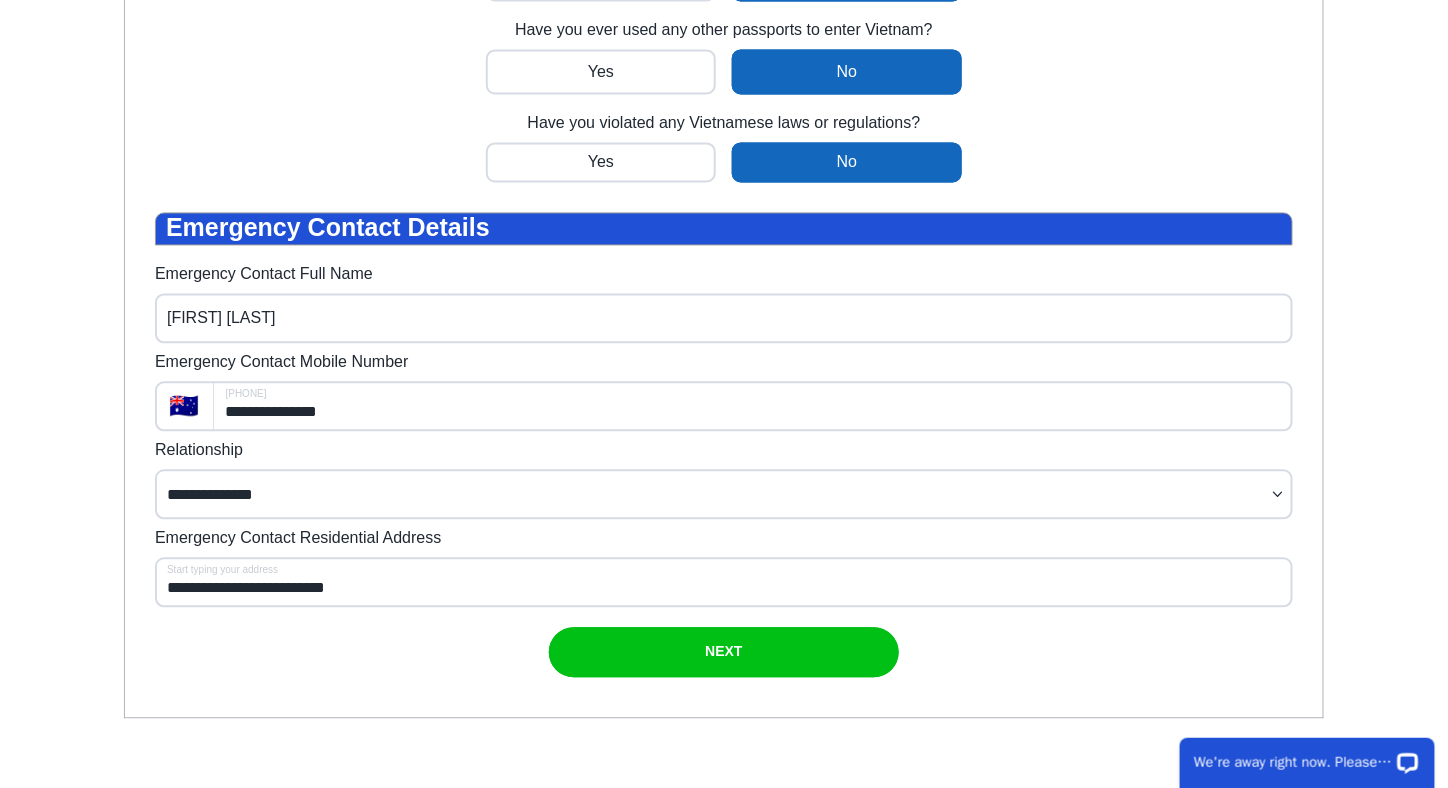 type on "**********" 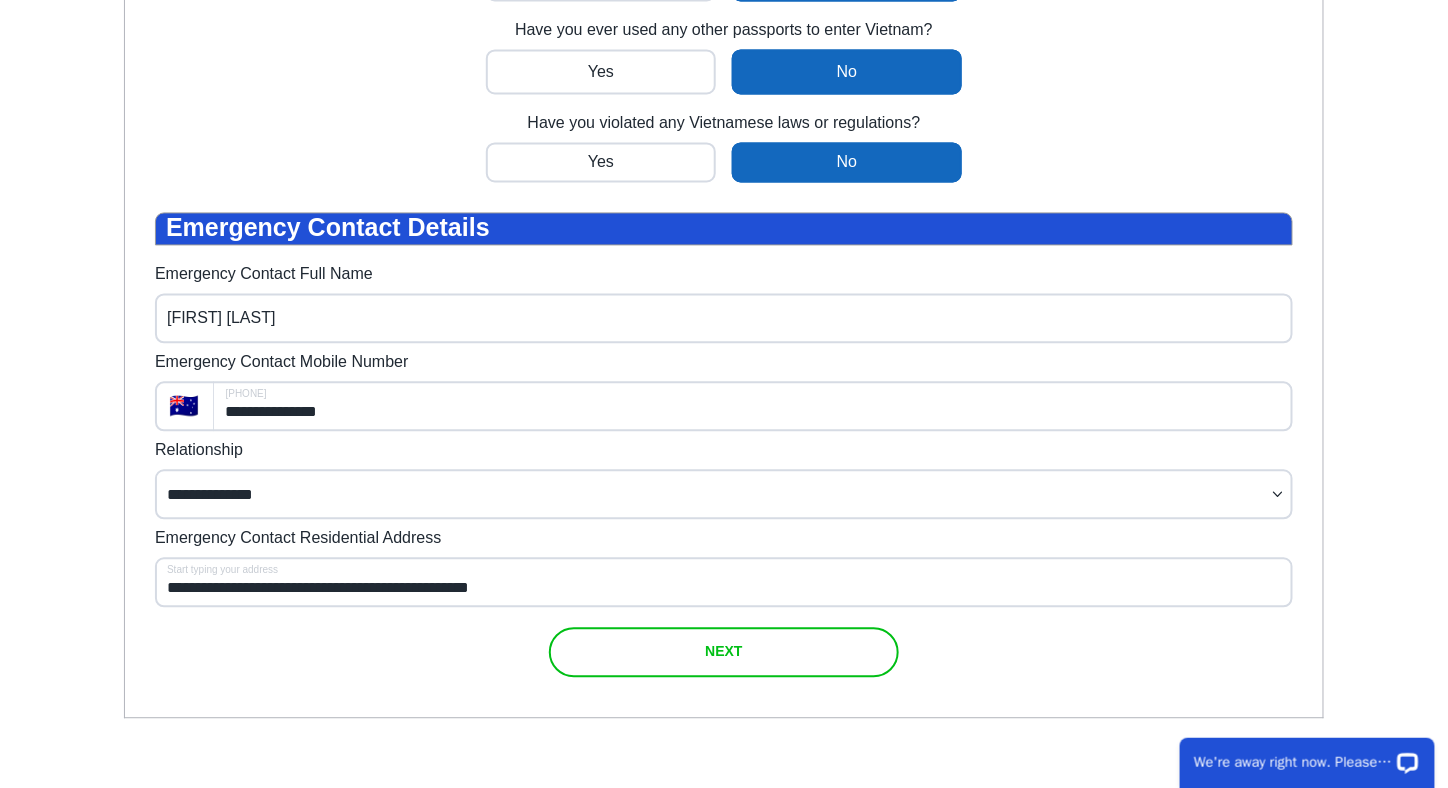 click on "NEXT" at bounding box center [723, 653] 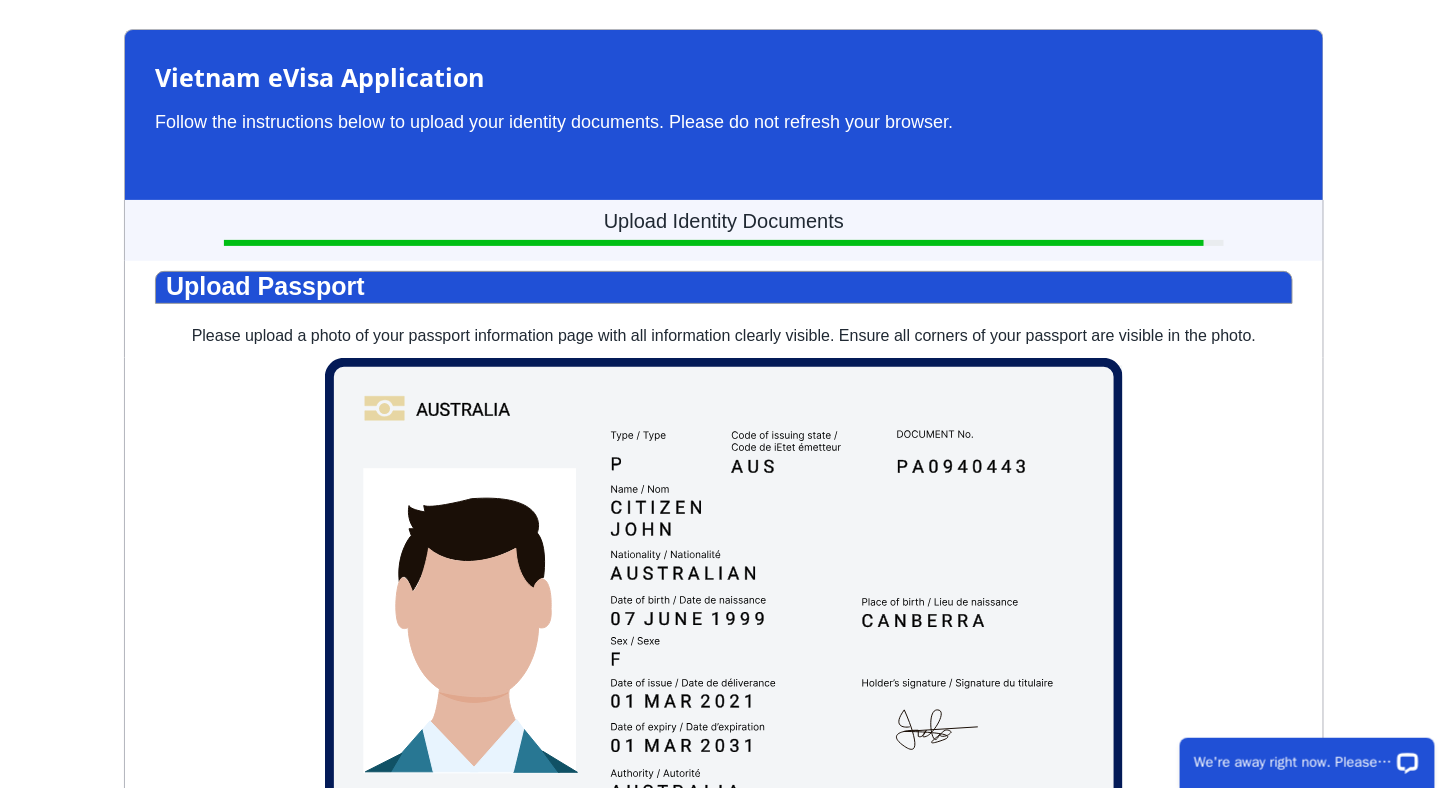 scroll, scrollTop: 60, scrollLeft: 0, axis: vertical 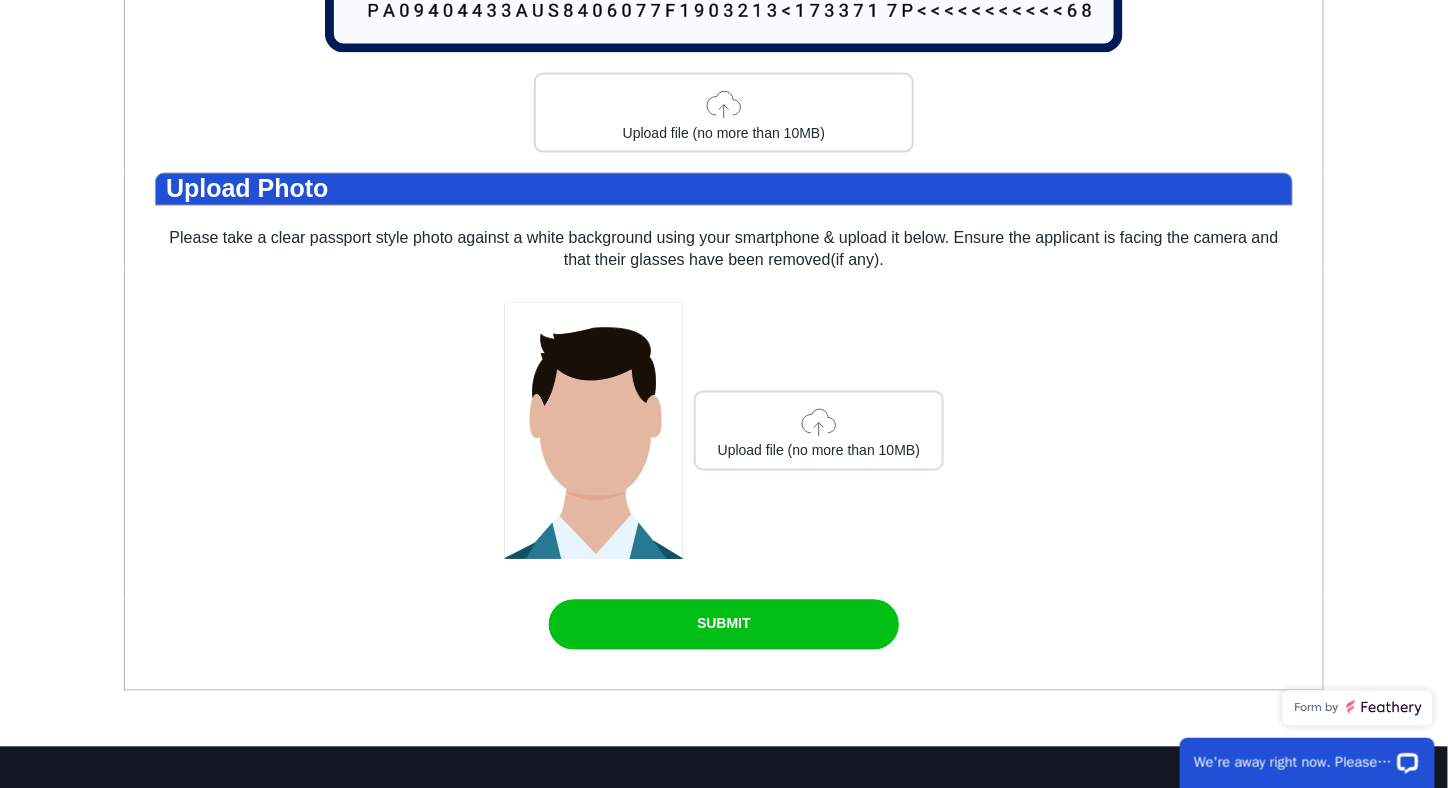 click on "Upload file (no more than 10MB)" at bounding box center (724, 134) 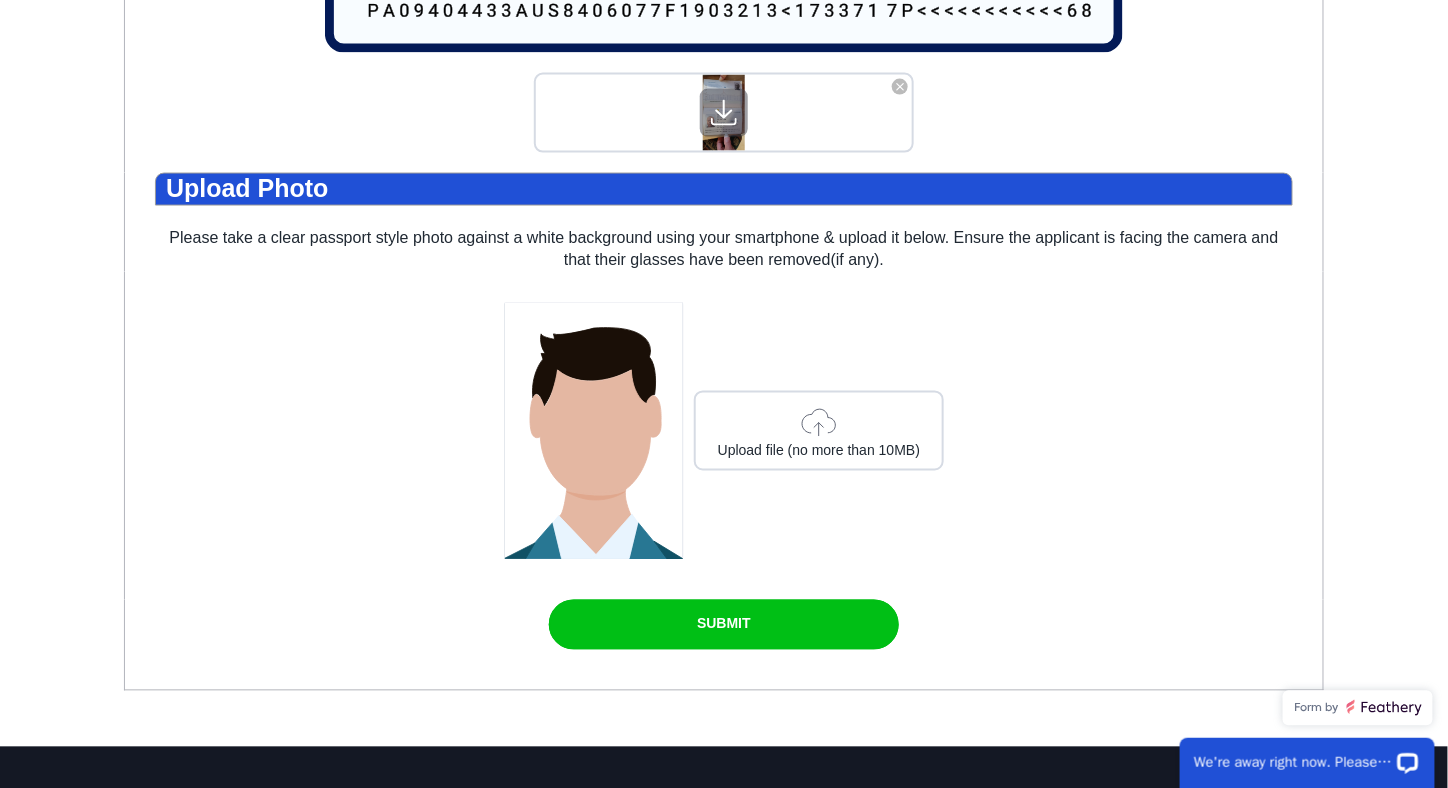 click 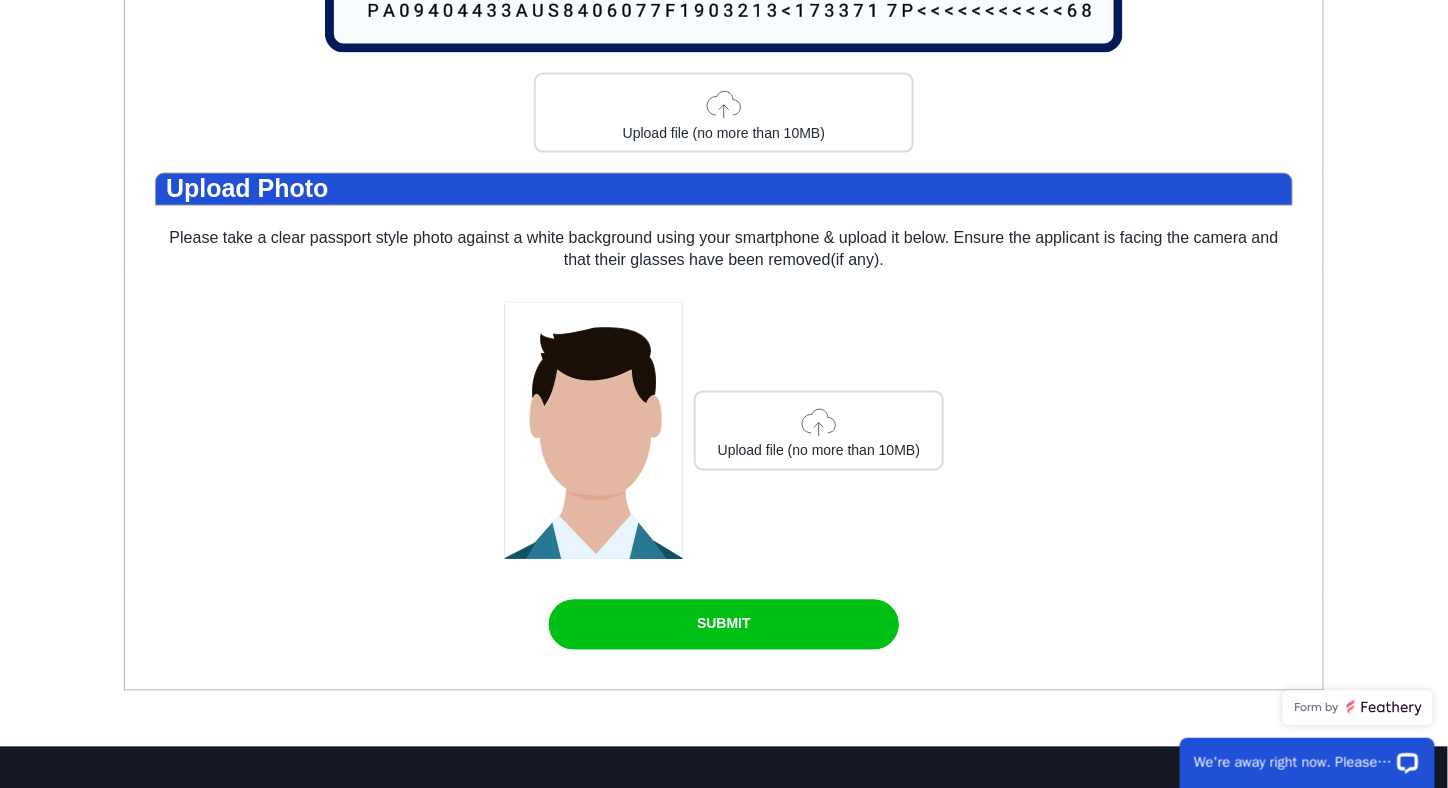 click on "Upload file (no more than 10MB)" at bounding box center [724, 114] 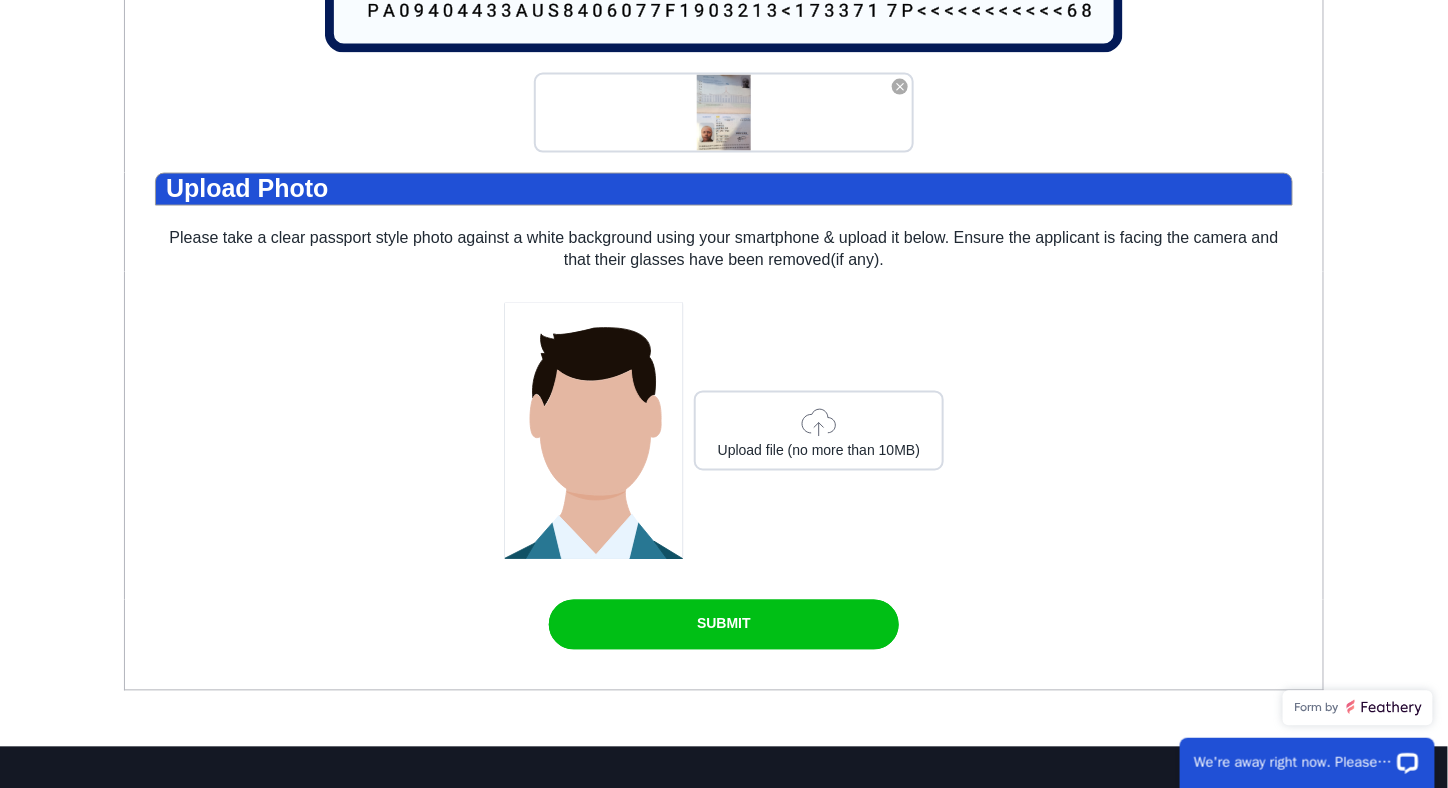 click 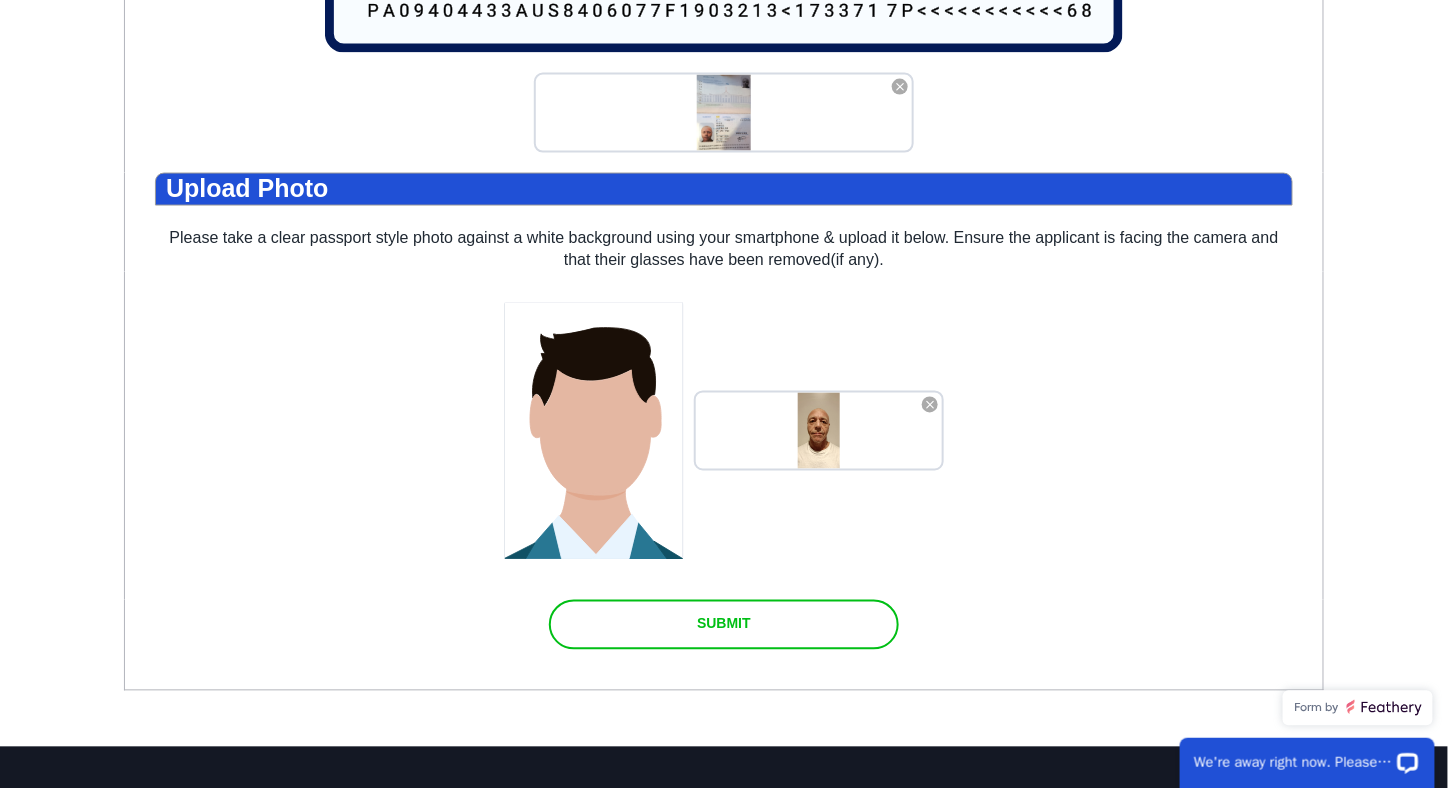 click on "SUBMIT" at bounding box center [724, 625] 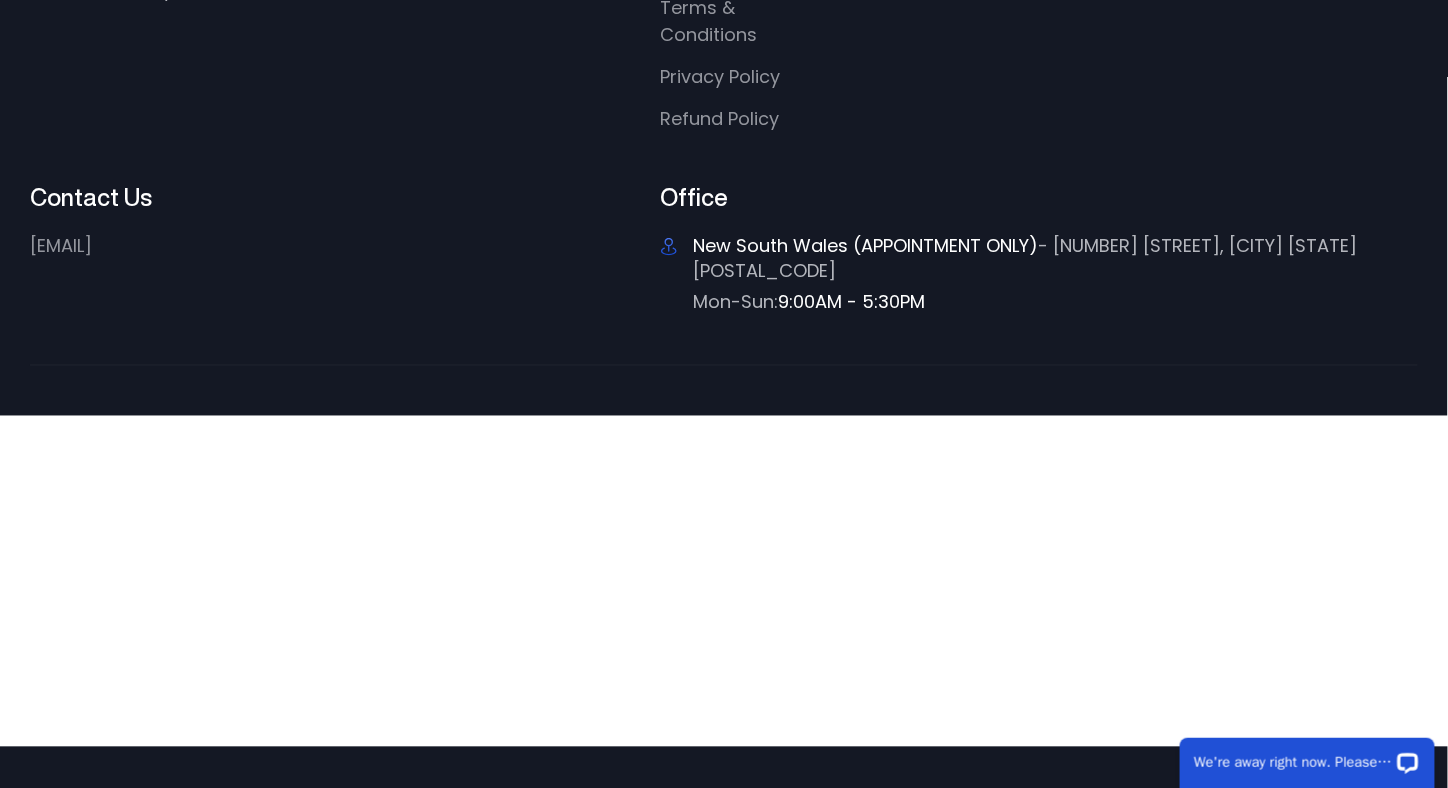 scroll, scrollTop: 0, scrollLeft: 0, axis: both 